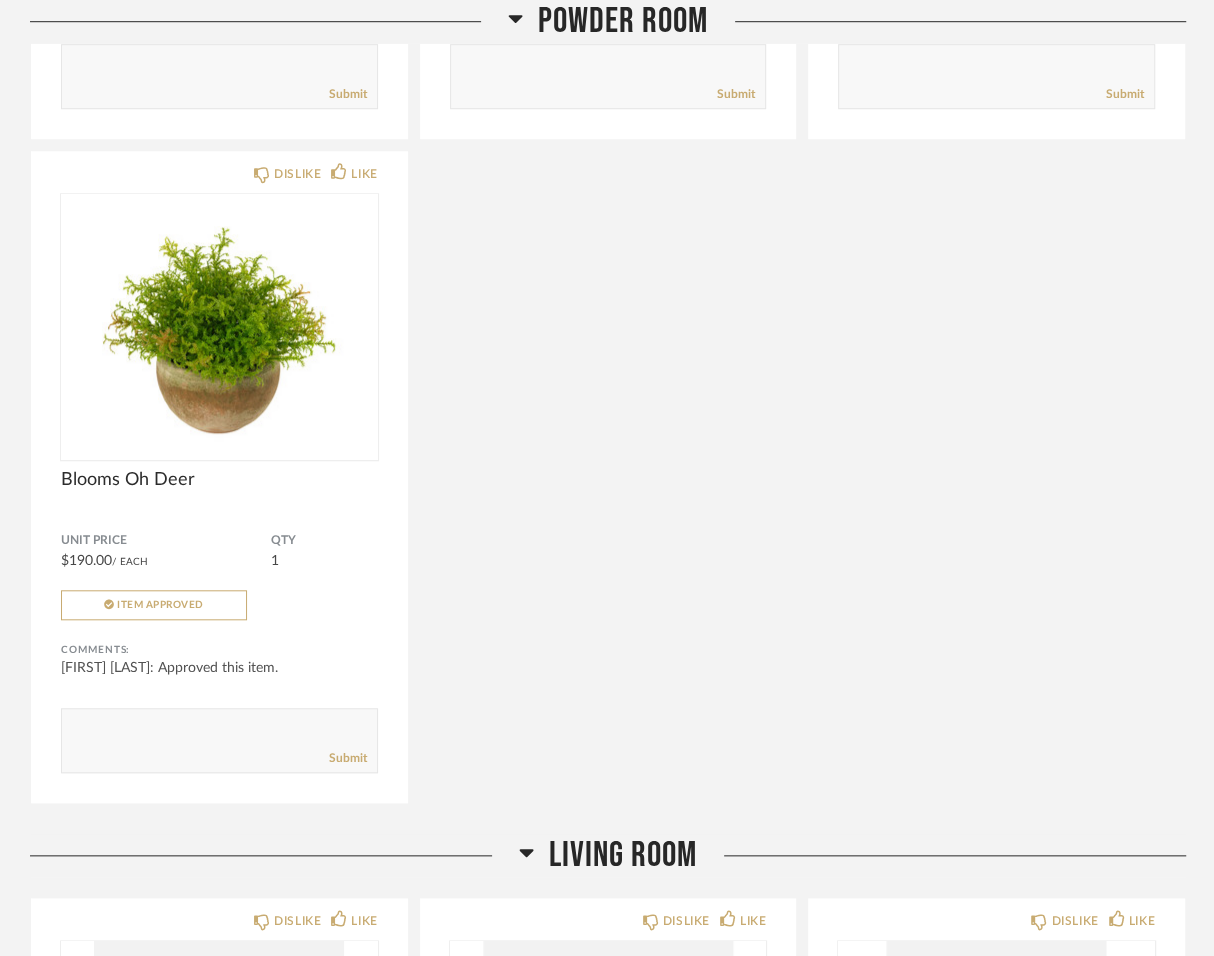 scroll, scrollTop: 912, scrollLeft: 0, axis: vertical 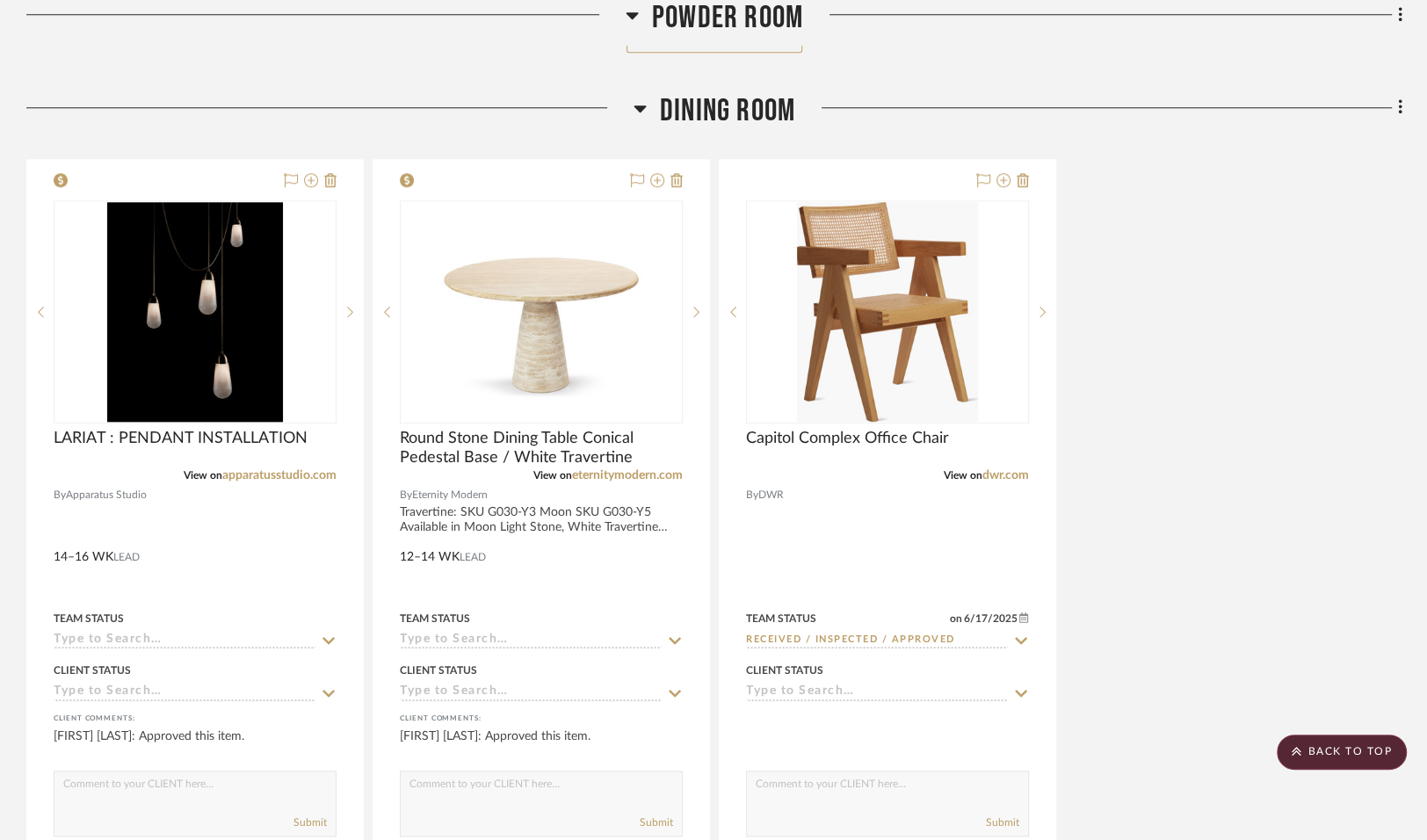 click 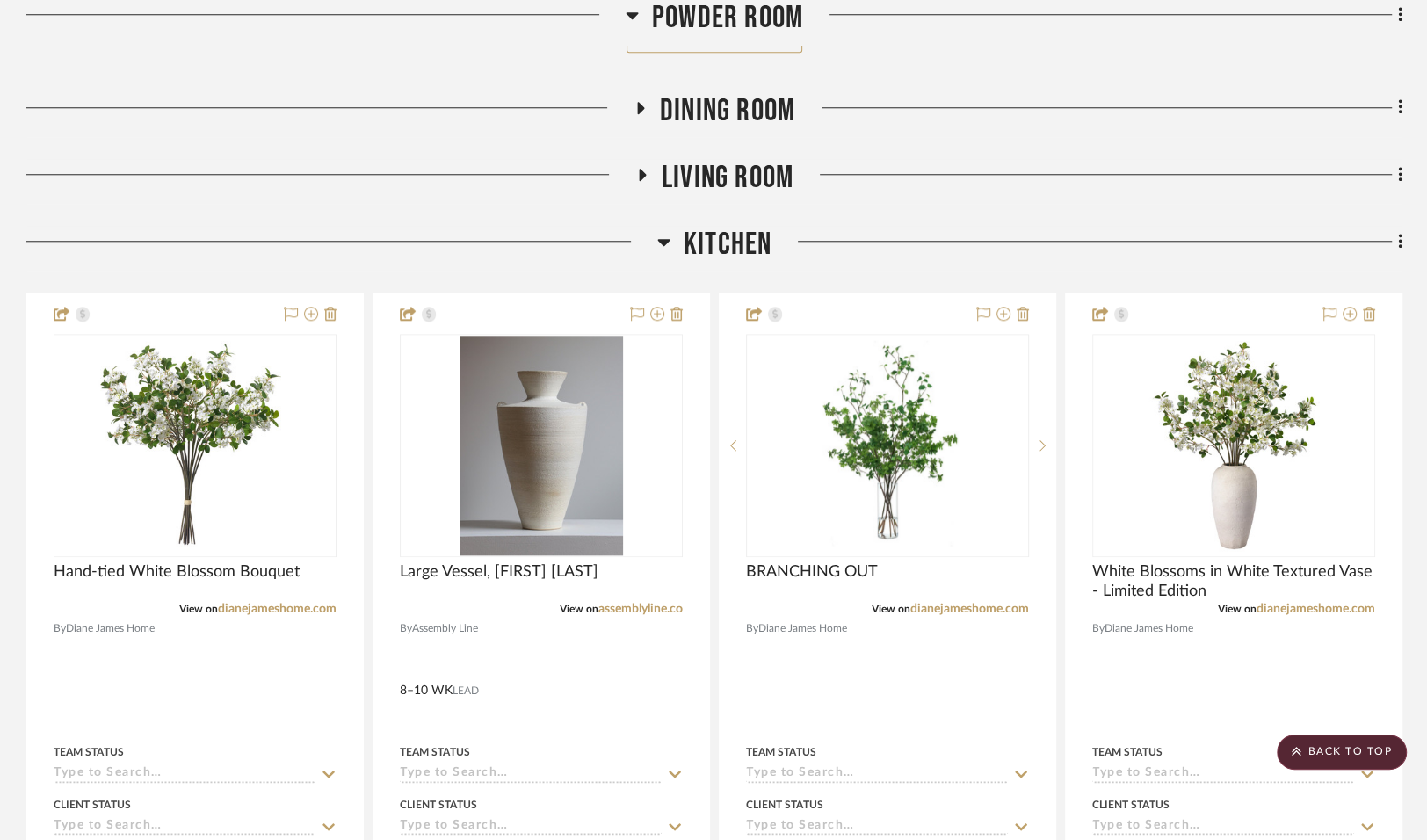 click 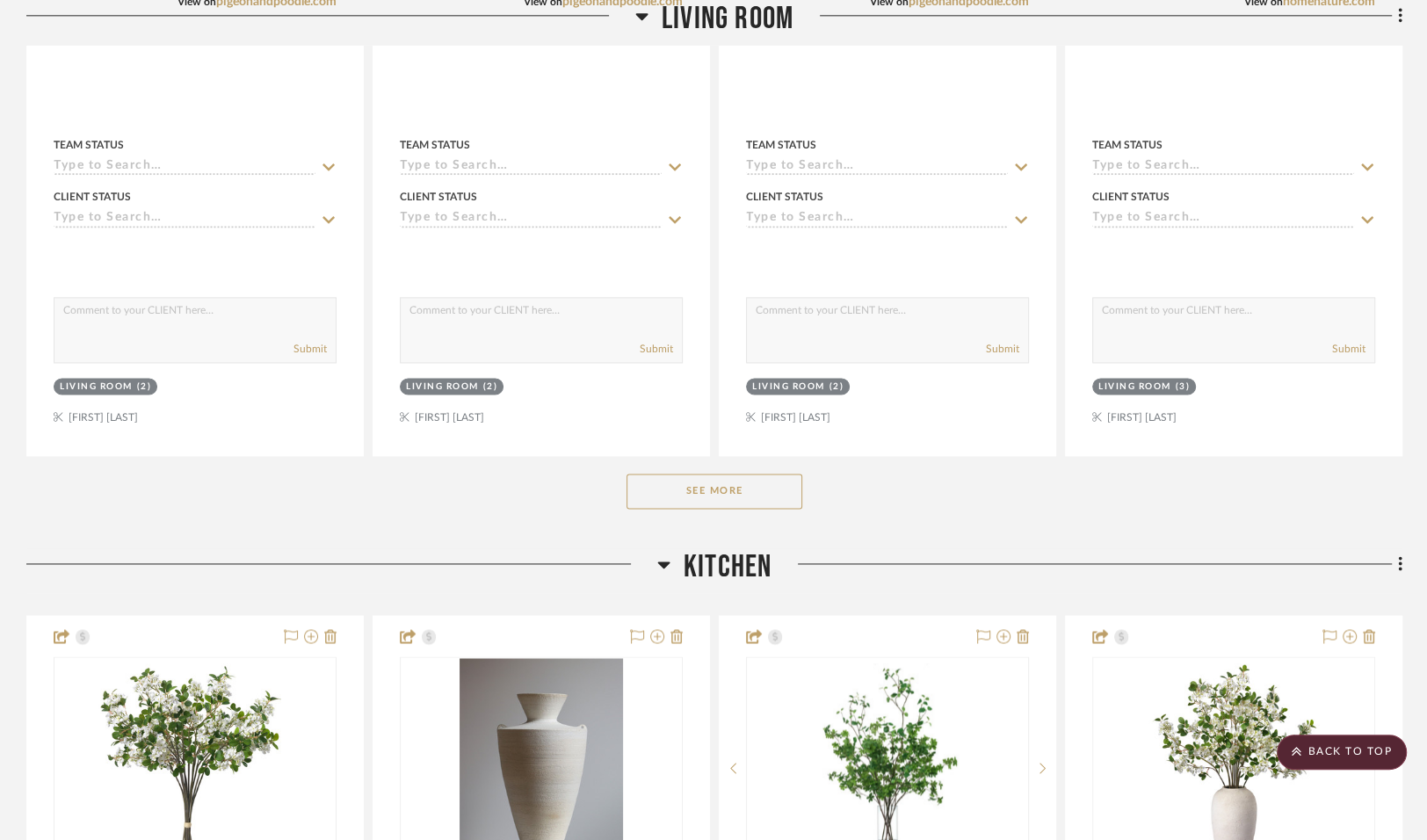scroll, scrollTop: 1980, scrollLeft: 0, axis: vertical 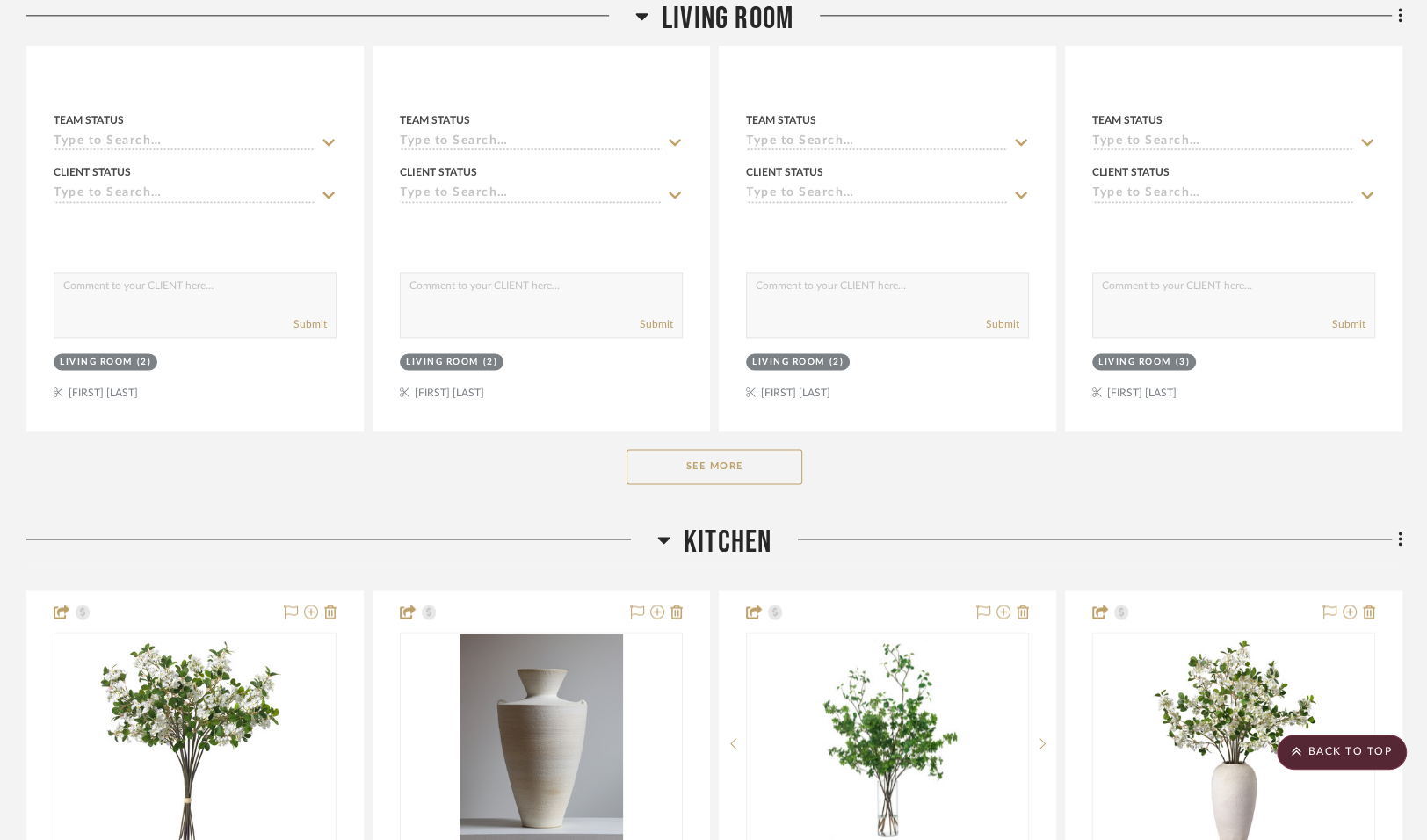 click on "See More" 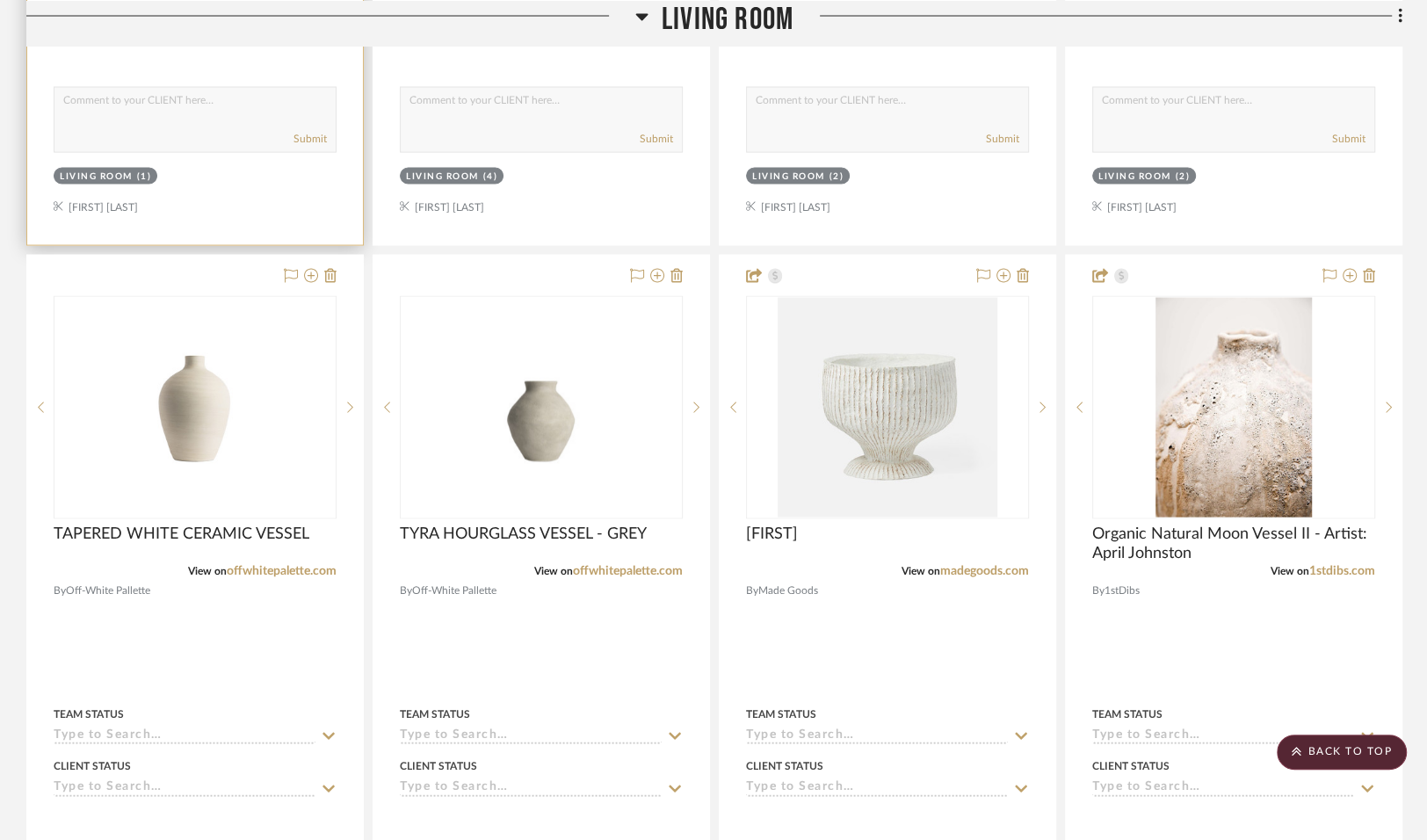 scroll, scrollTop: 2945, scrollLeft: 0, axis: vertical 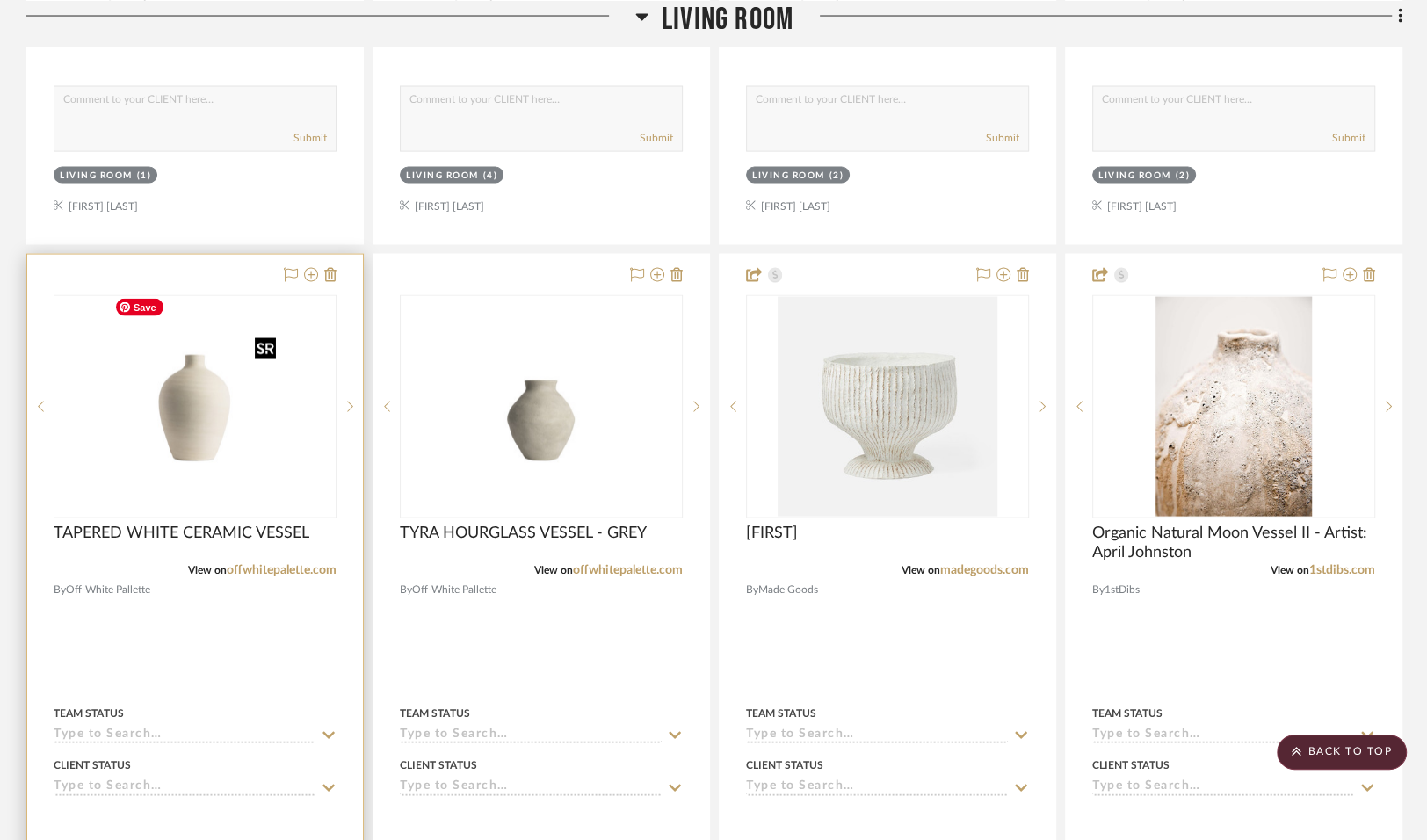 click at bounding box center (195, 407) 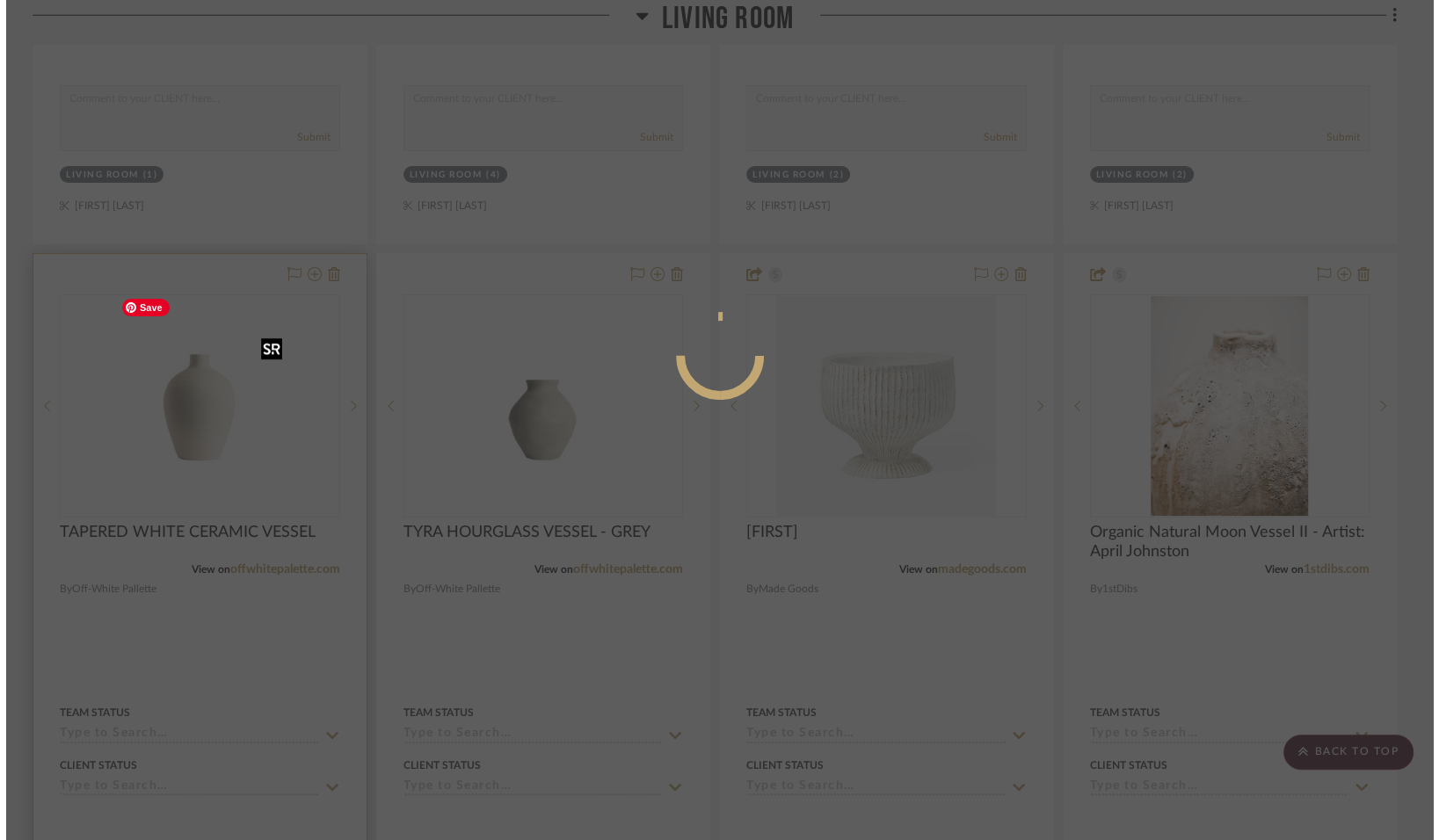 scroll, scrollTop: 0, scrollLeft: 0, axis: both 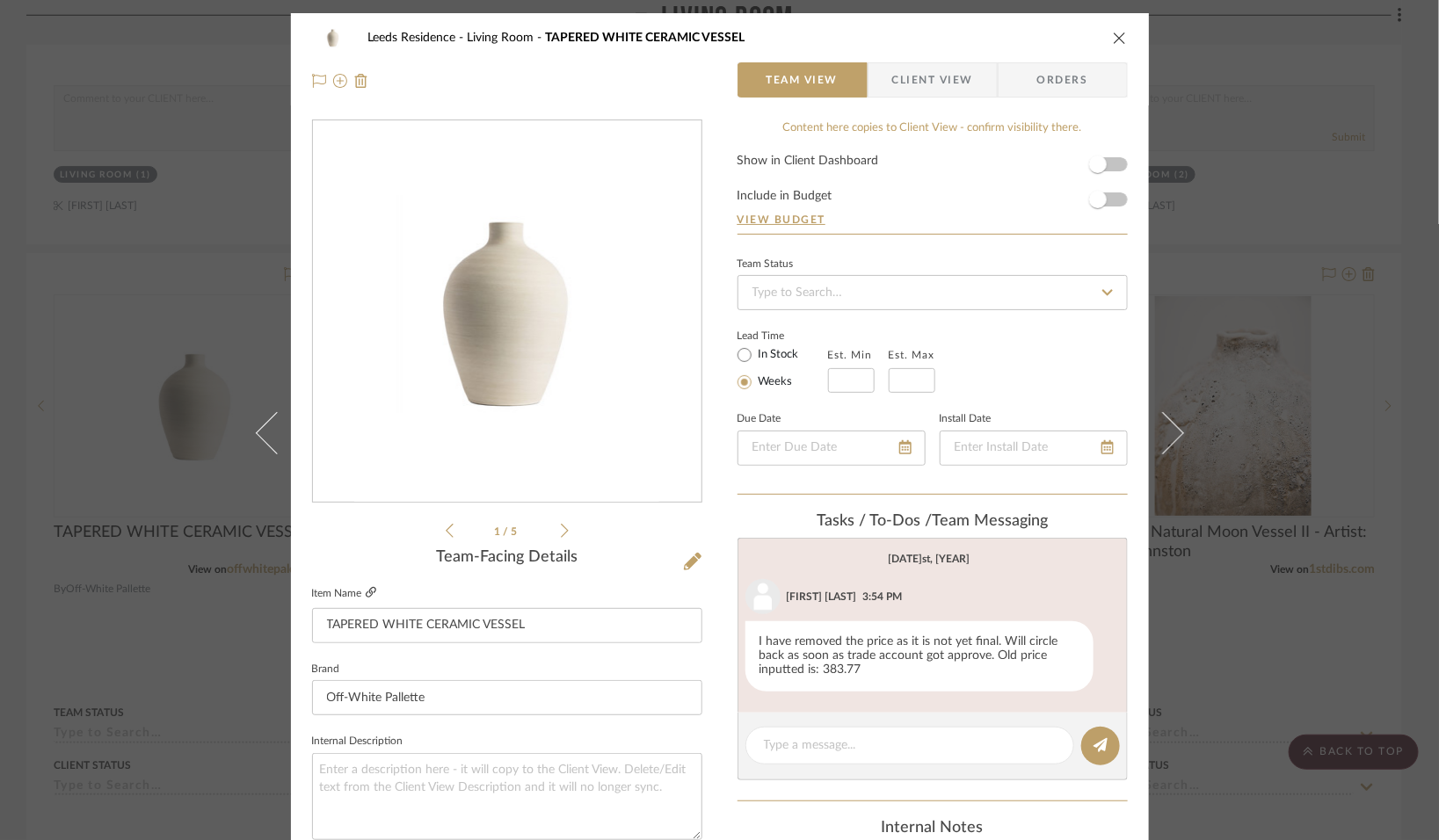 click 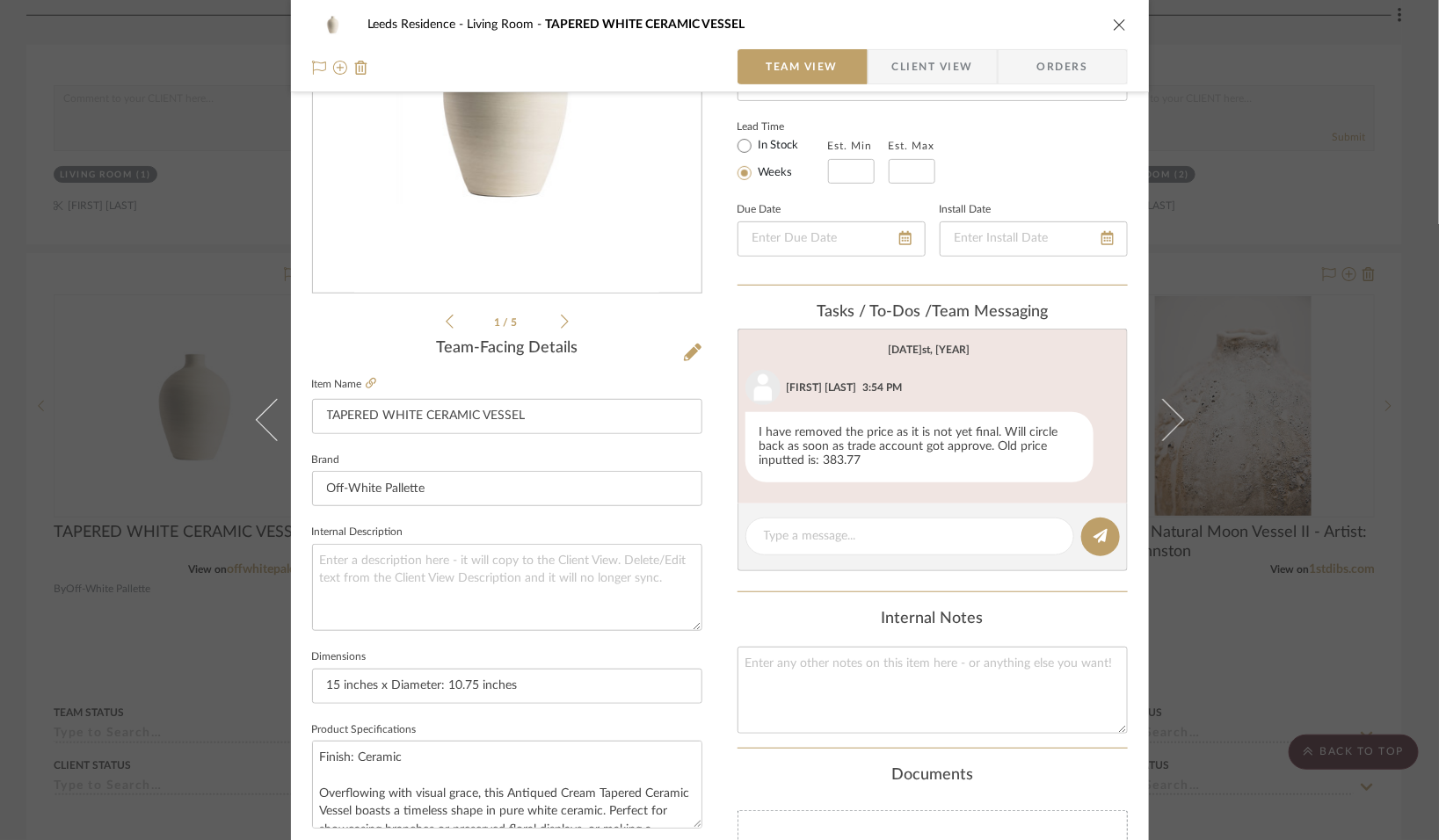scroll, scrollTop: 0, scrollLeft: 0, axis: both 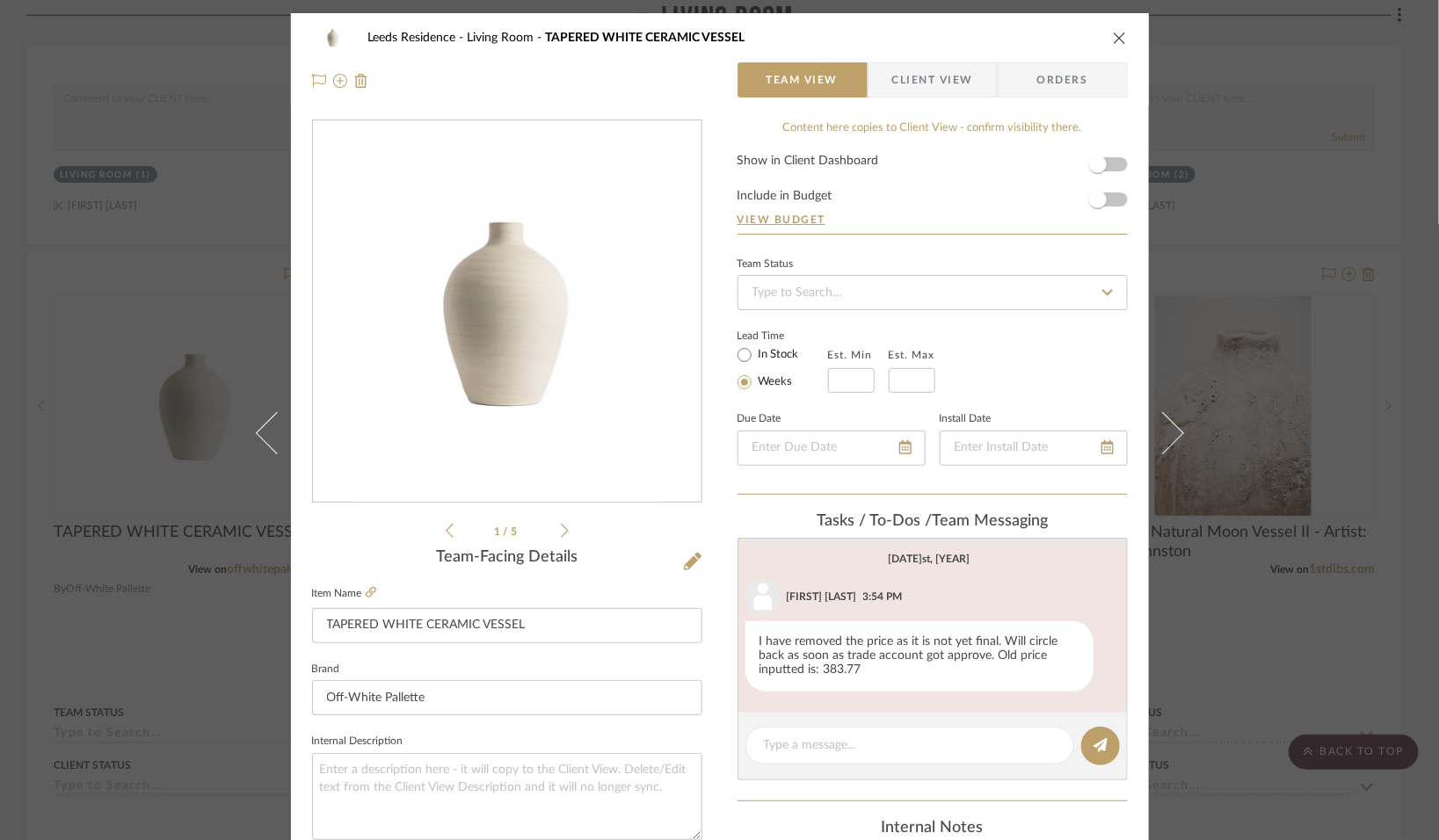 click at bounding box center (1120, 38) 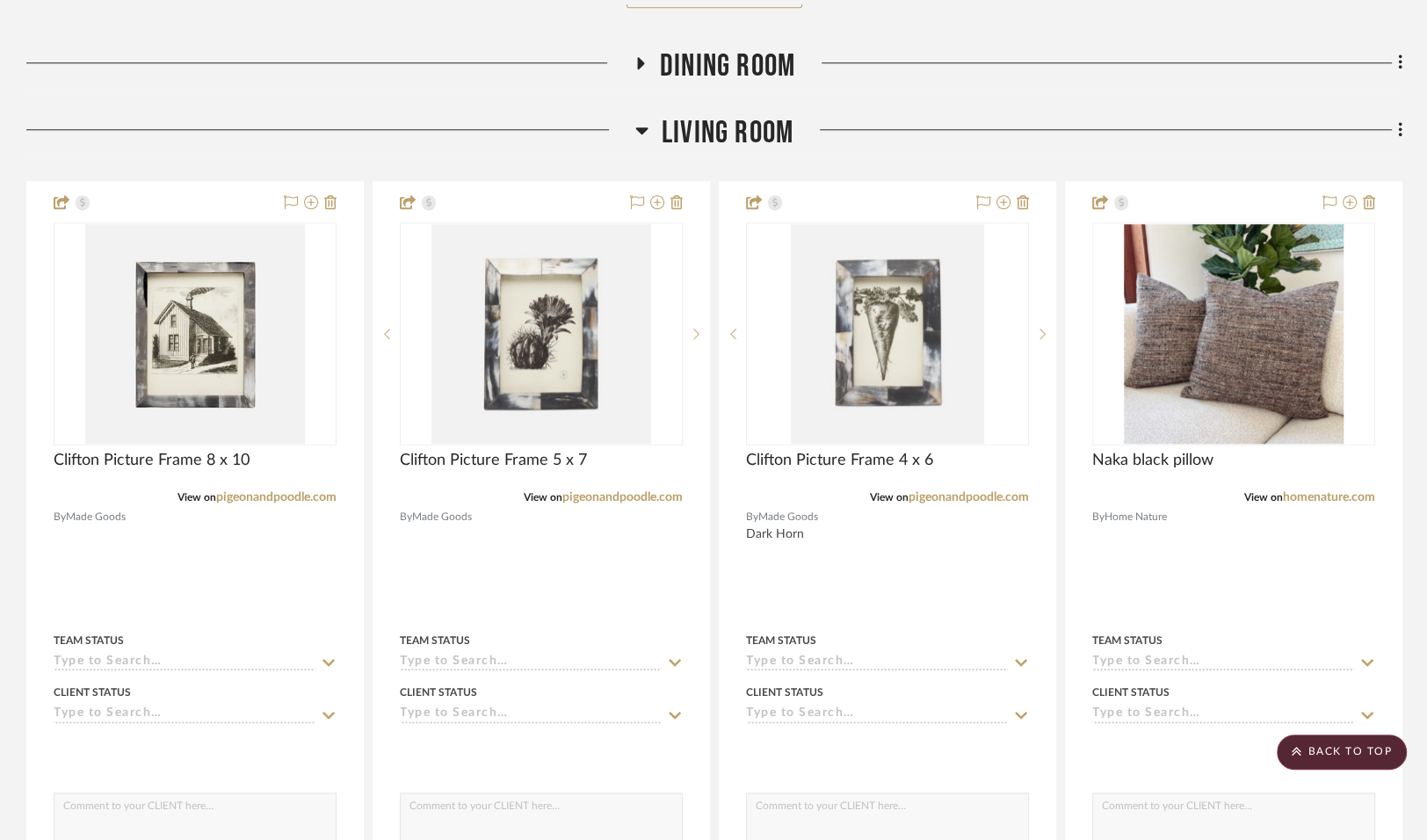 scroll, scrollTop: 1459, scrollLeft: 0, axis: vertical 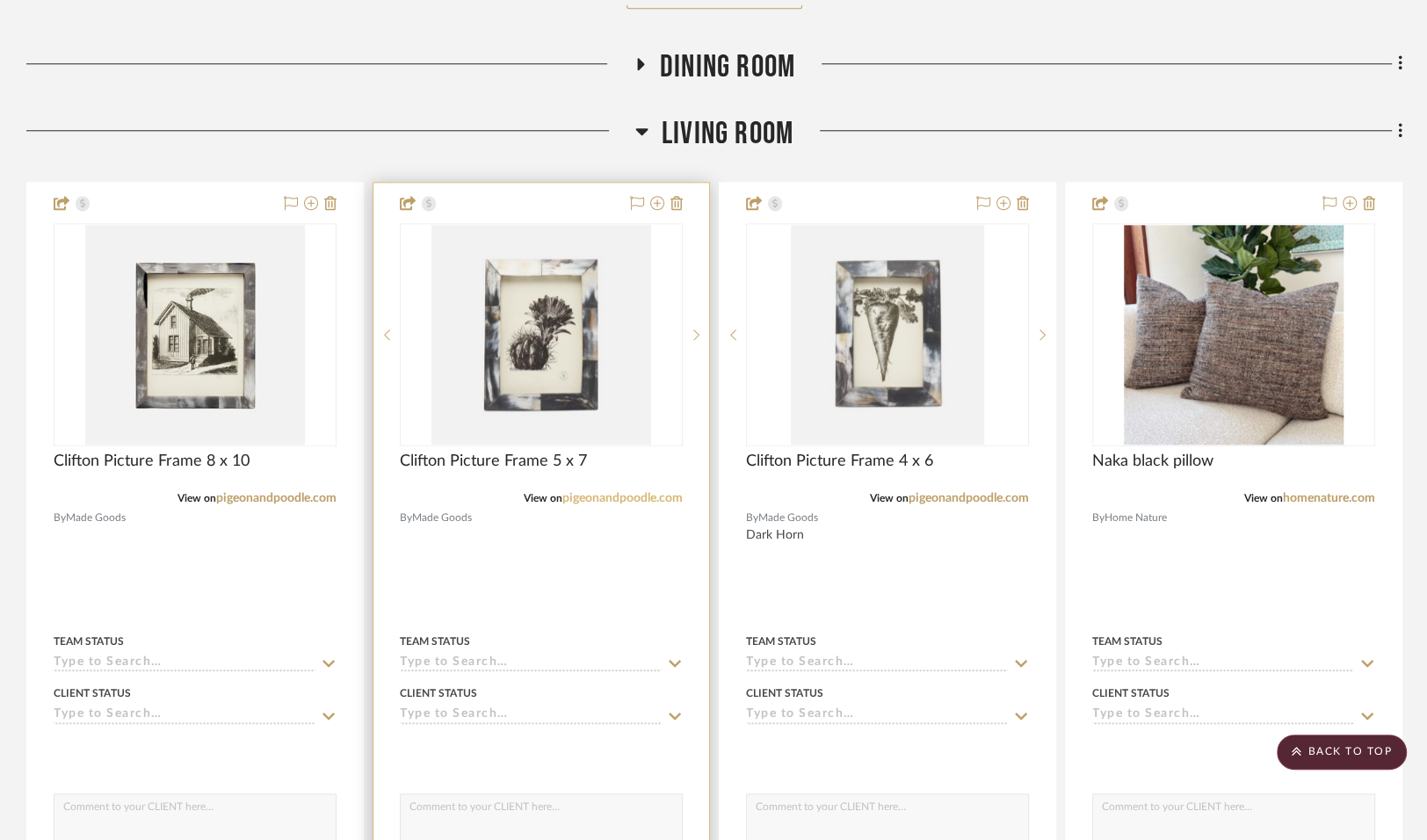 click on "pigeonandpoodle.com" at bounding box center (622, 498) 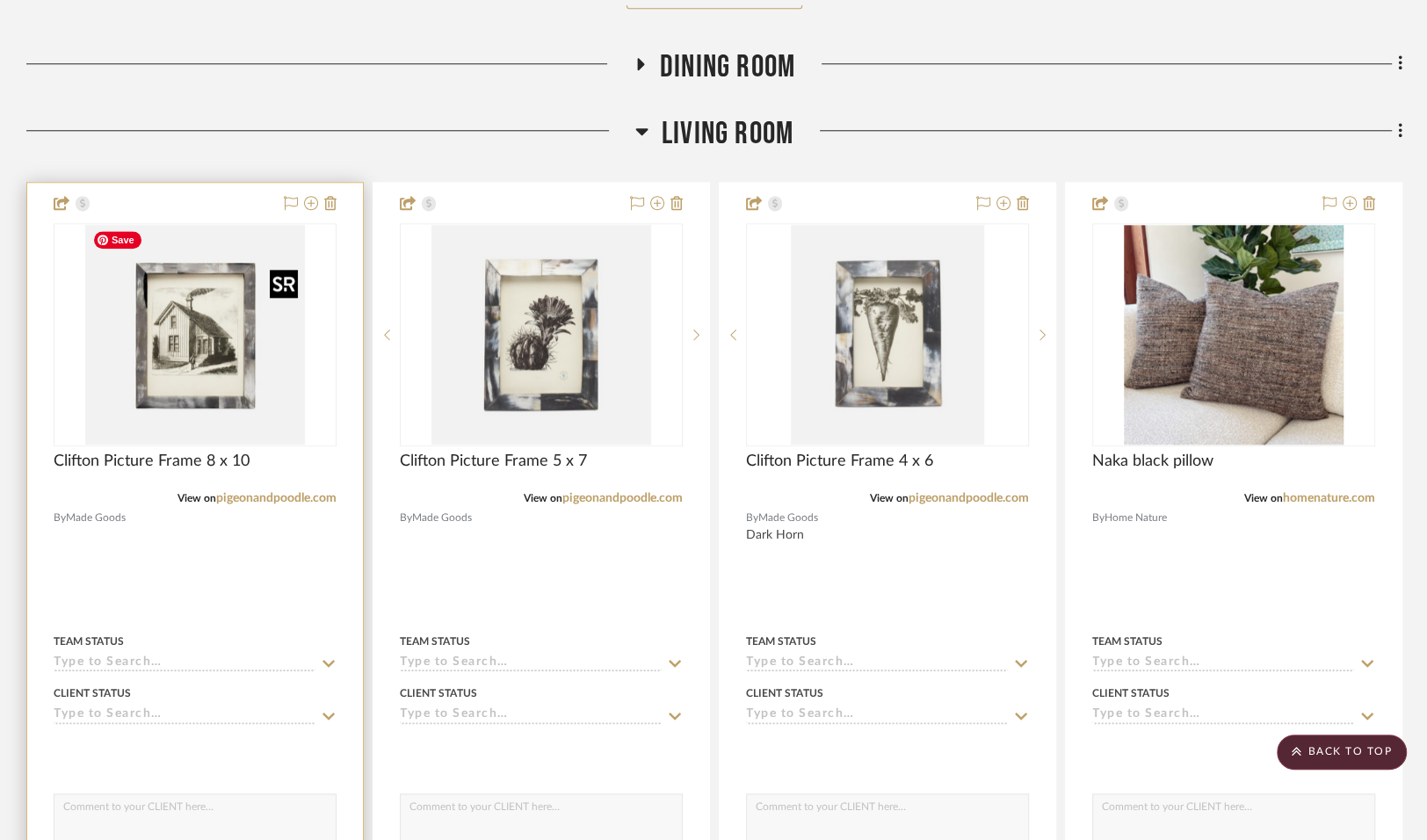 click at bounding box center (195, 335) 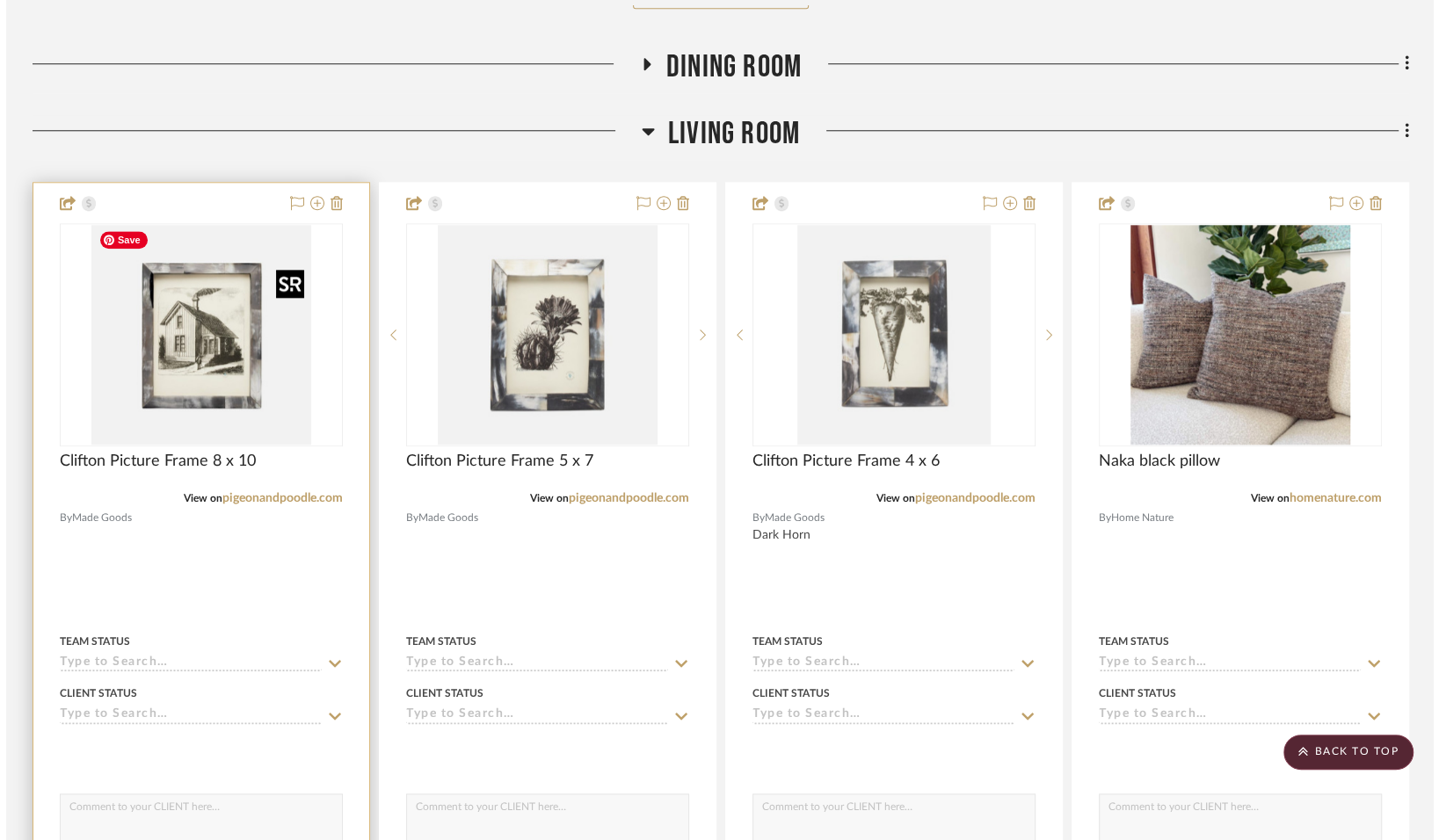 scroll, scrollTop: 0, scrollLeft: 0, axis: both 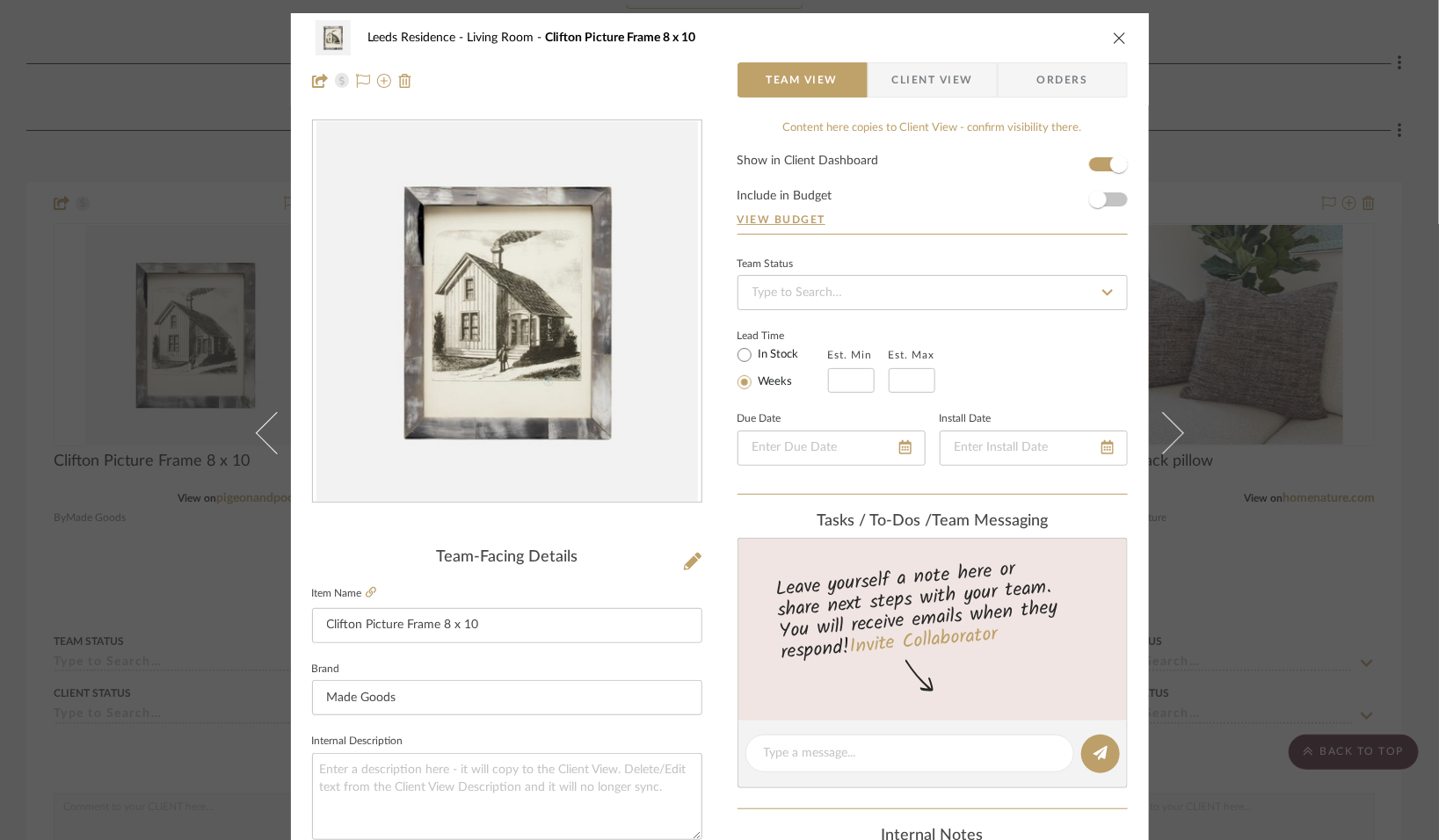 click at bounding box center [1120, 38] 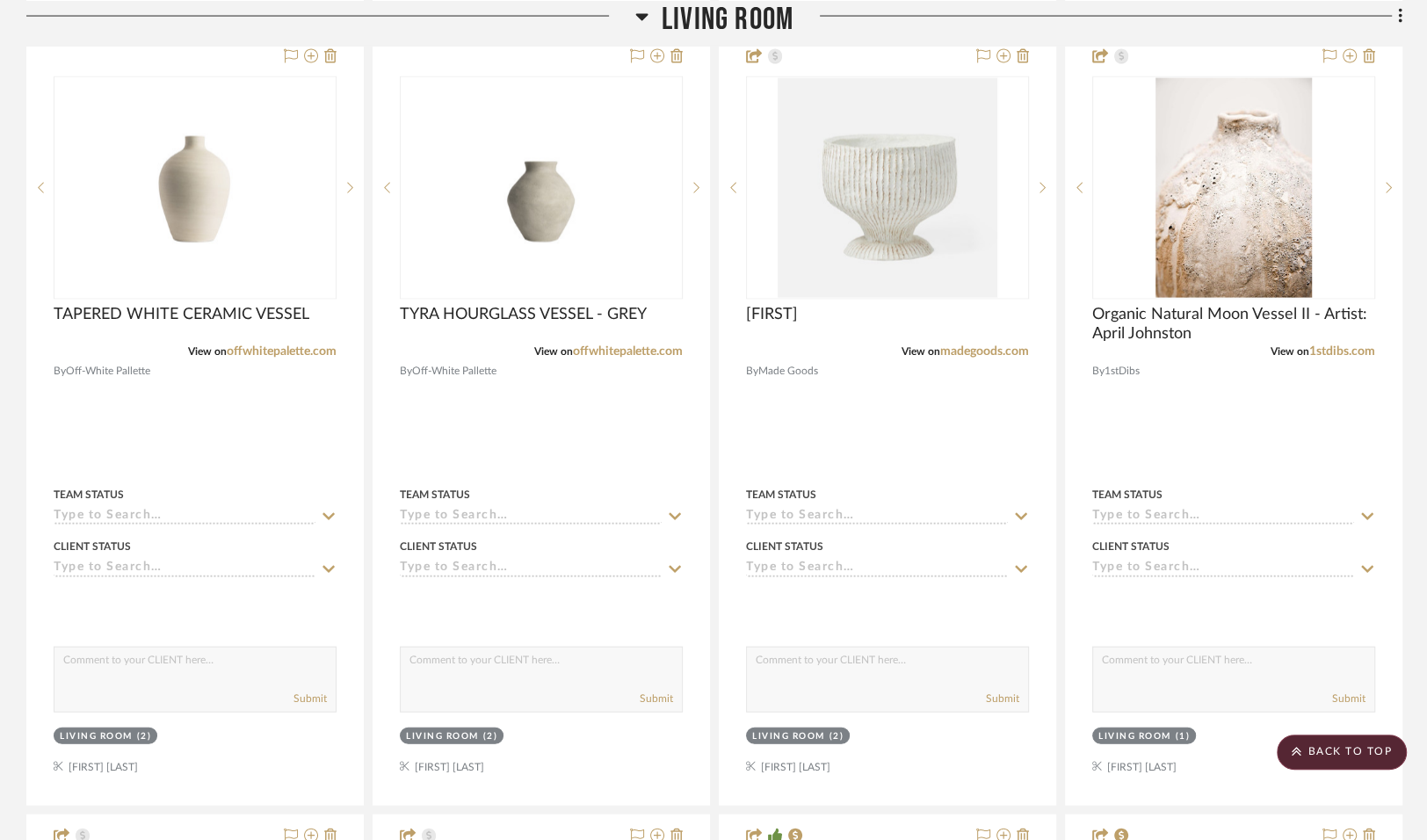 scroll, scrollTop: 3079, scrollLeft: 0, axis: vertical 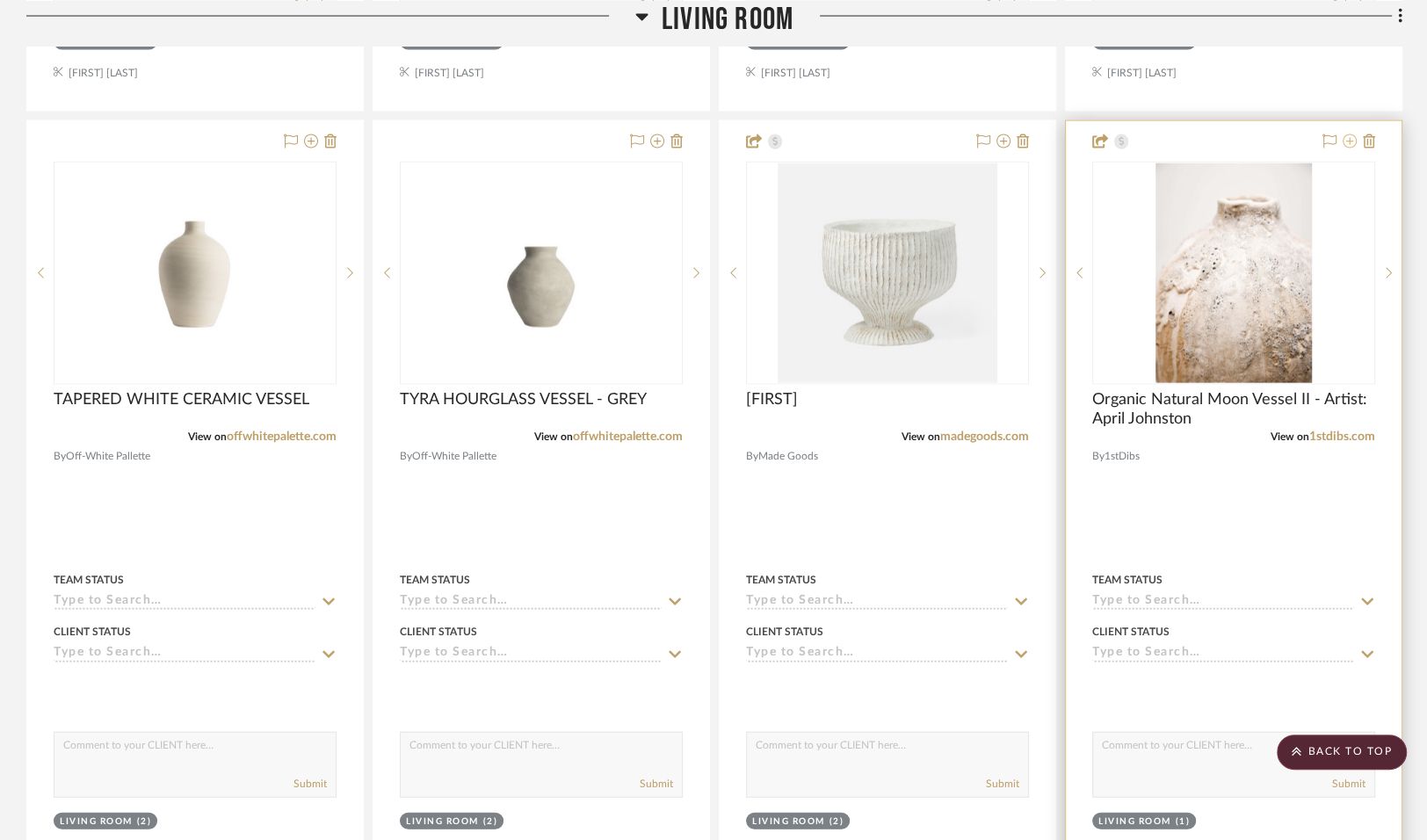 click 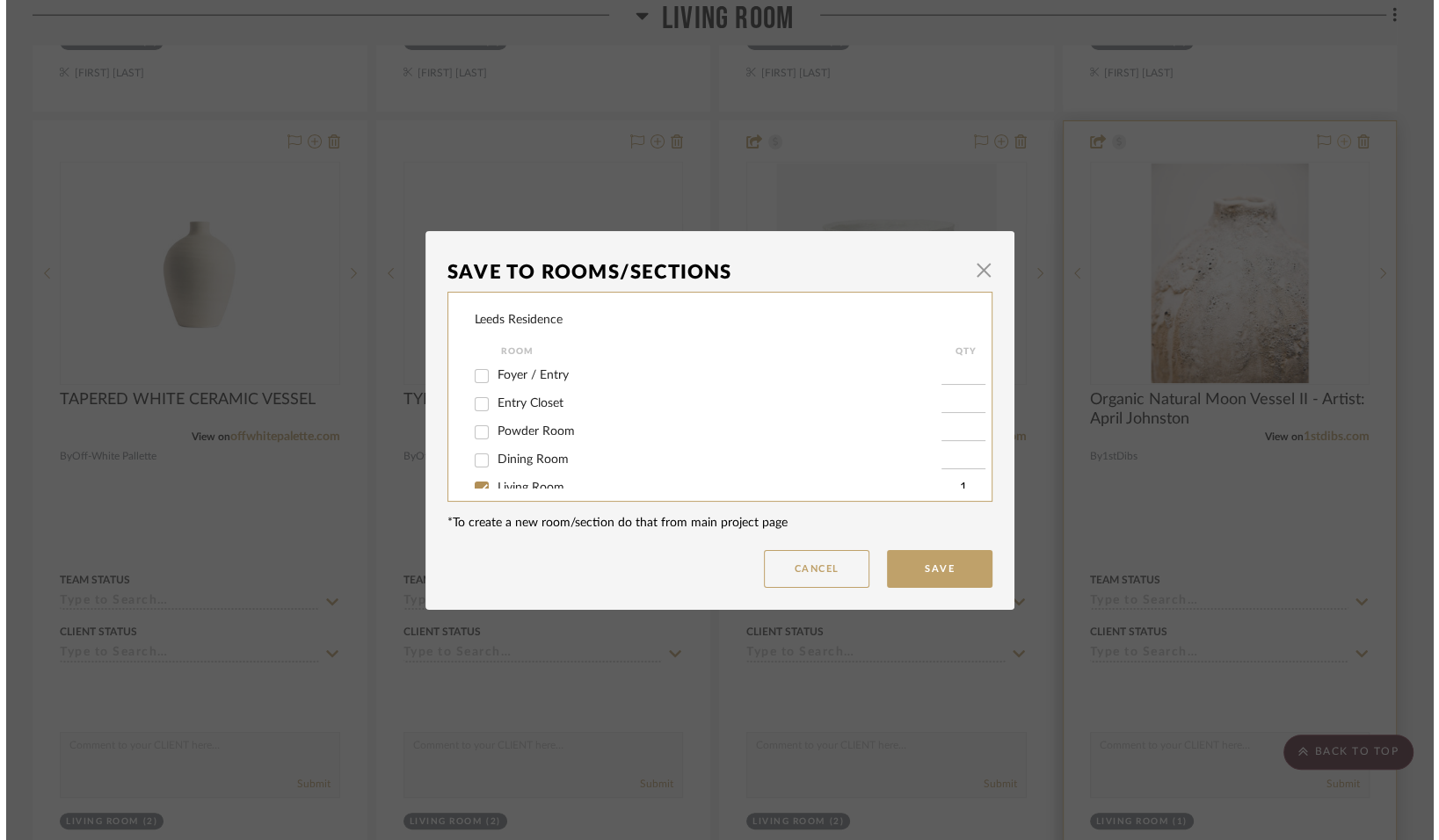 scroll, scrollTop: 0, scrollLeft: 0, axis: both 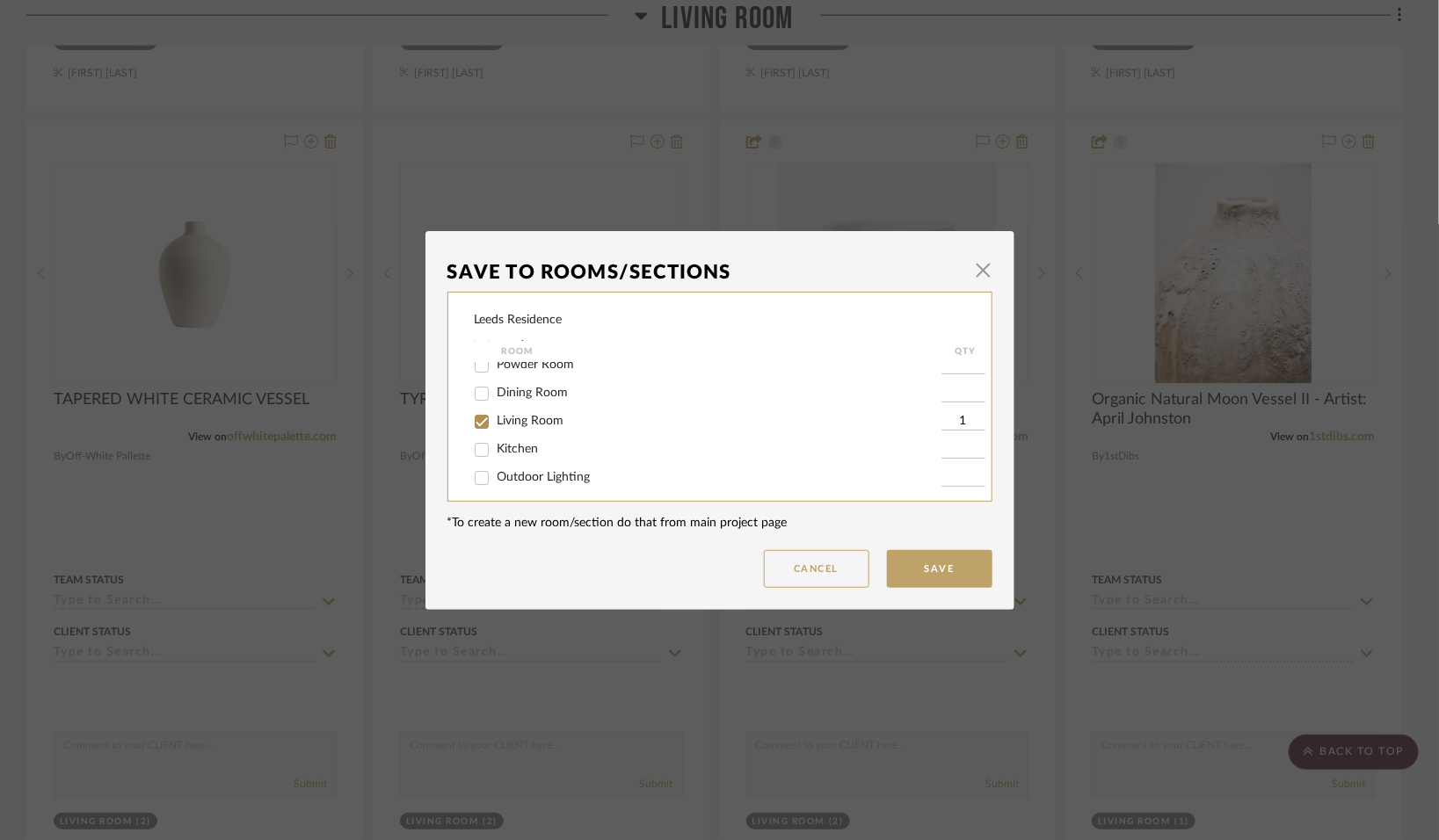 click on "Living Room" at bounding box center [482, 422] 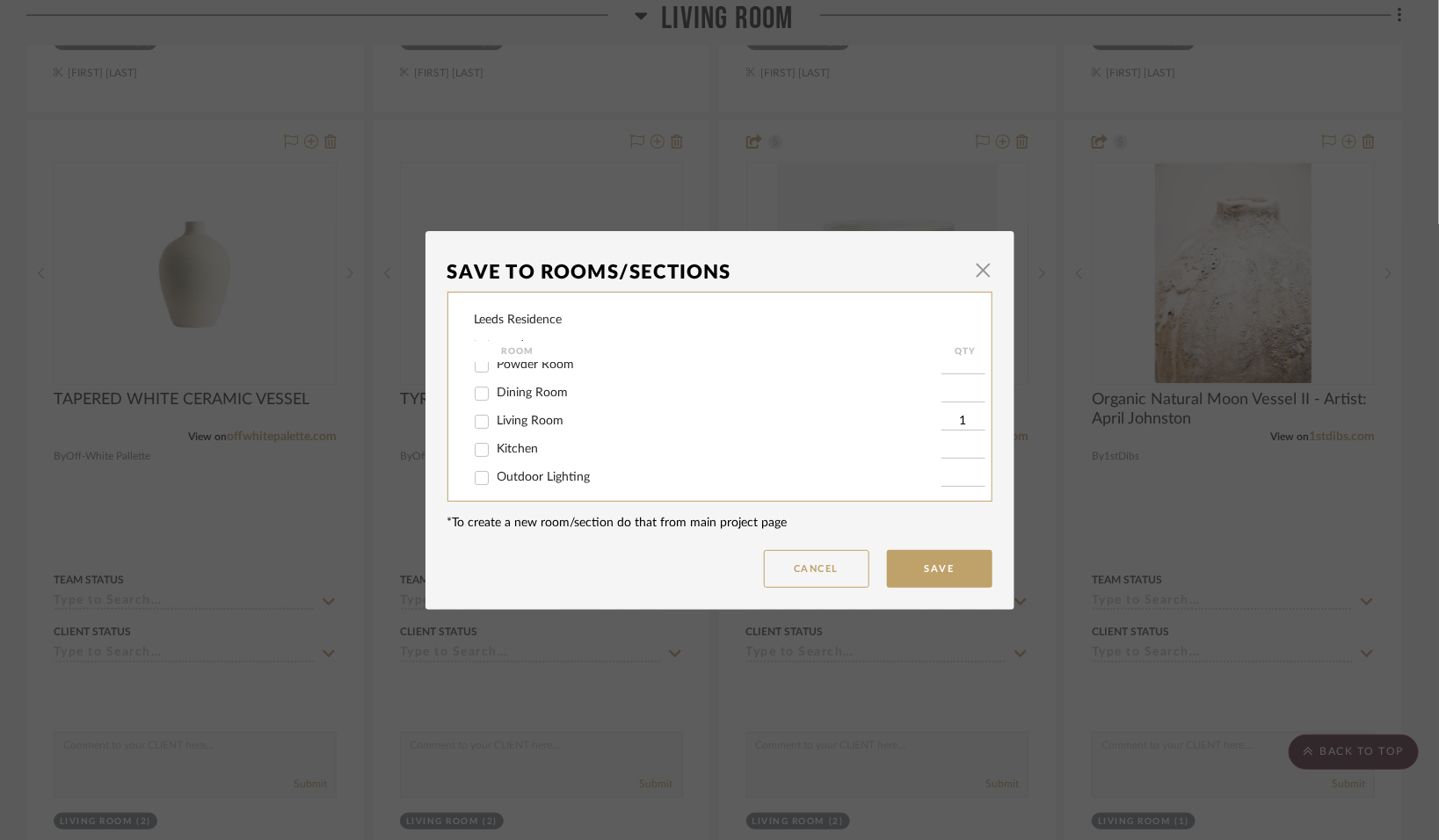 checkbox on "false" 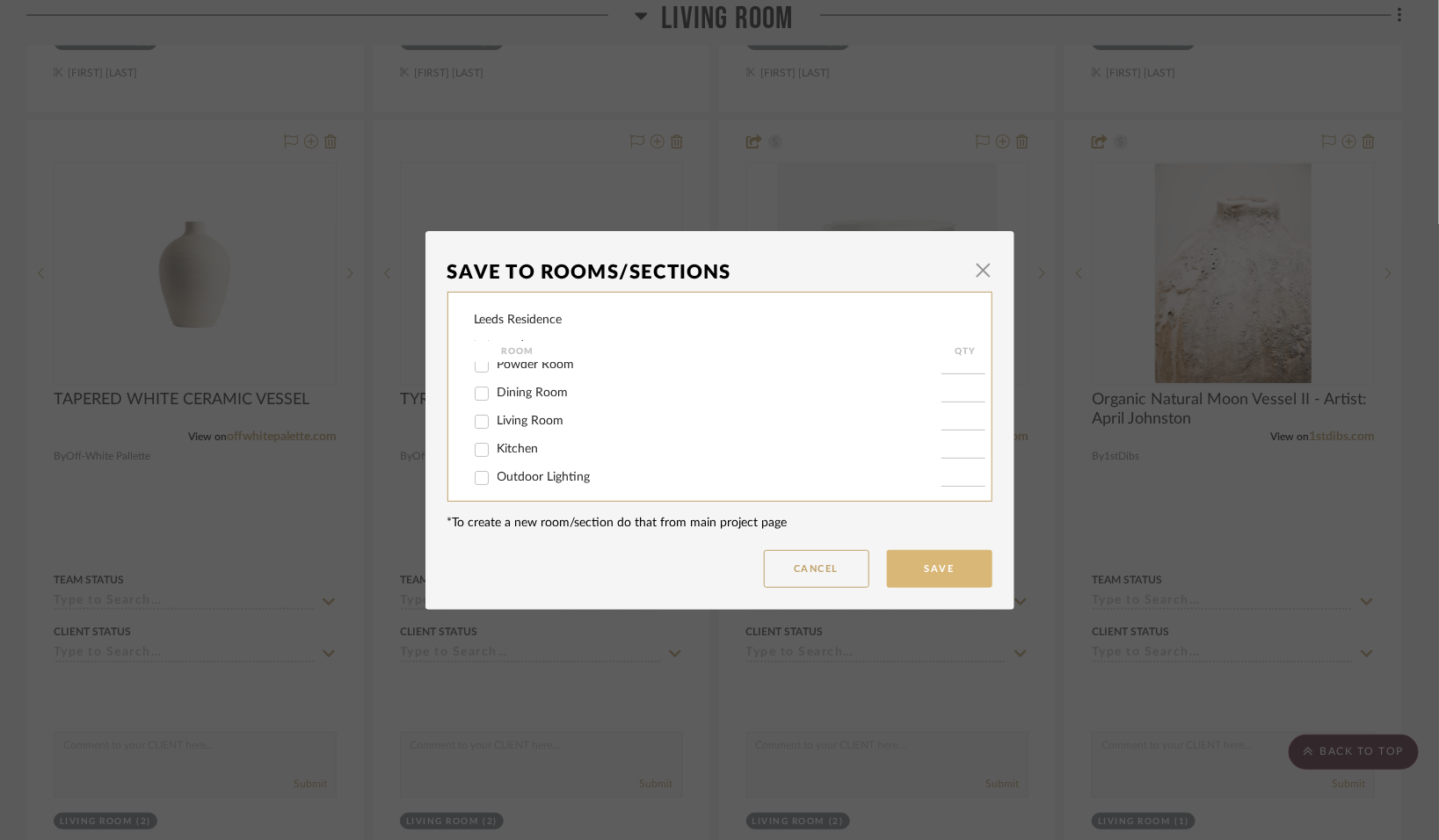 click on "Save" at bounding box center [940, 568] 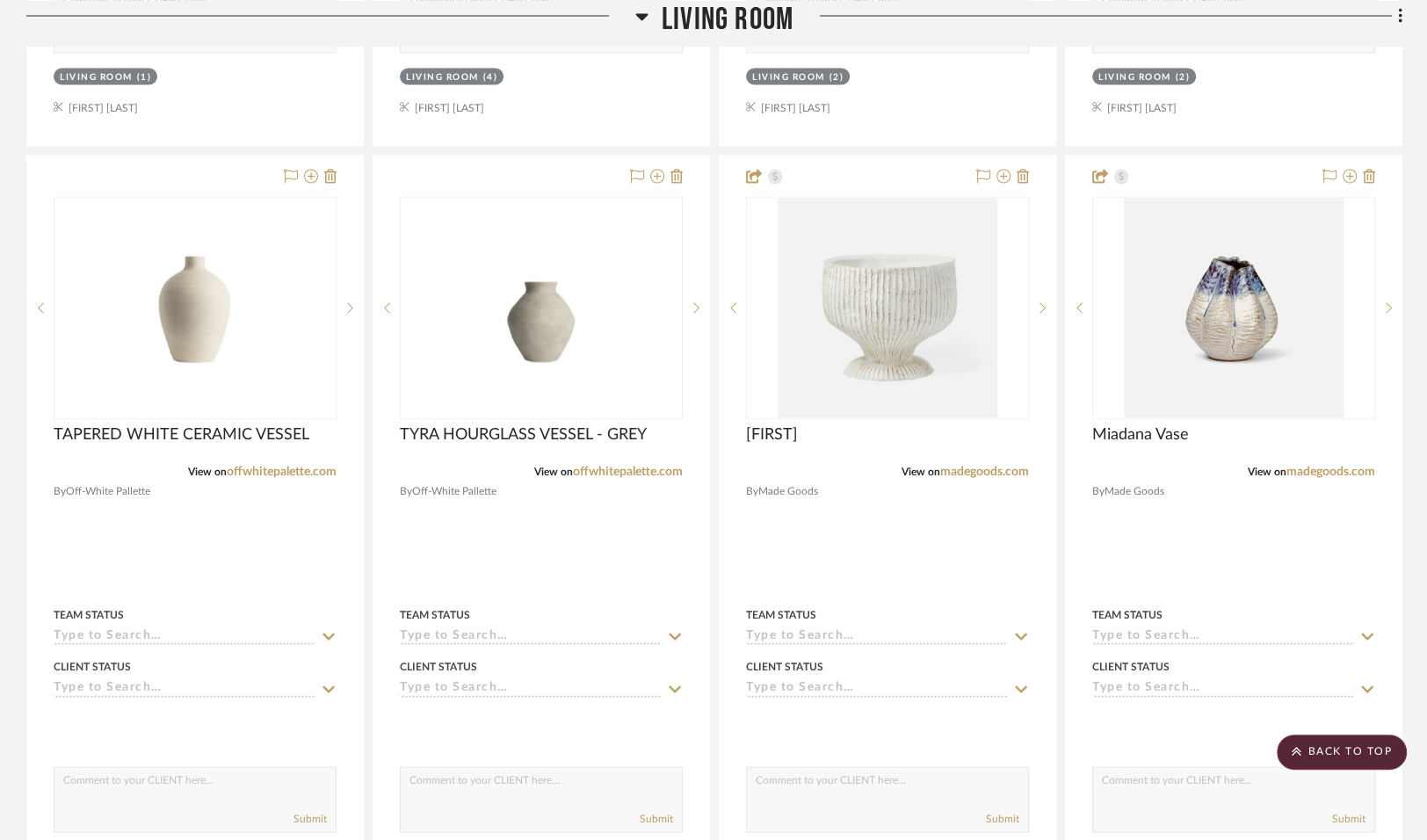scroll, scrollTop: 2937, scrollLeft: 0, axis: vertical 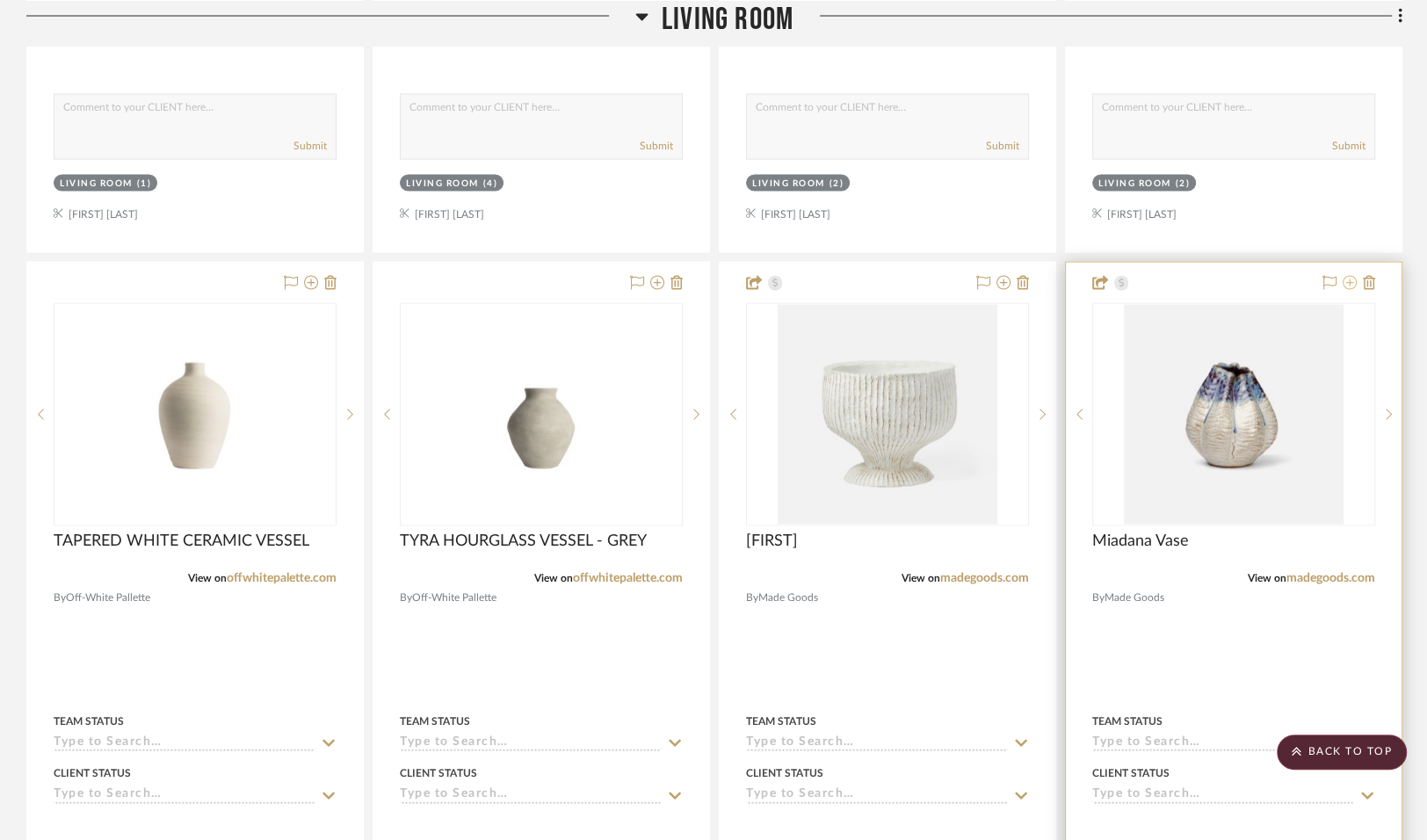 click 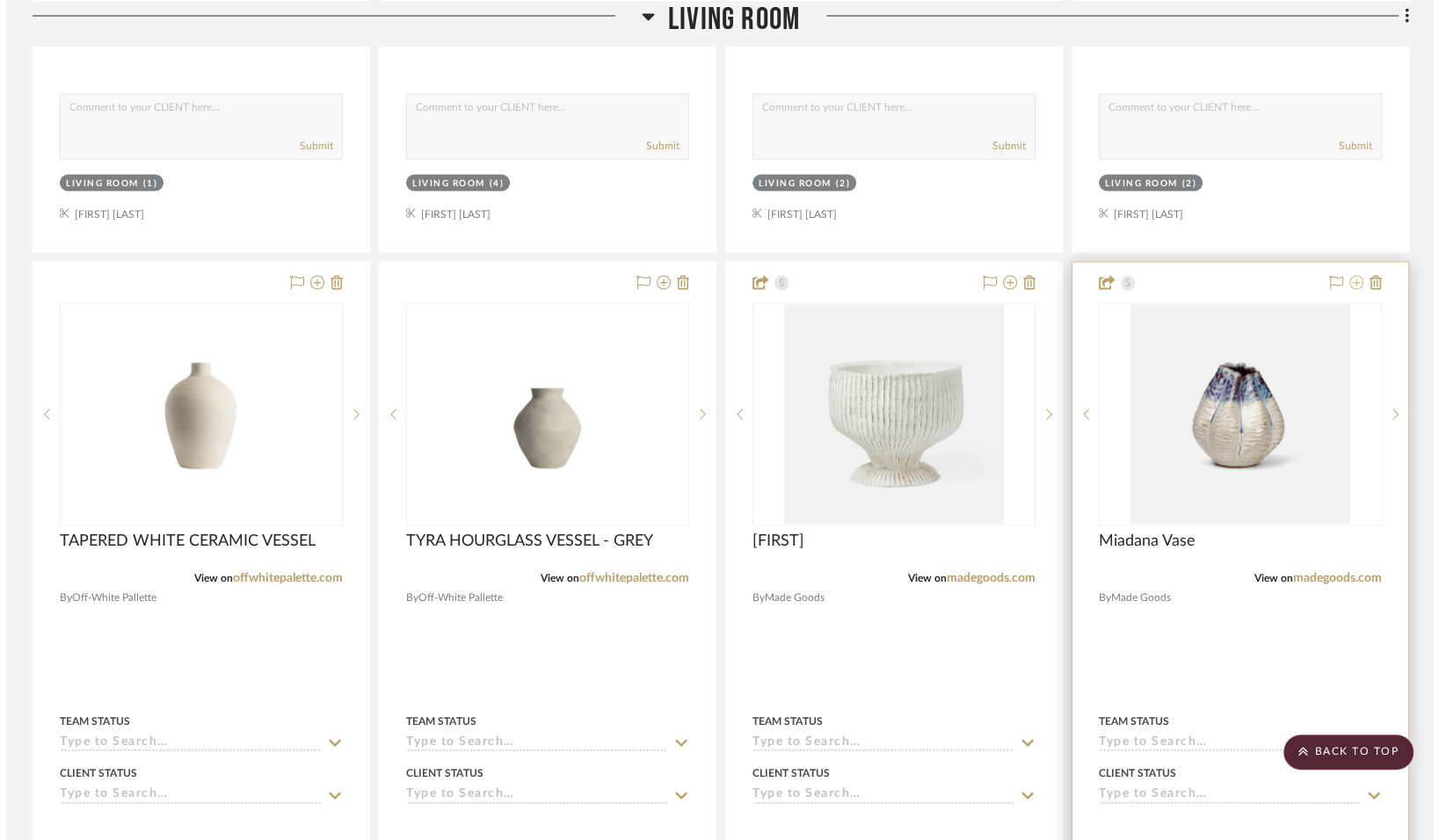 scroll, scrollTop: 0, scrollLeft: 0, axis: both 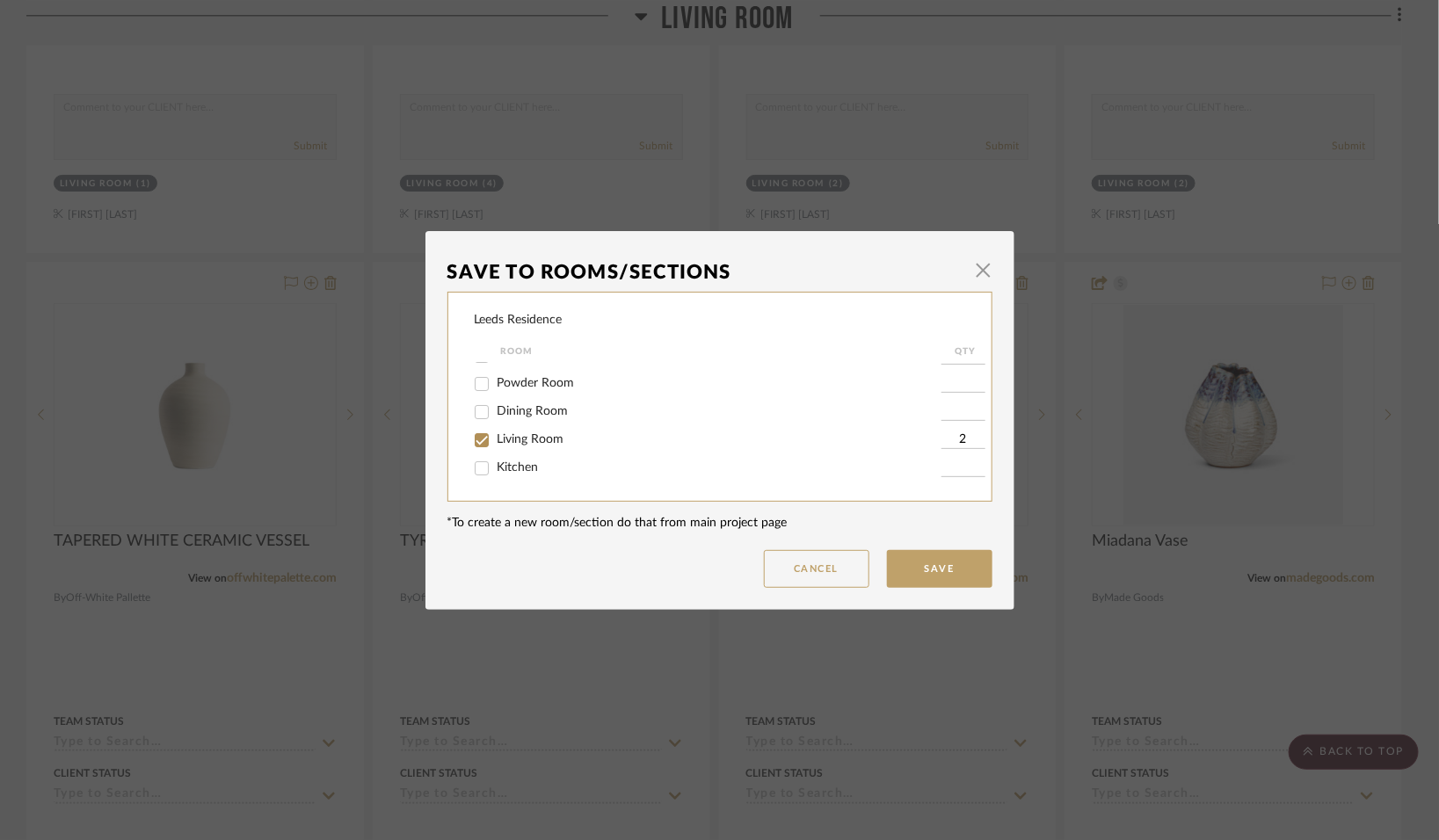 click on "Living Room" at bounding box center (482, 440) 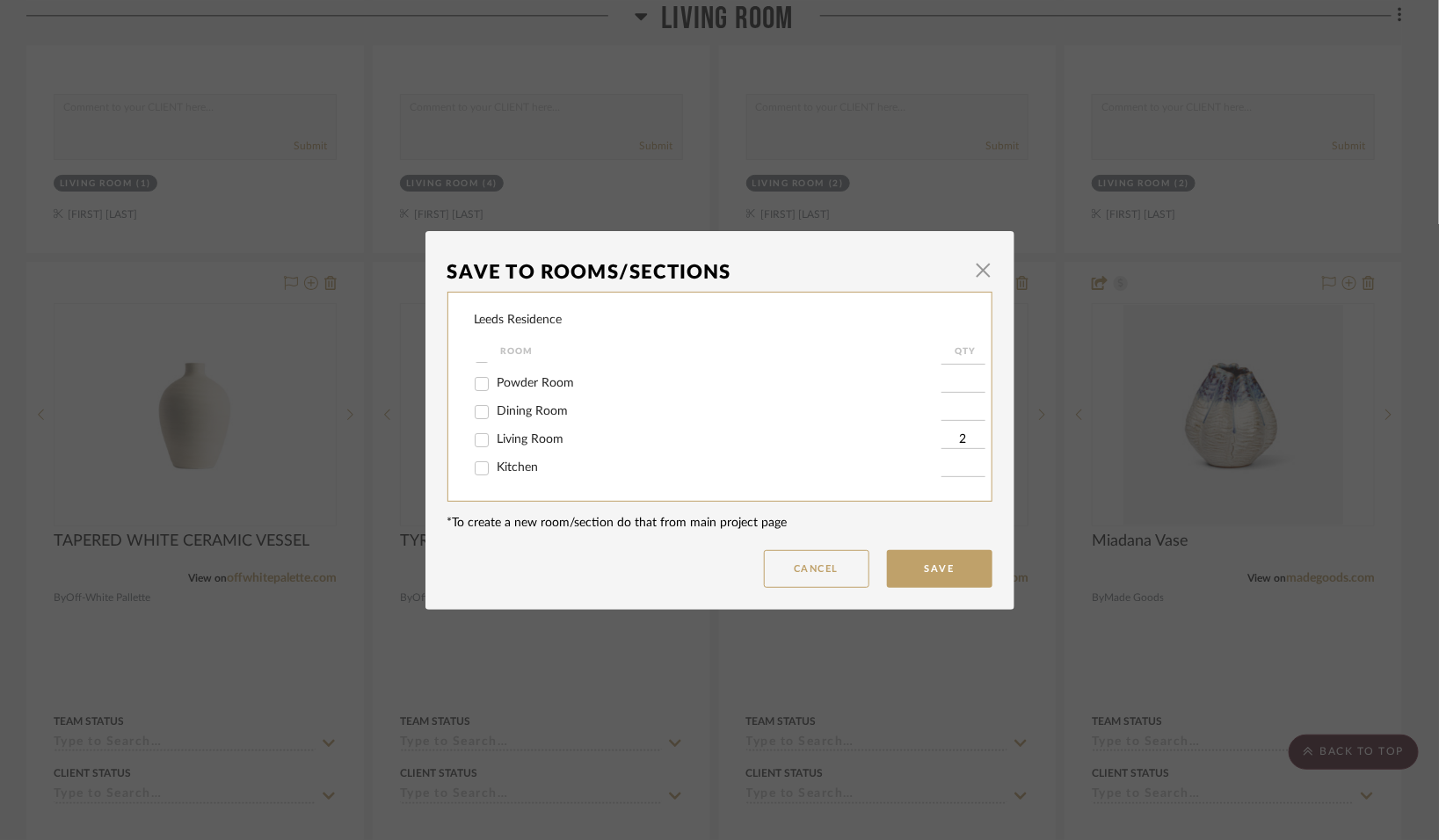 checkbox on "false" 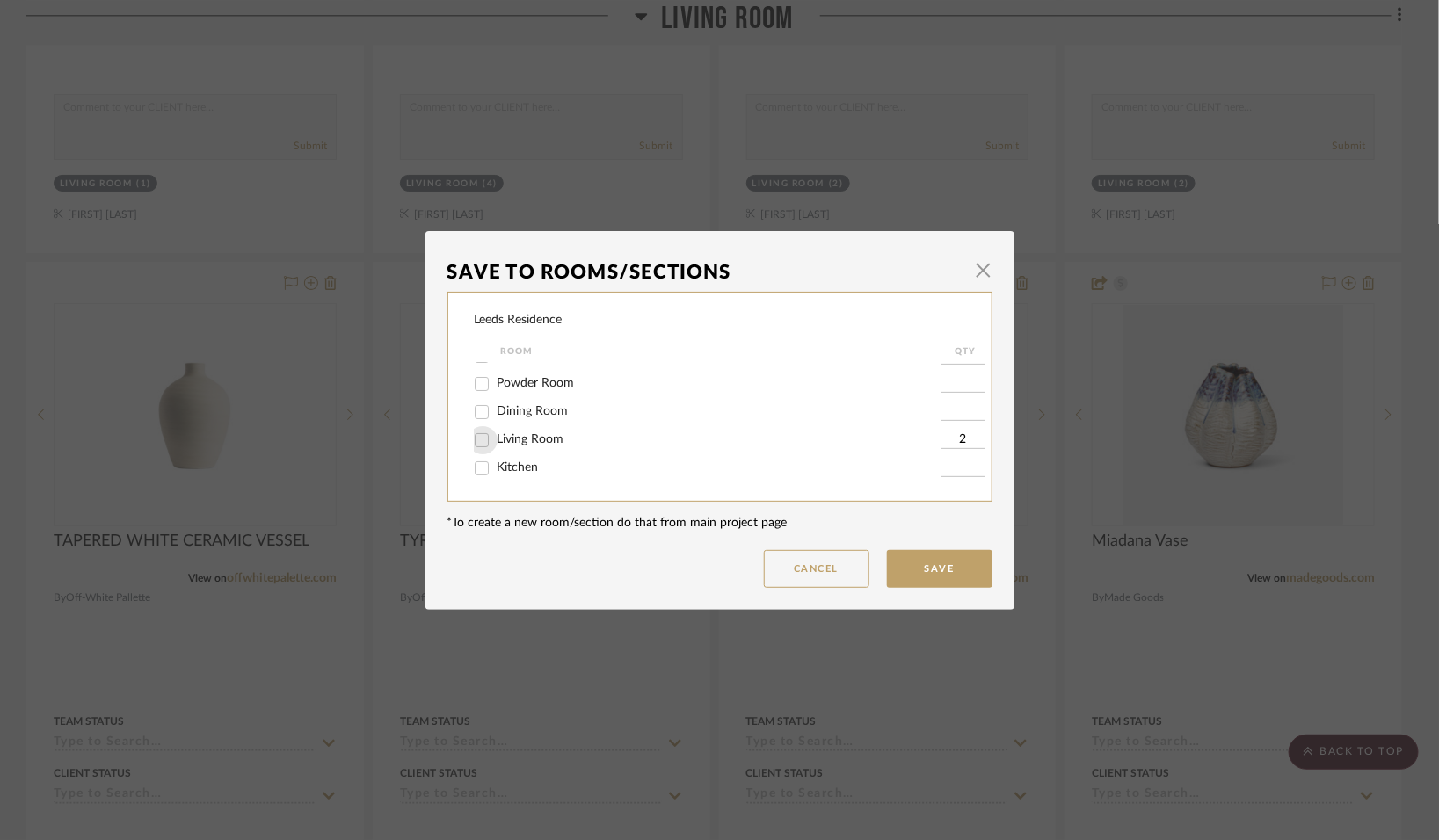 type 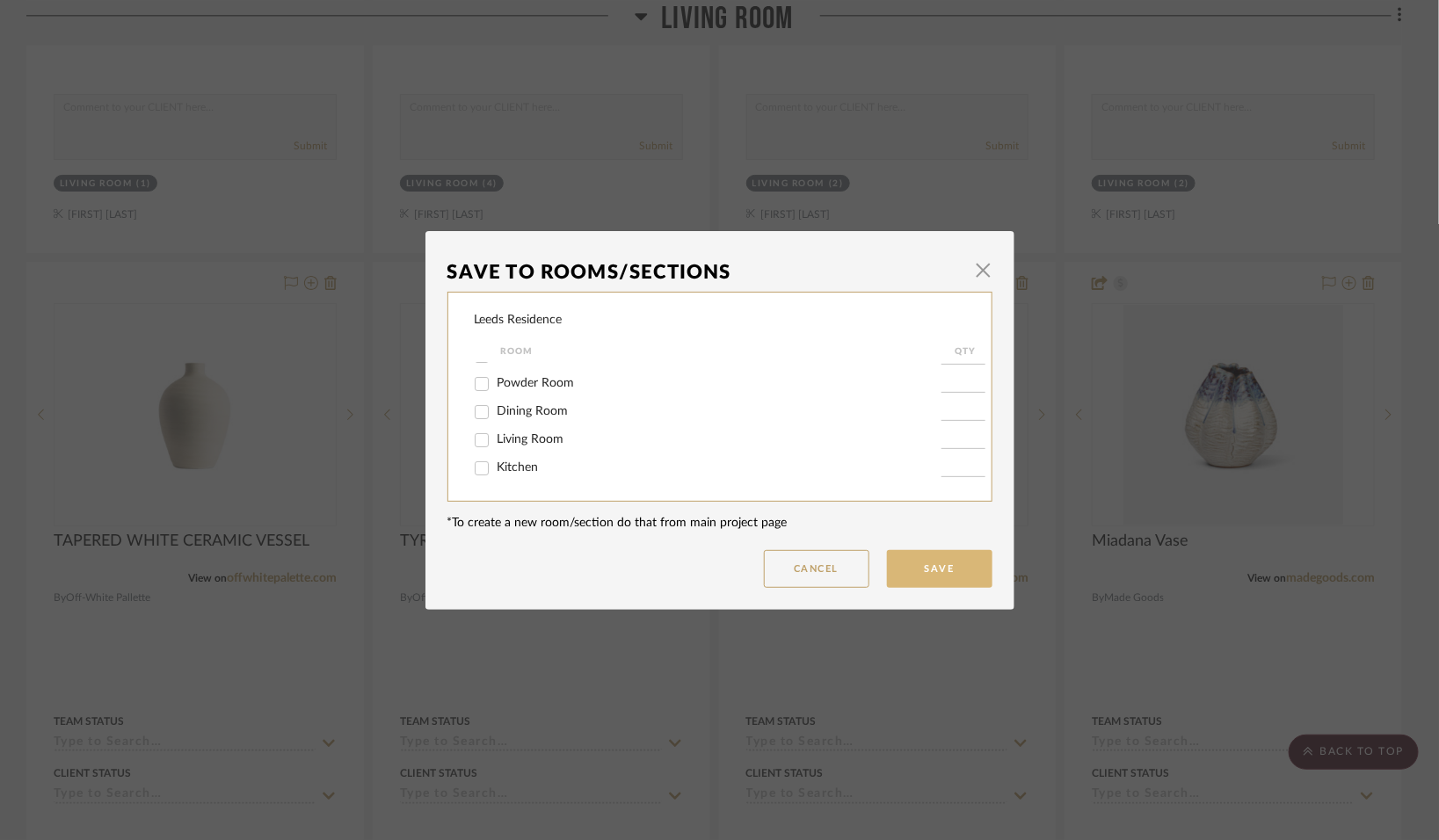 click on "Save" at bounding box center [940, 568] 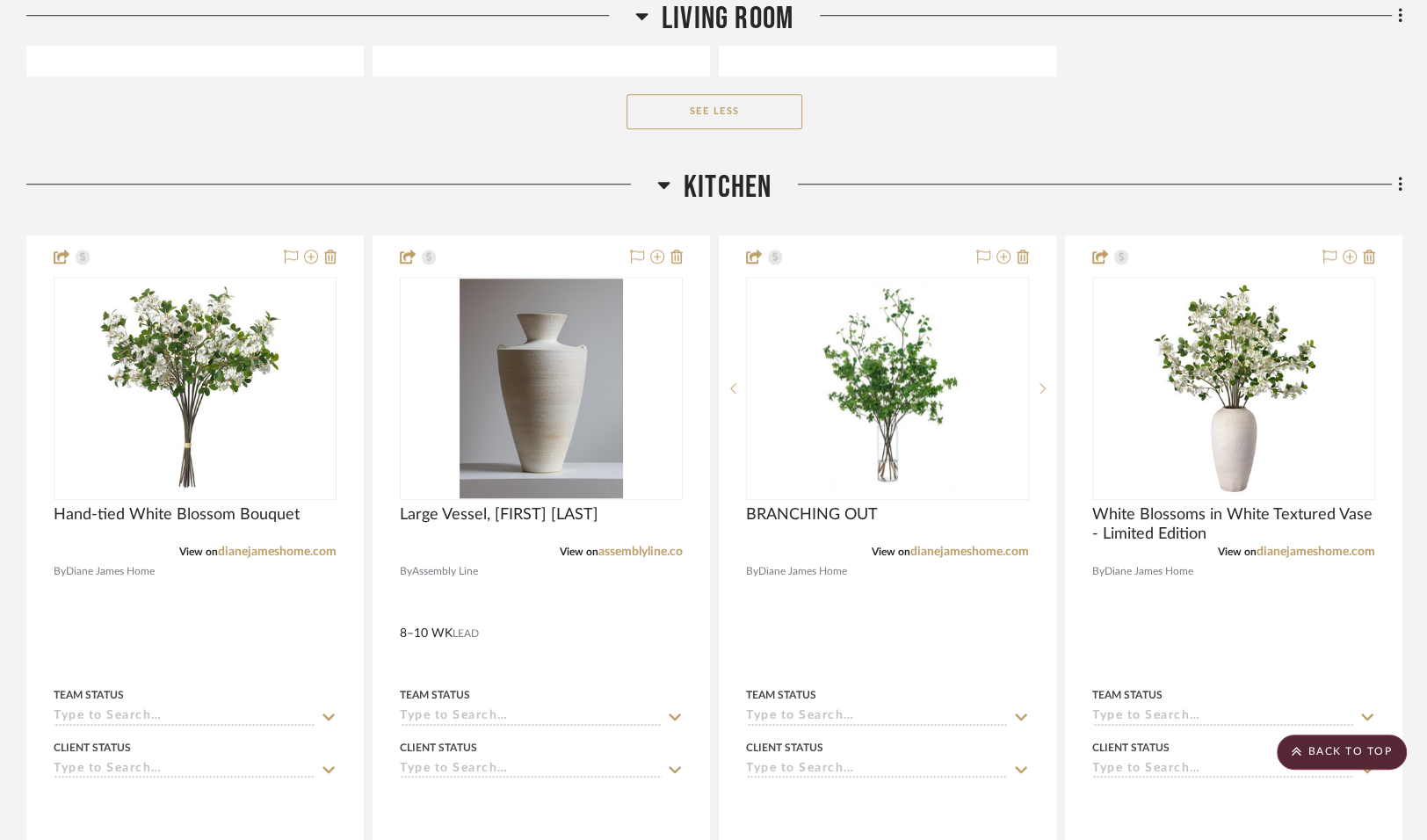 scroll, scrollTop: 7016, scrollLeft: 0, axis: vertical 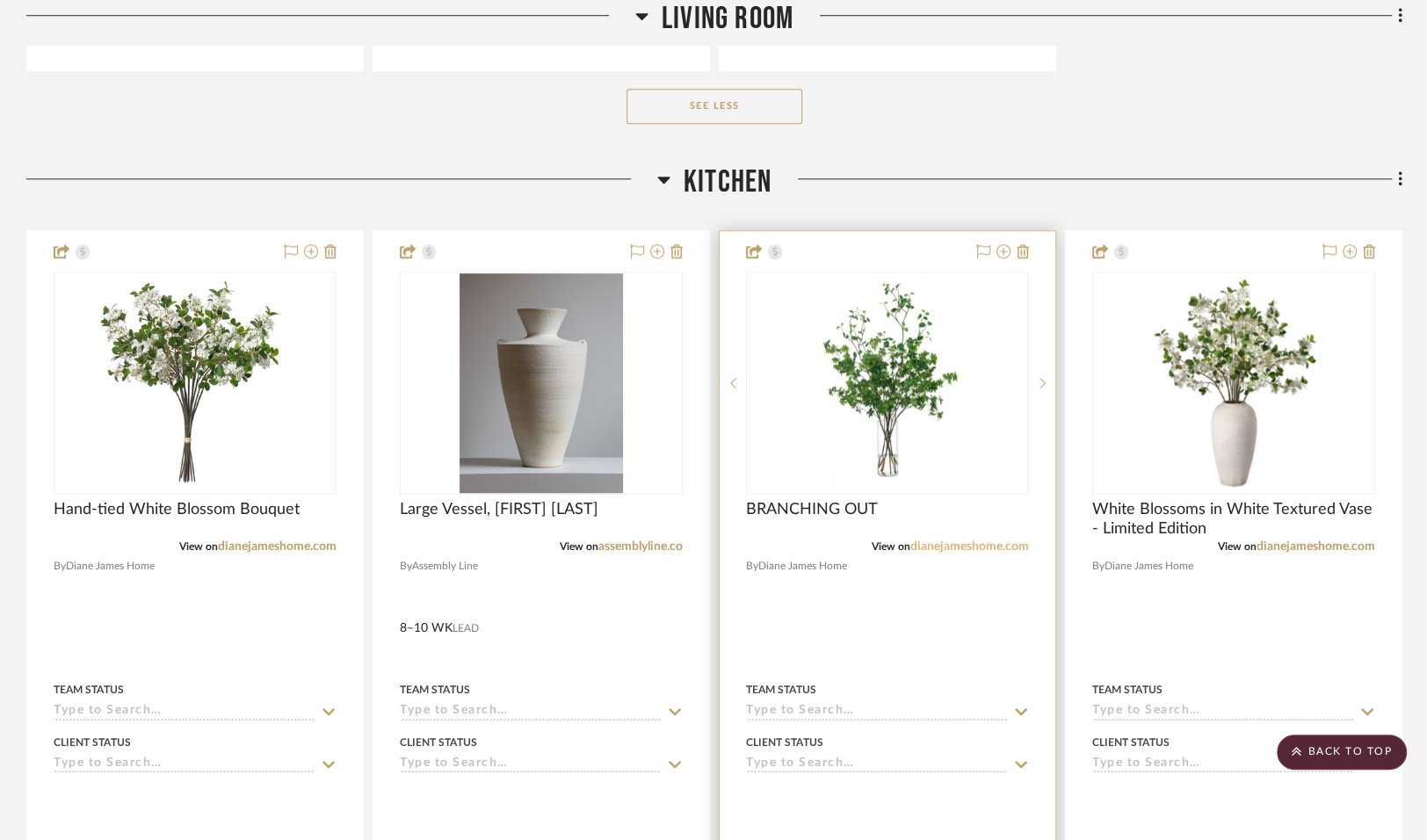 click on "dianejameshome.com" at bounding box center (969, 547) 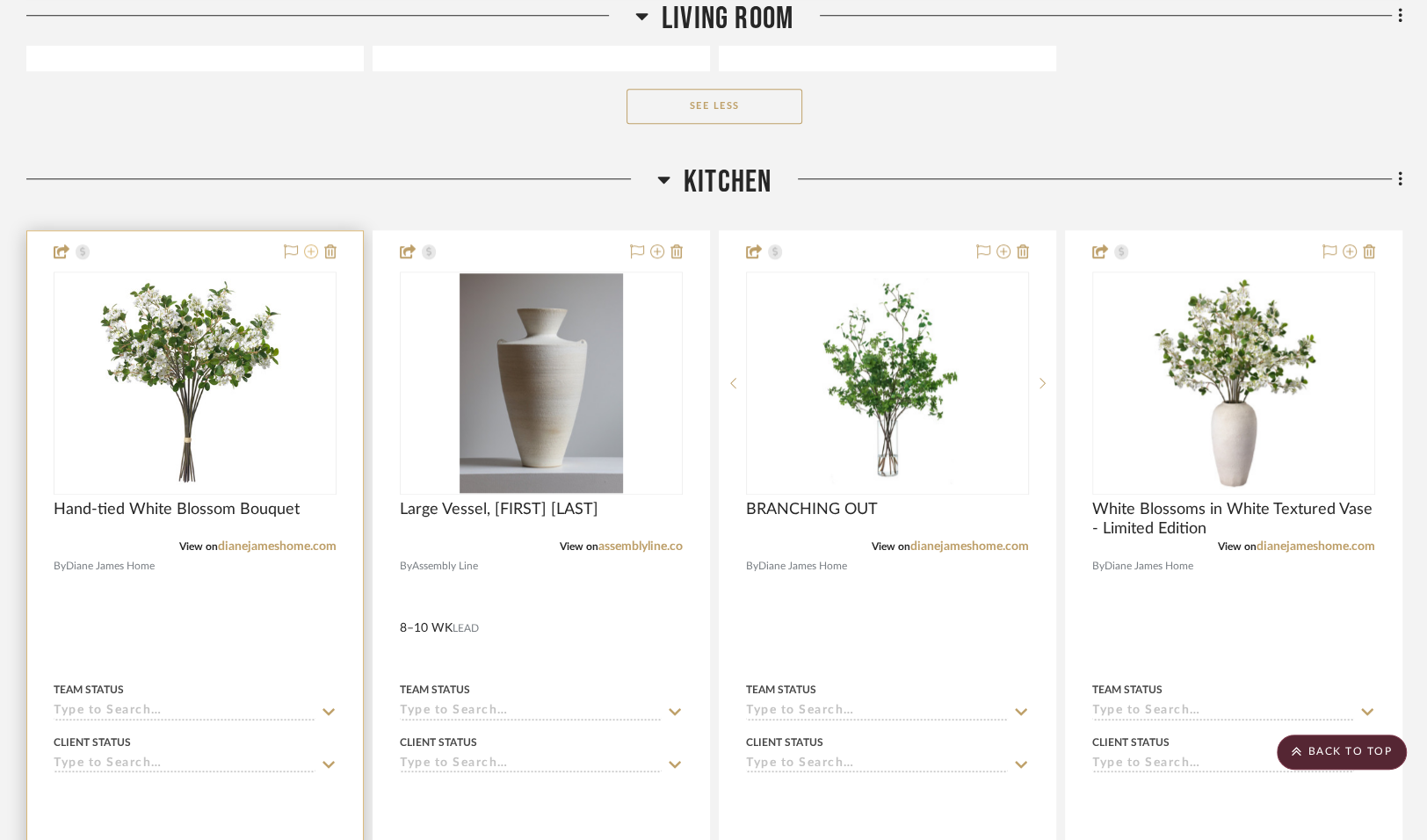 click 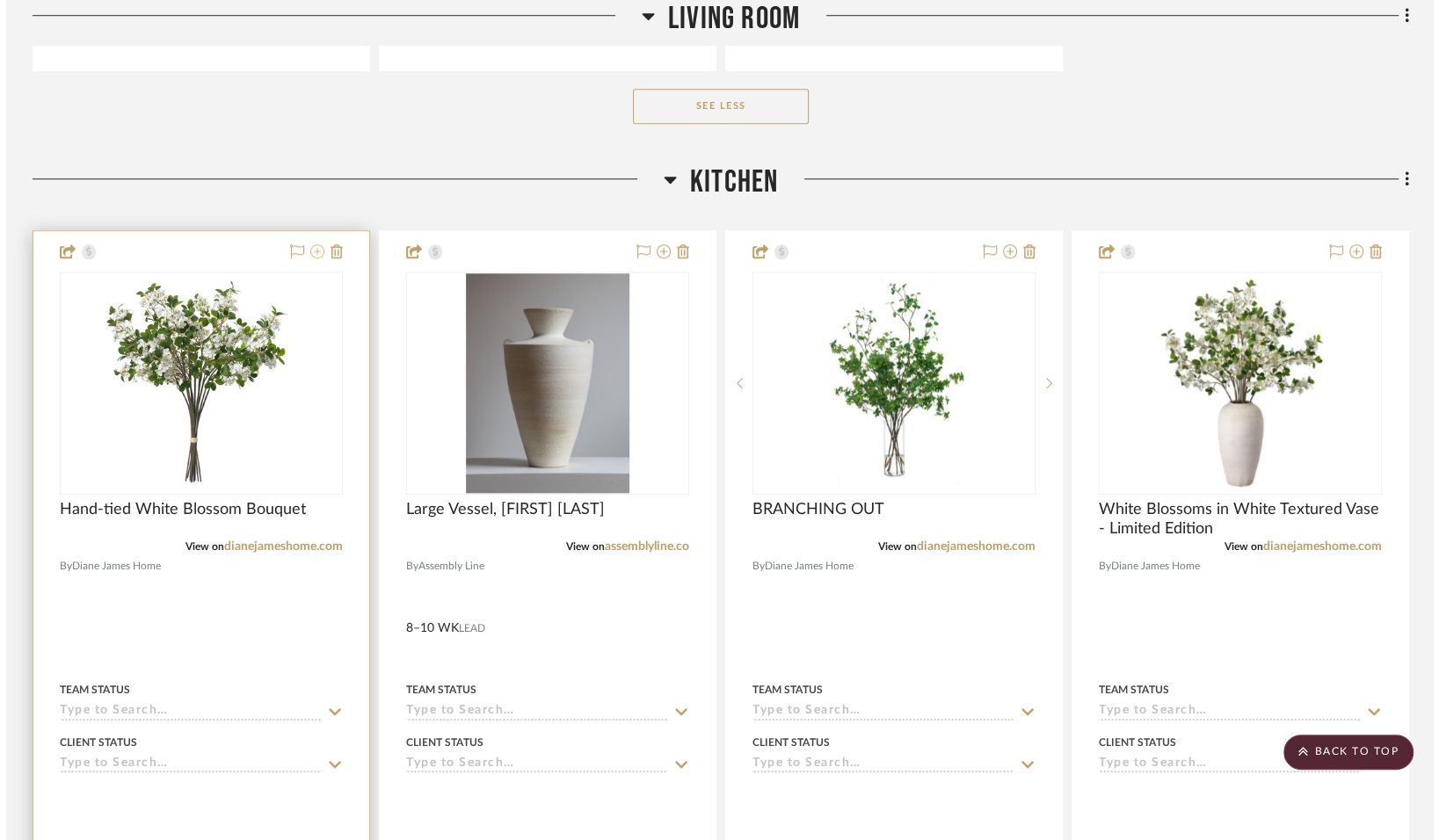 scroll, scrollTop: 0, scrollLeft: 0, axis: both 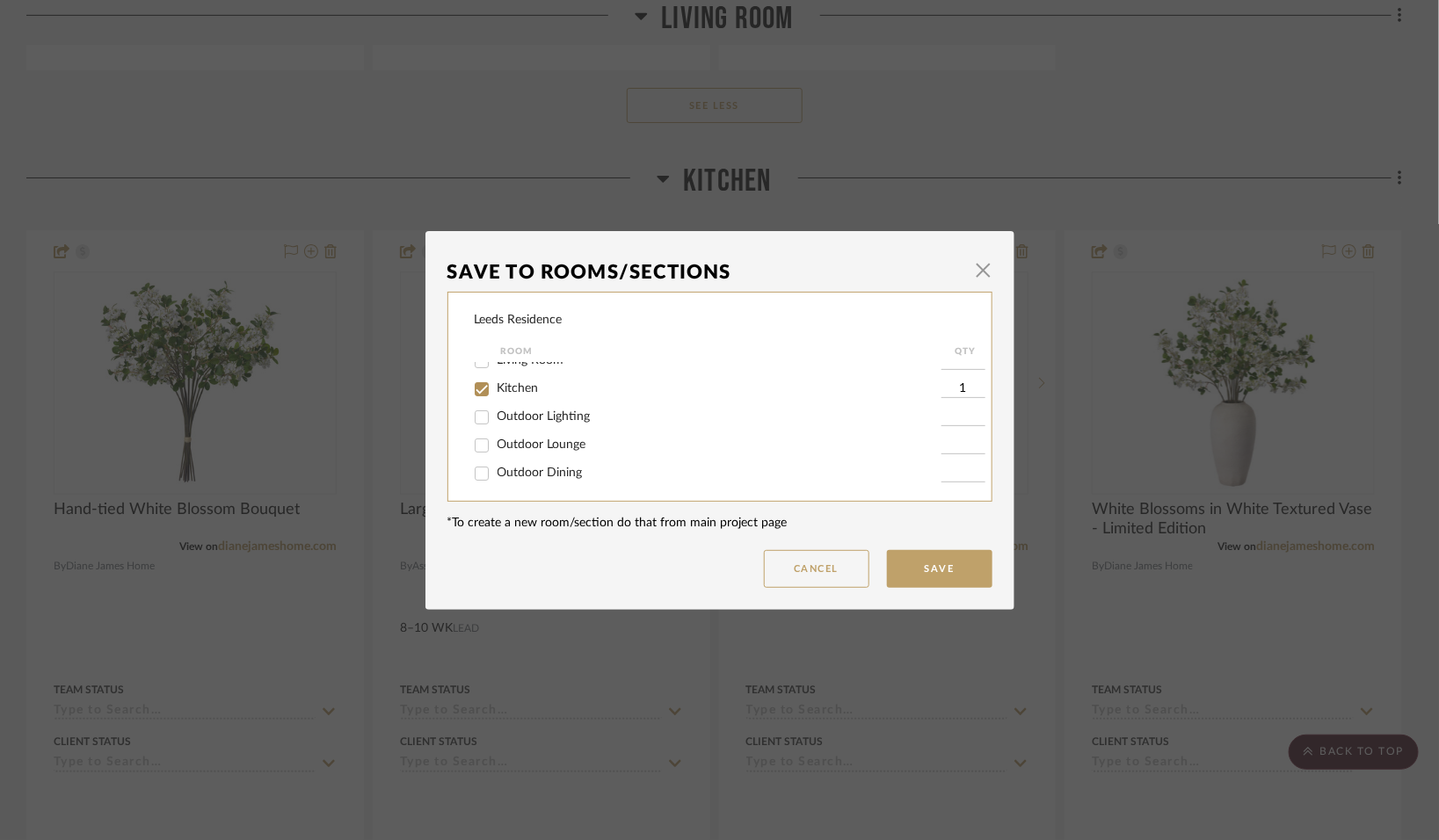 click on "Kitchen" at bounding box center (482, 389) 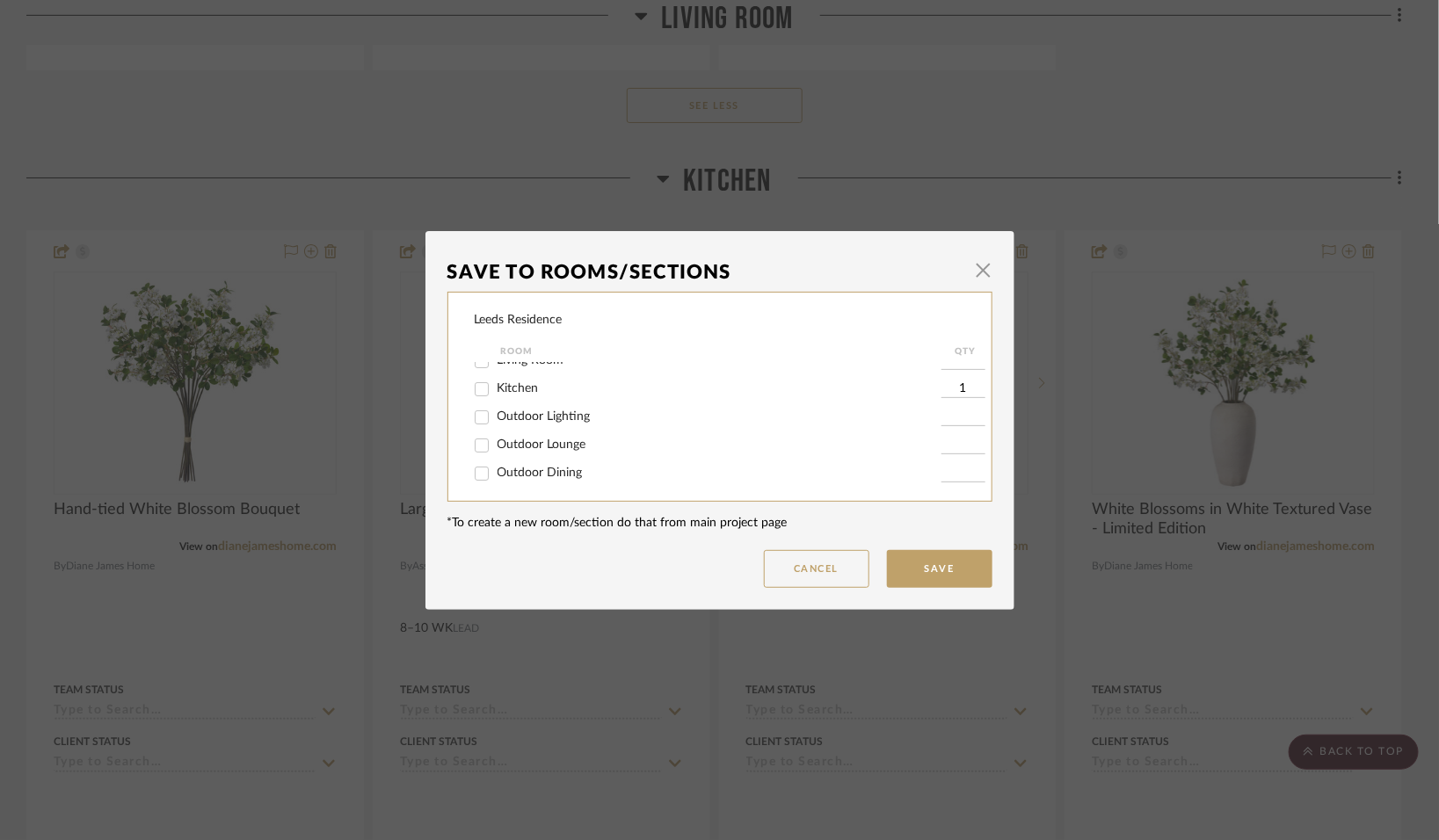 checkbox on "false" 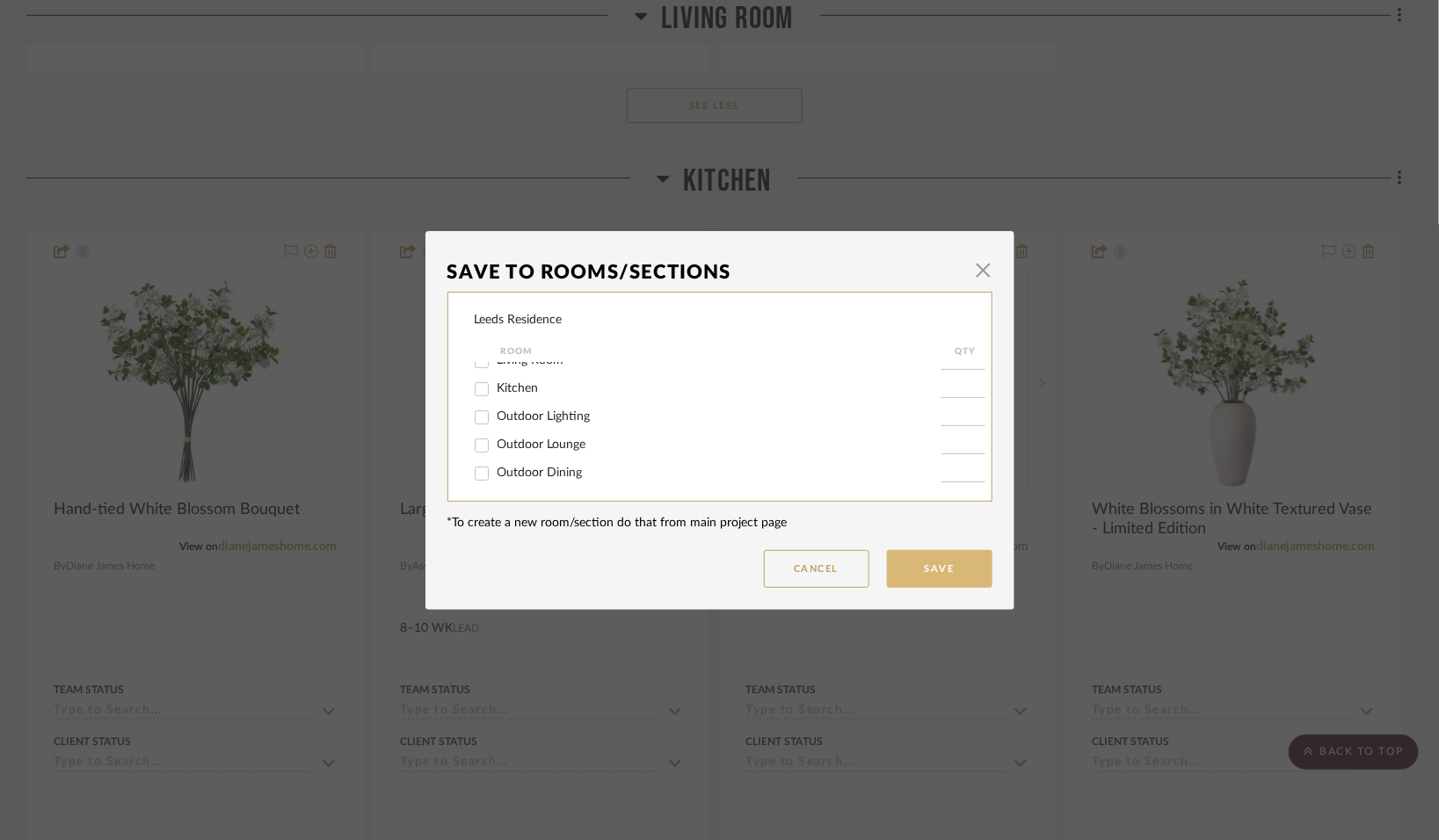 click on "Save" at bounding box center [940, 568] 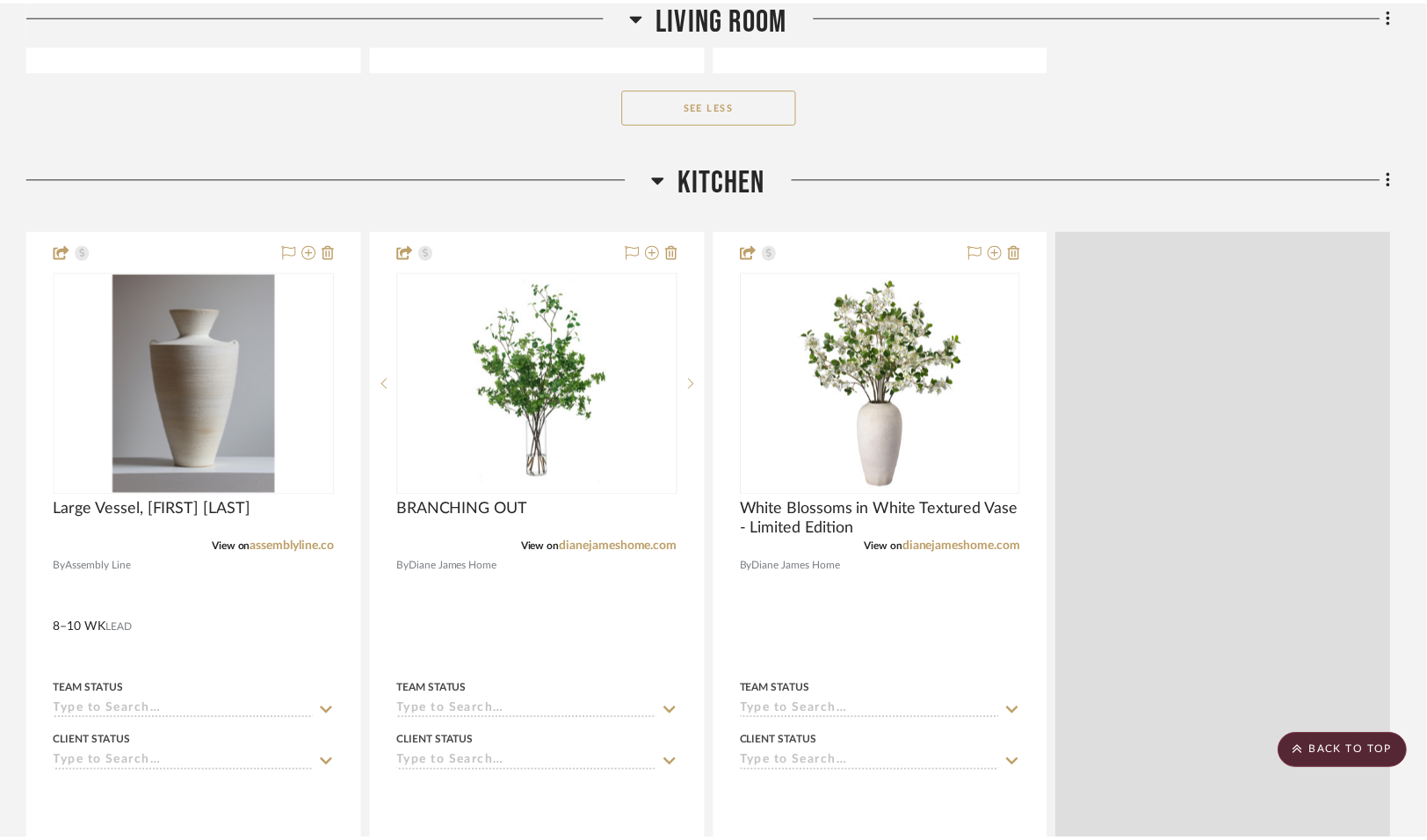 scroll, scrollTop: 7016, scrollLeft: 0, axis: vertical 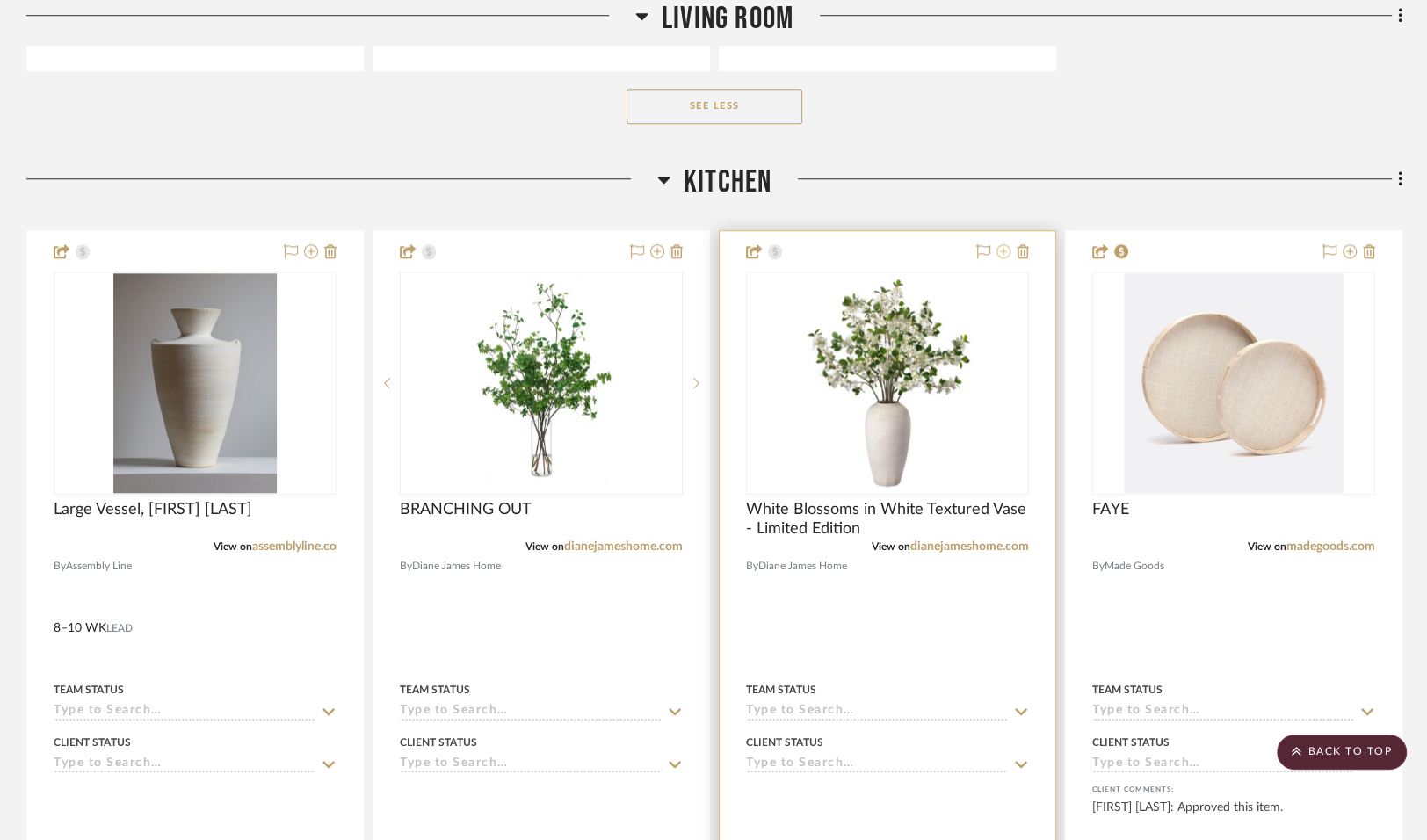 click 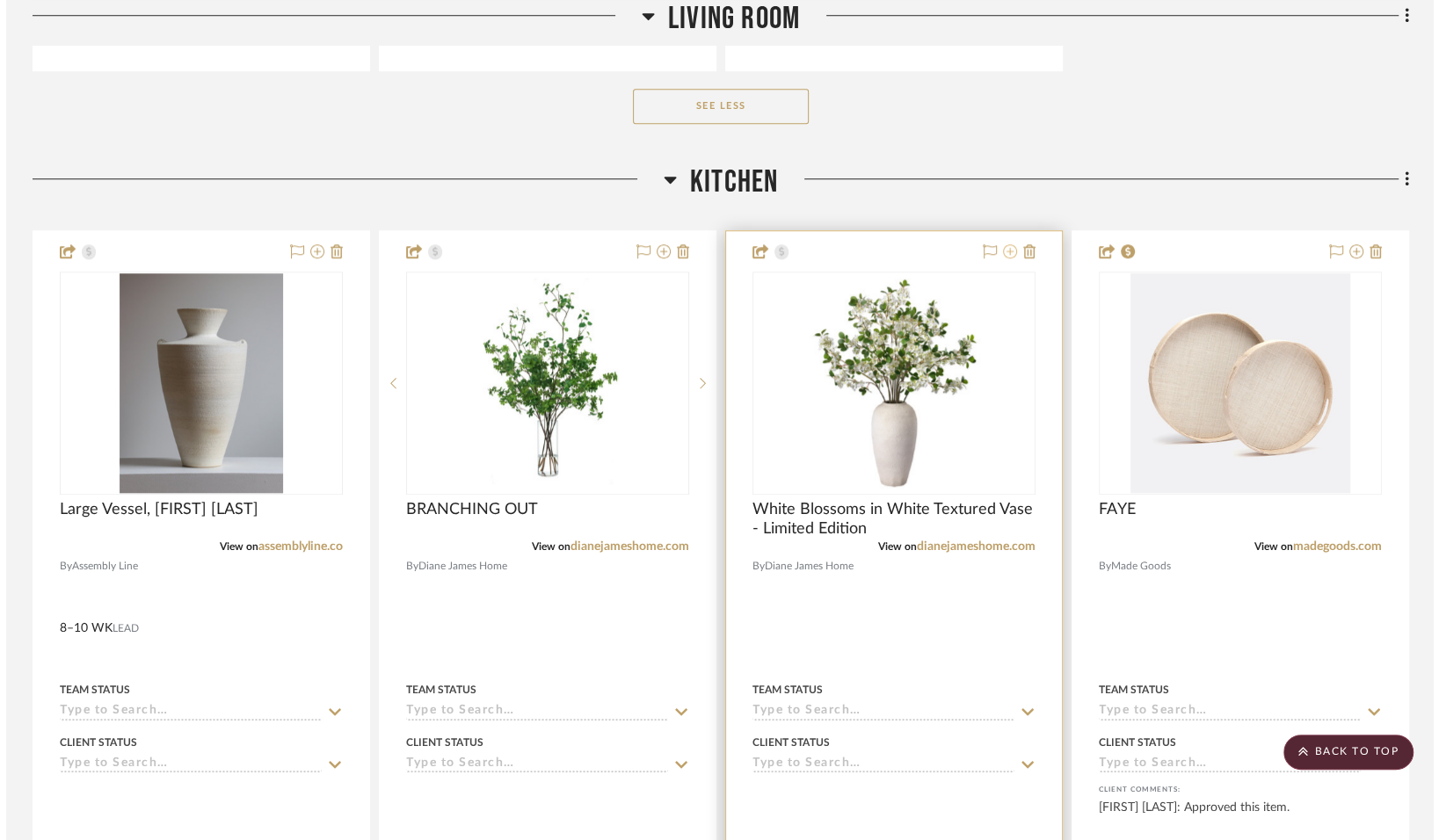 scroll, scrollTop: 0, scrollLeft: 0, axis: both 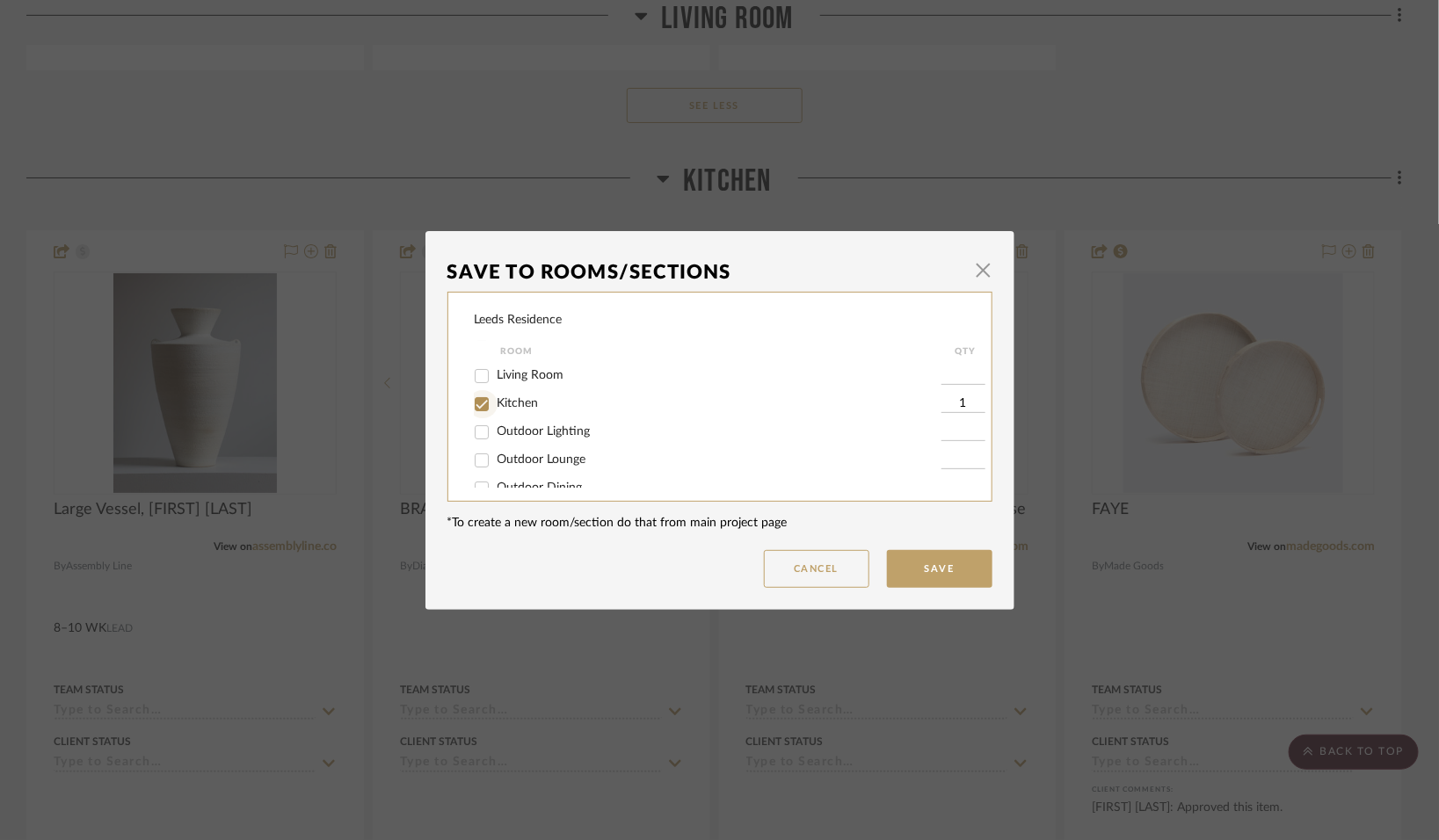 click on "Kitchen" at bounding box center [482, 404] 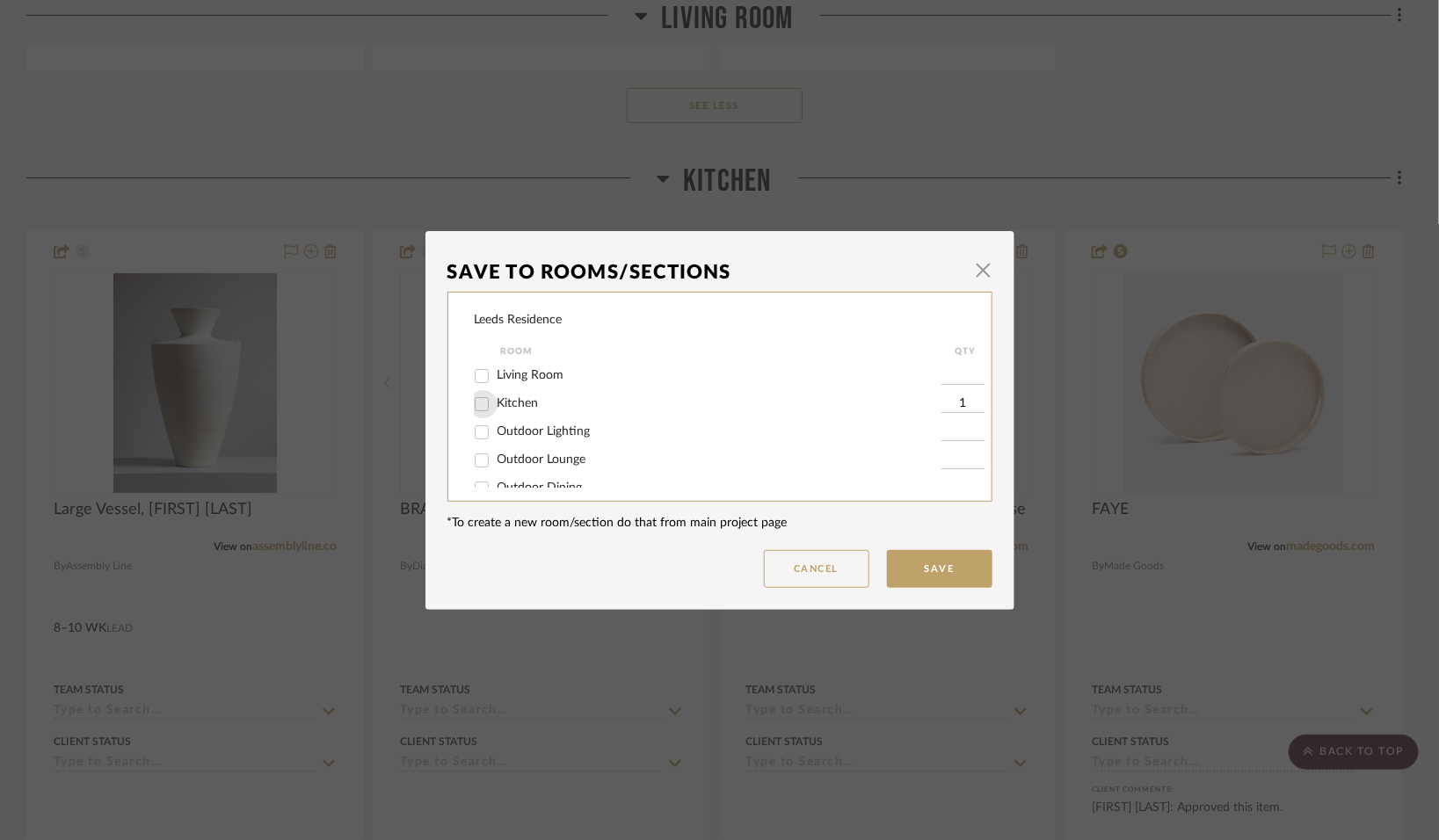 checkbox on "false" 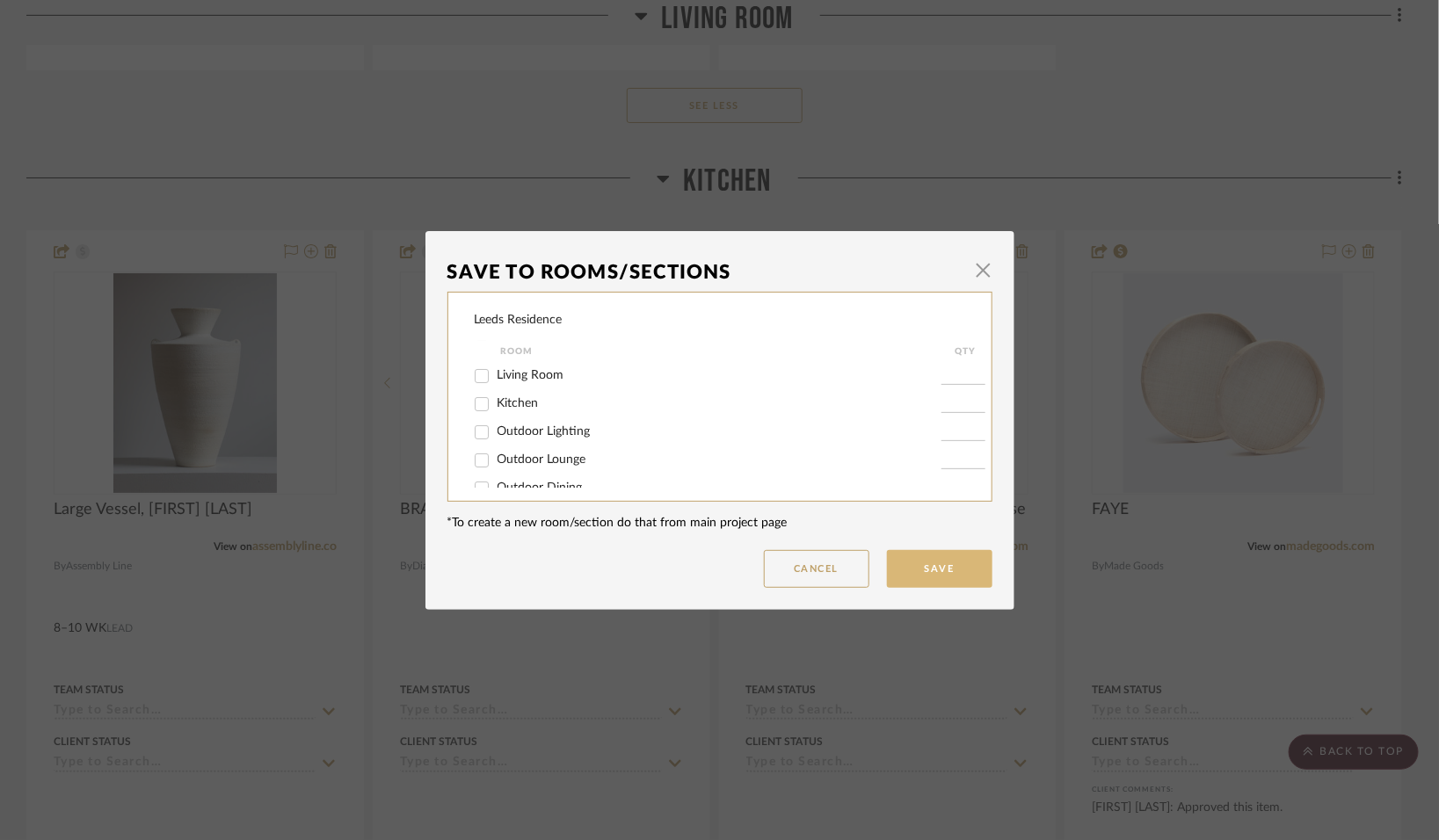 click on "Save" at bounding box center (940, 568) 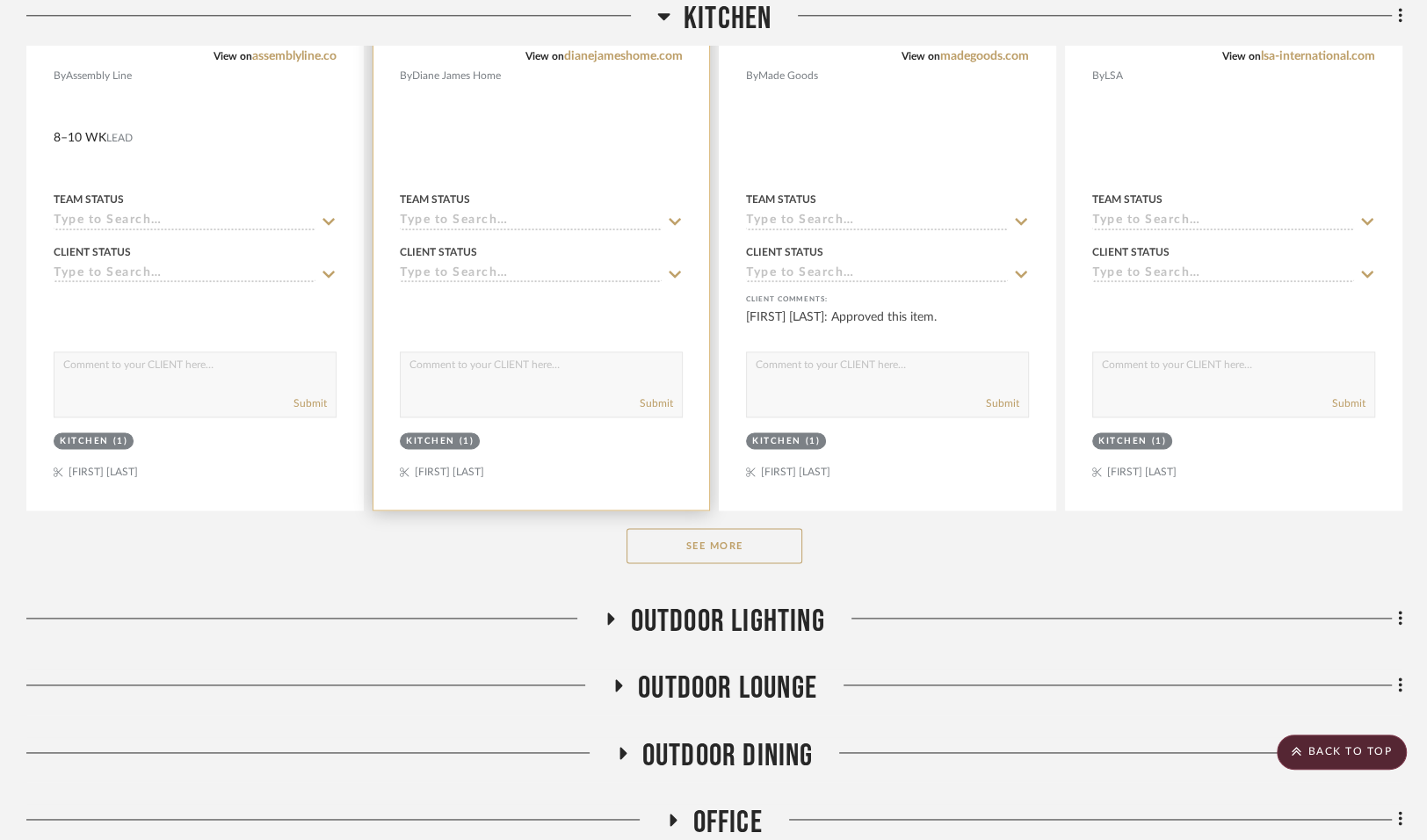 scroll, scrollTop: 7717, scrollLeft: 0, axis: vertical 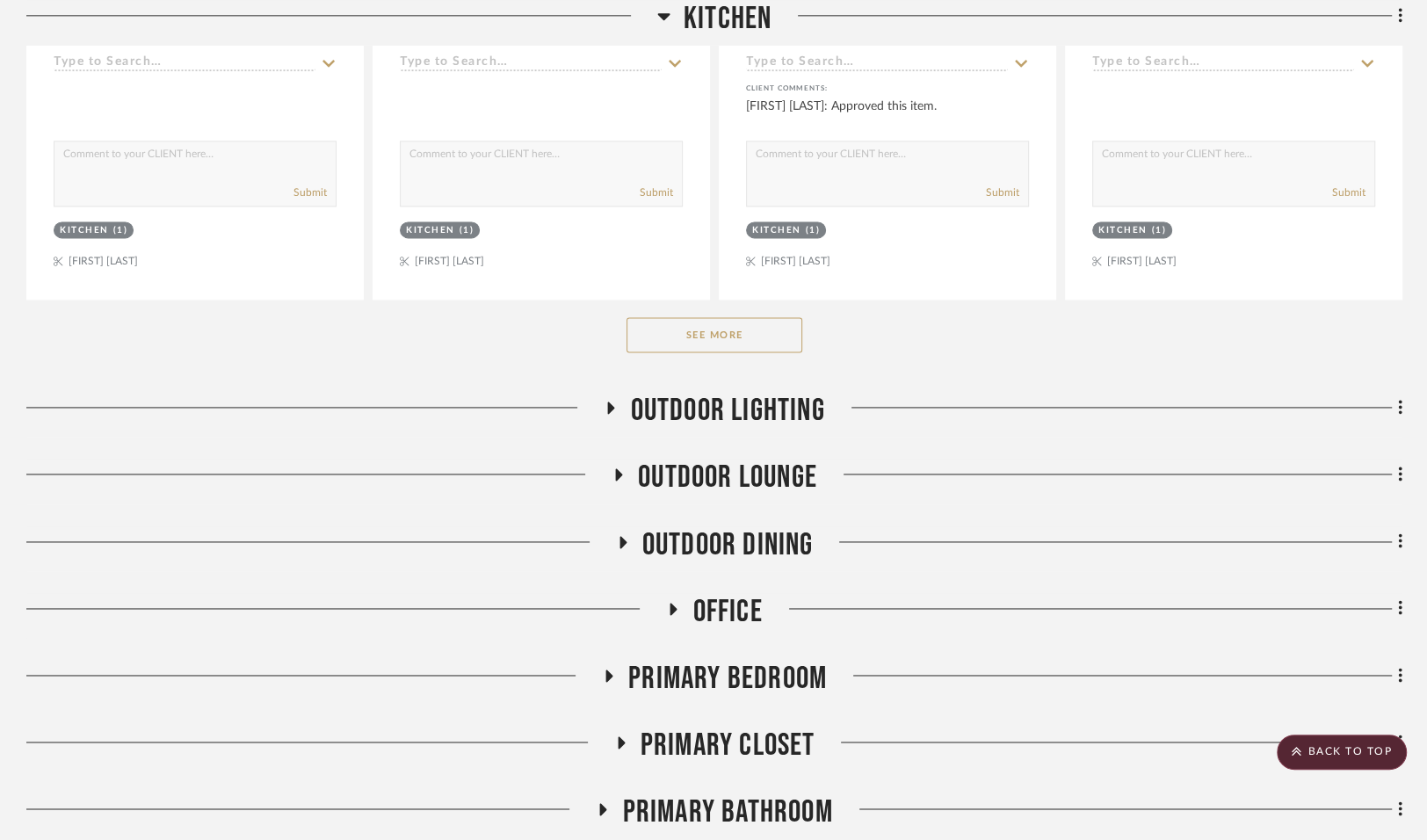 click on "See More" 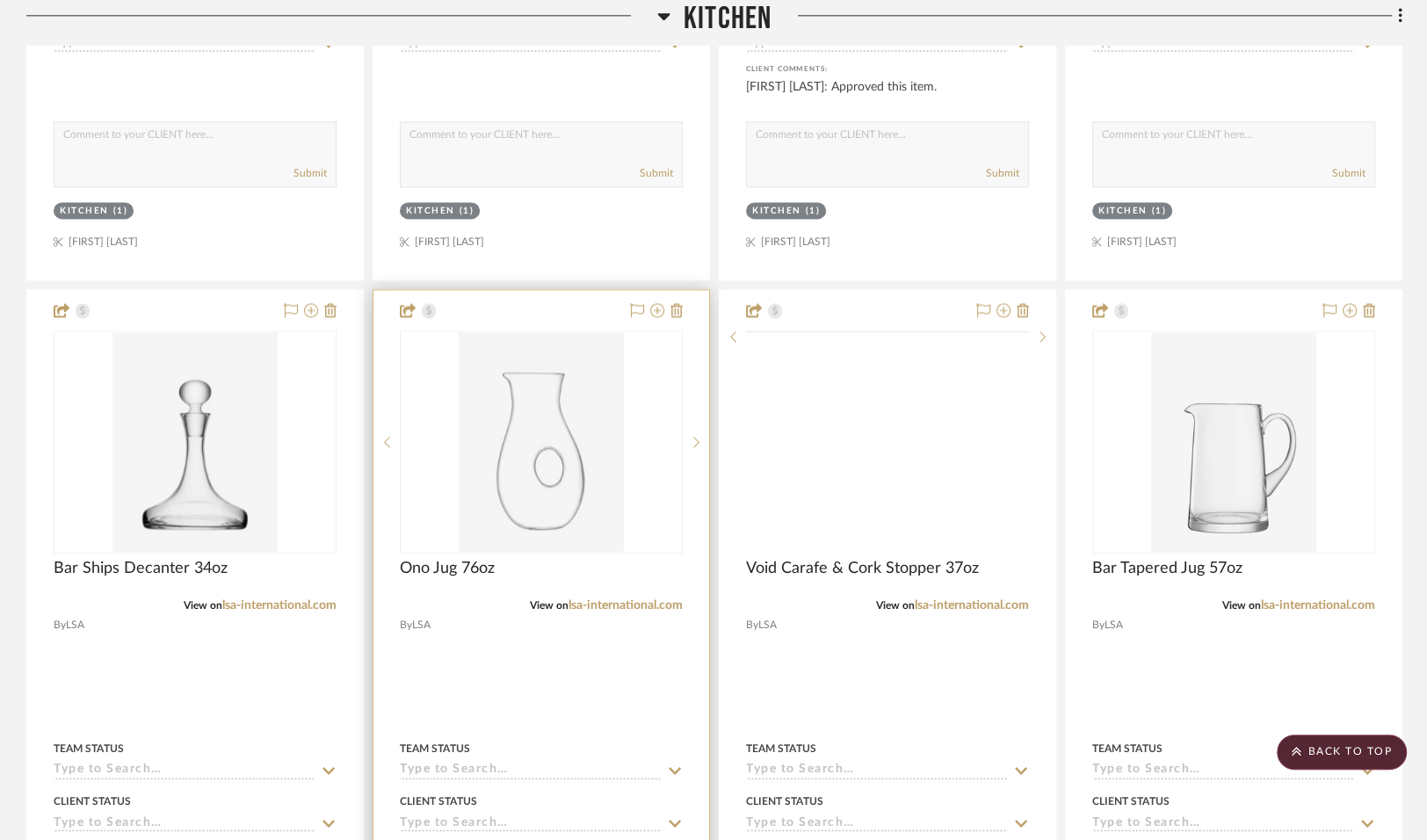scroll, scrollTop: 7810, scrollLeft: 0, axis: vertical 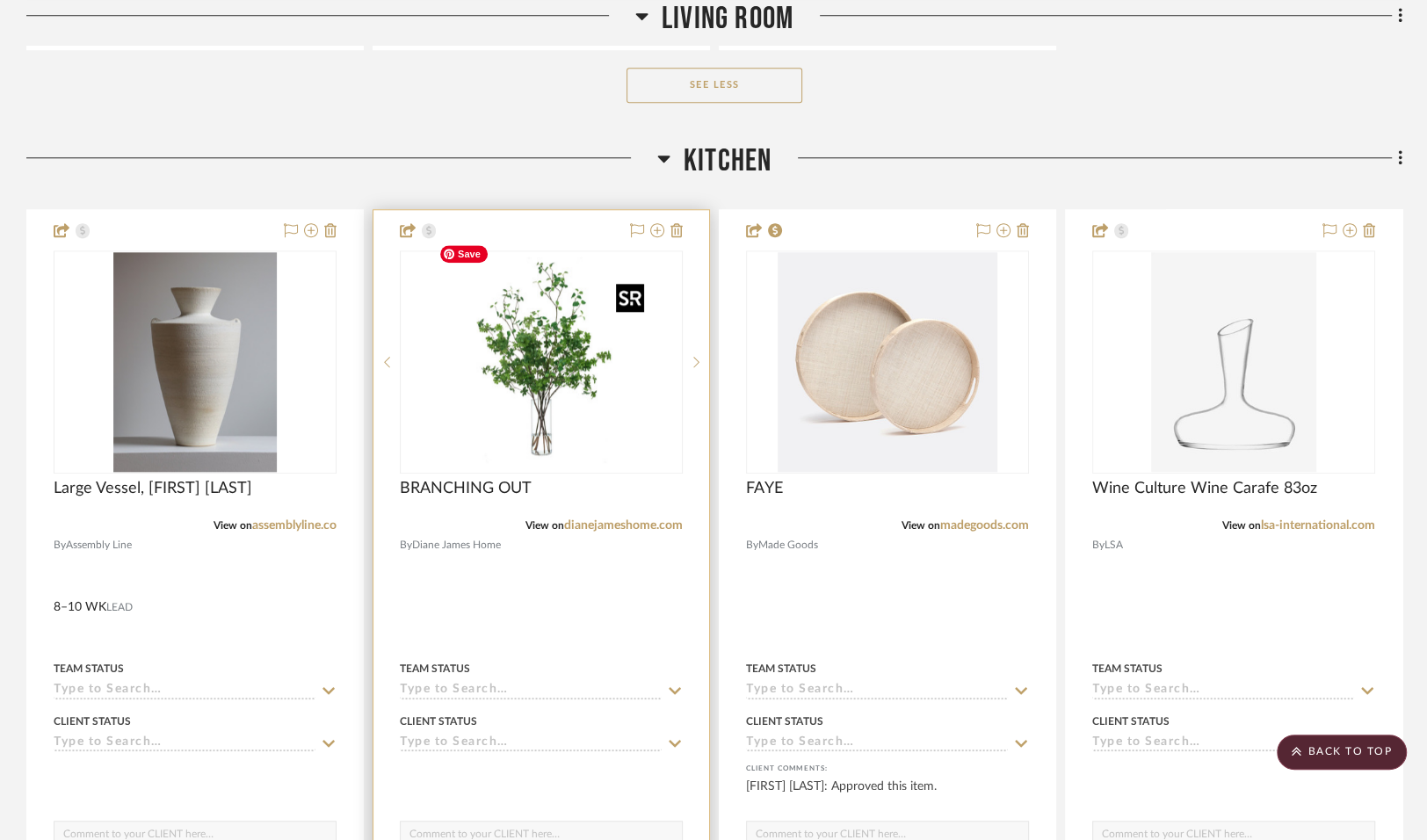 type 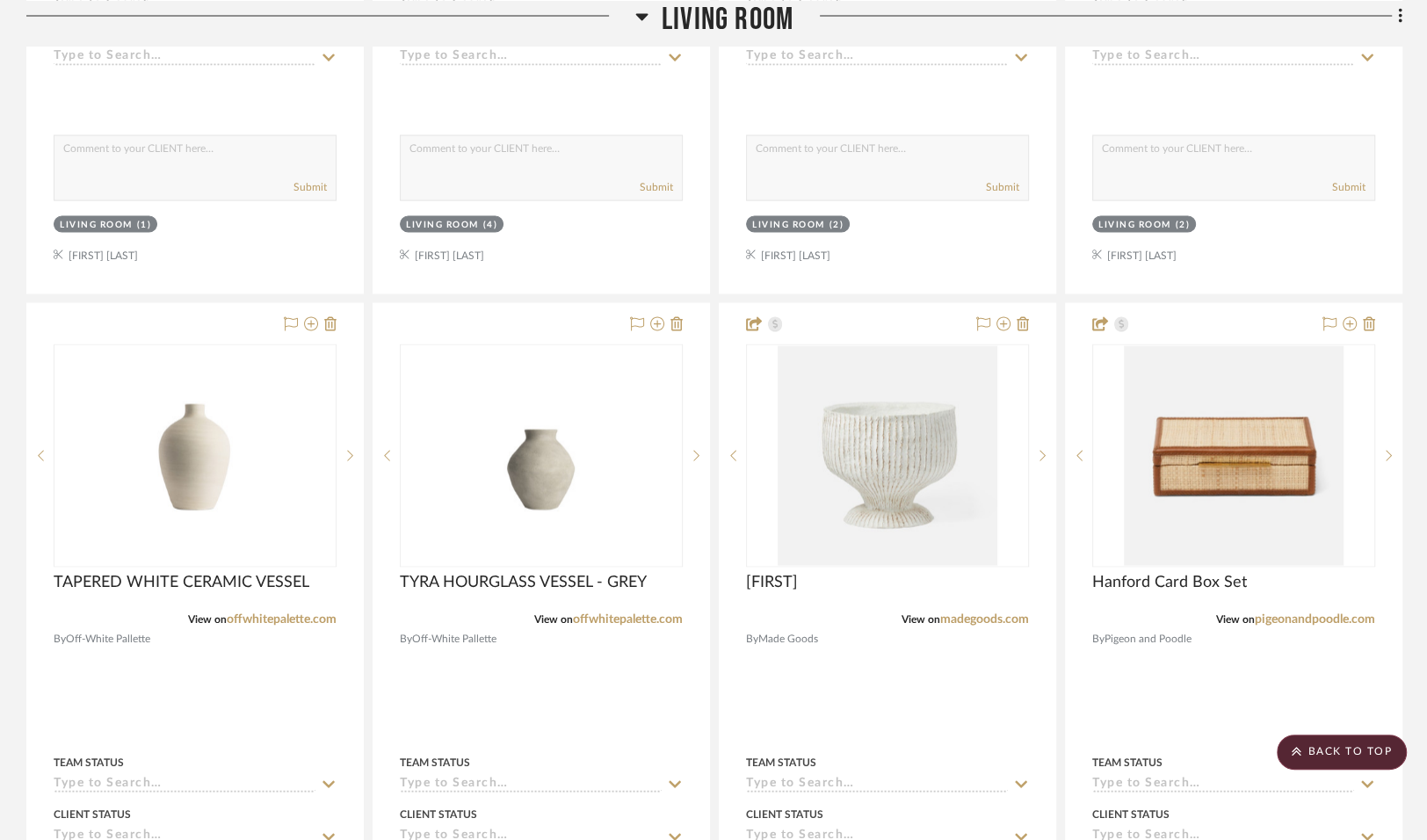 scroll, scrollTop: 2900, scrollLeft: 0, axis: vertical 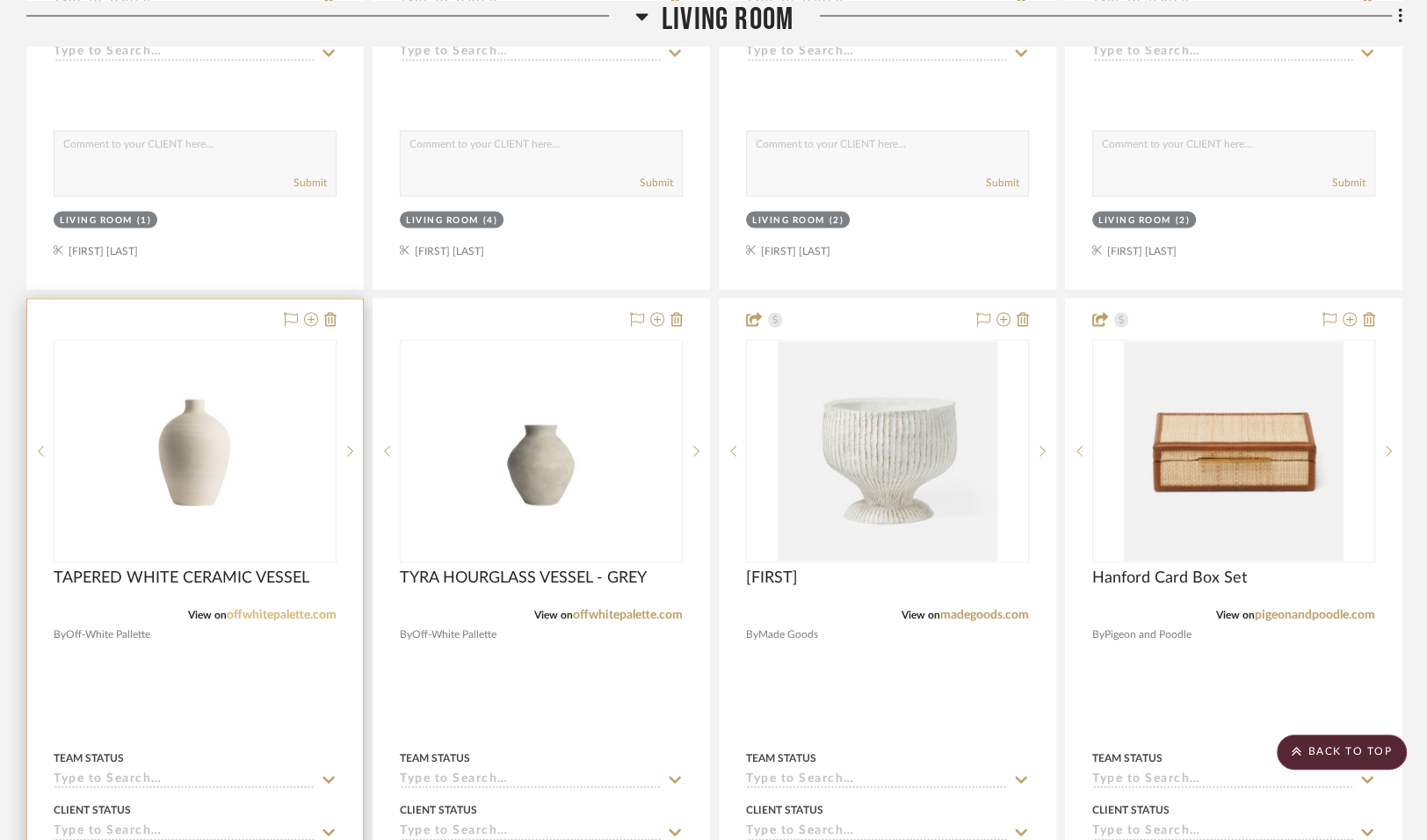 click on "offwhitepalette.com" at bounding box center [281, 615] 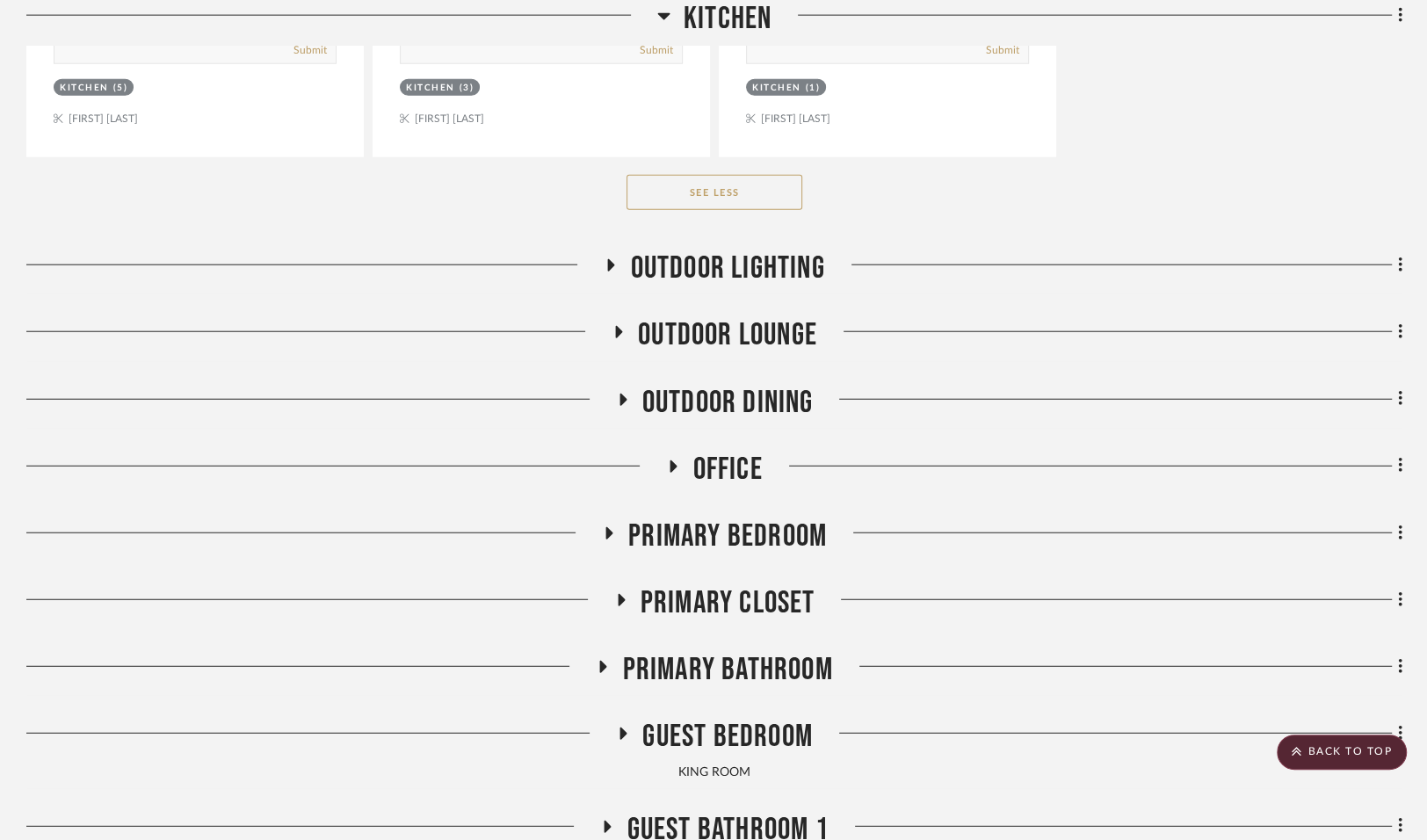 scroll, scrollTop: 10770, scrollLeft: 0, axis: vertical 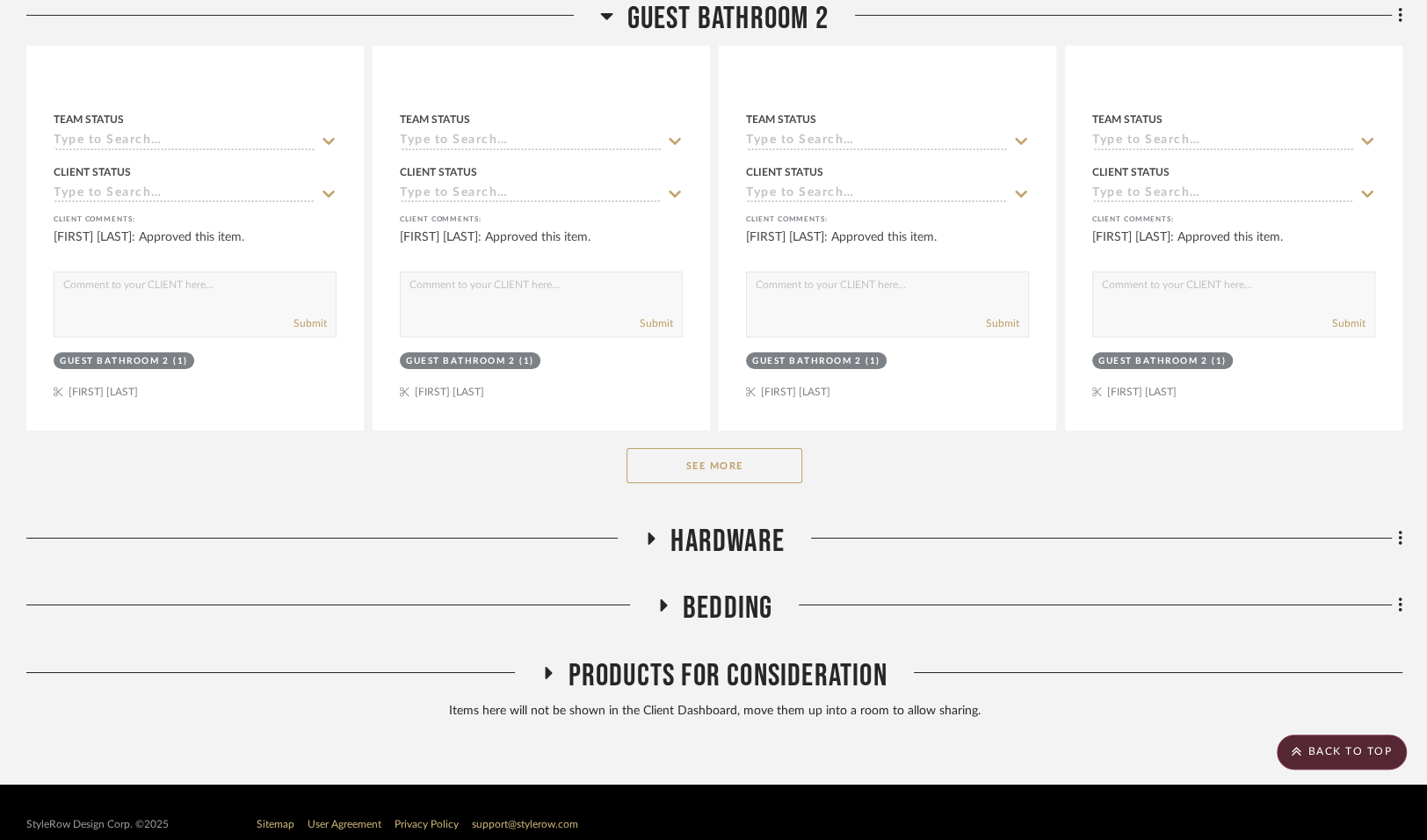 click 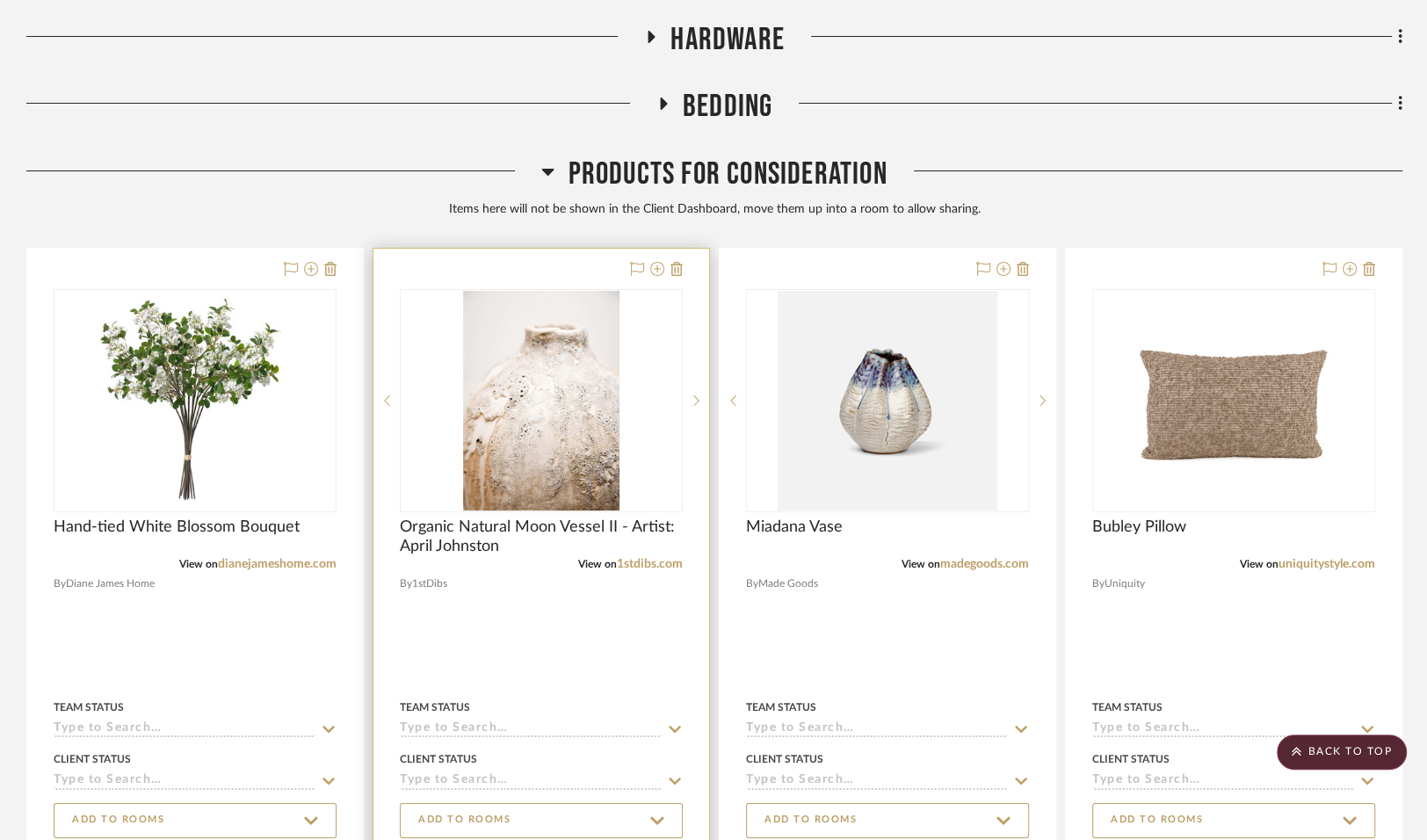 scroll, scrollTop: 11486, scrollLeft: 0, axis: vertical 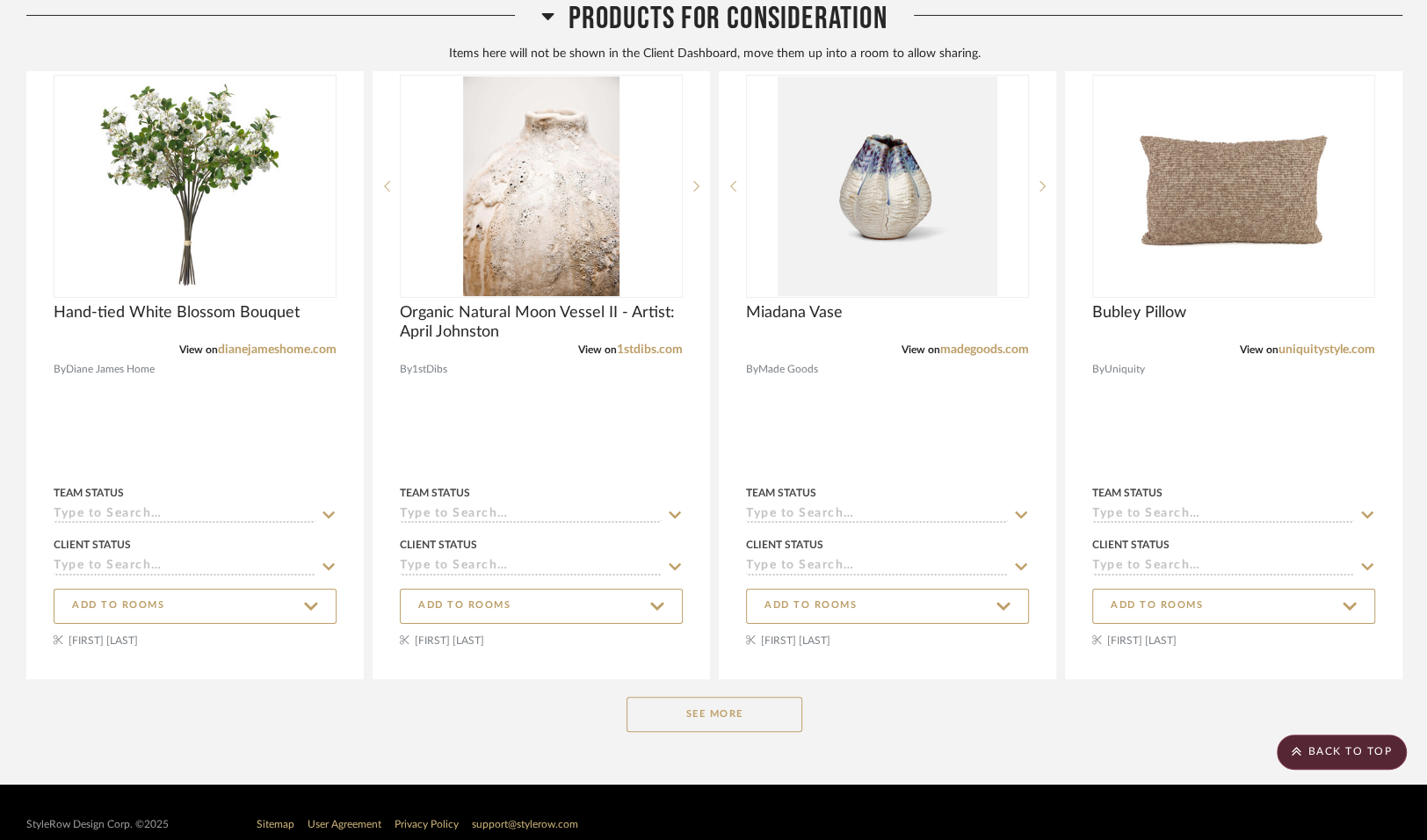 click on "See More" 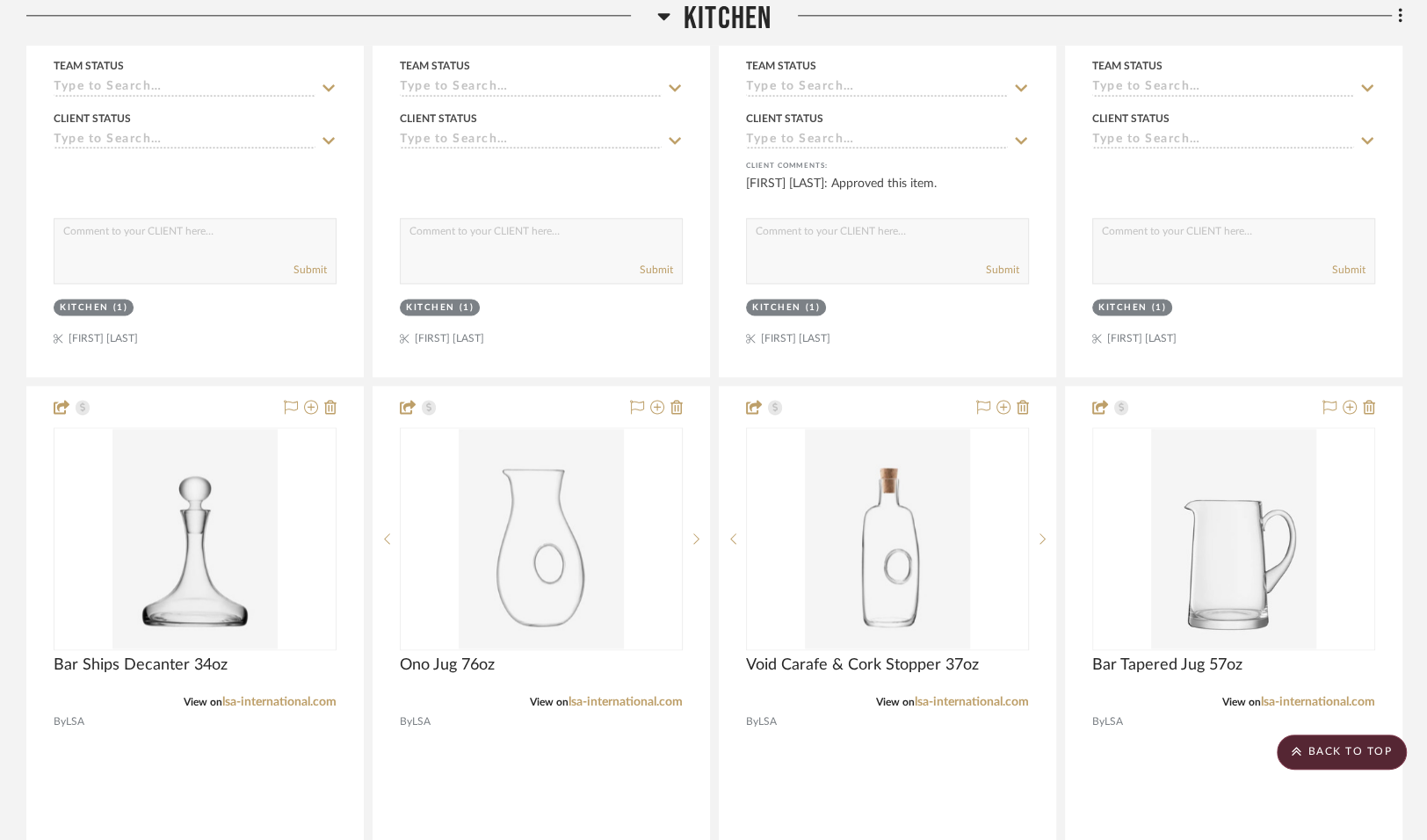 scroll, scrollTop: 7658, scrollLeft: 0, axis: vertical 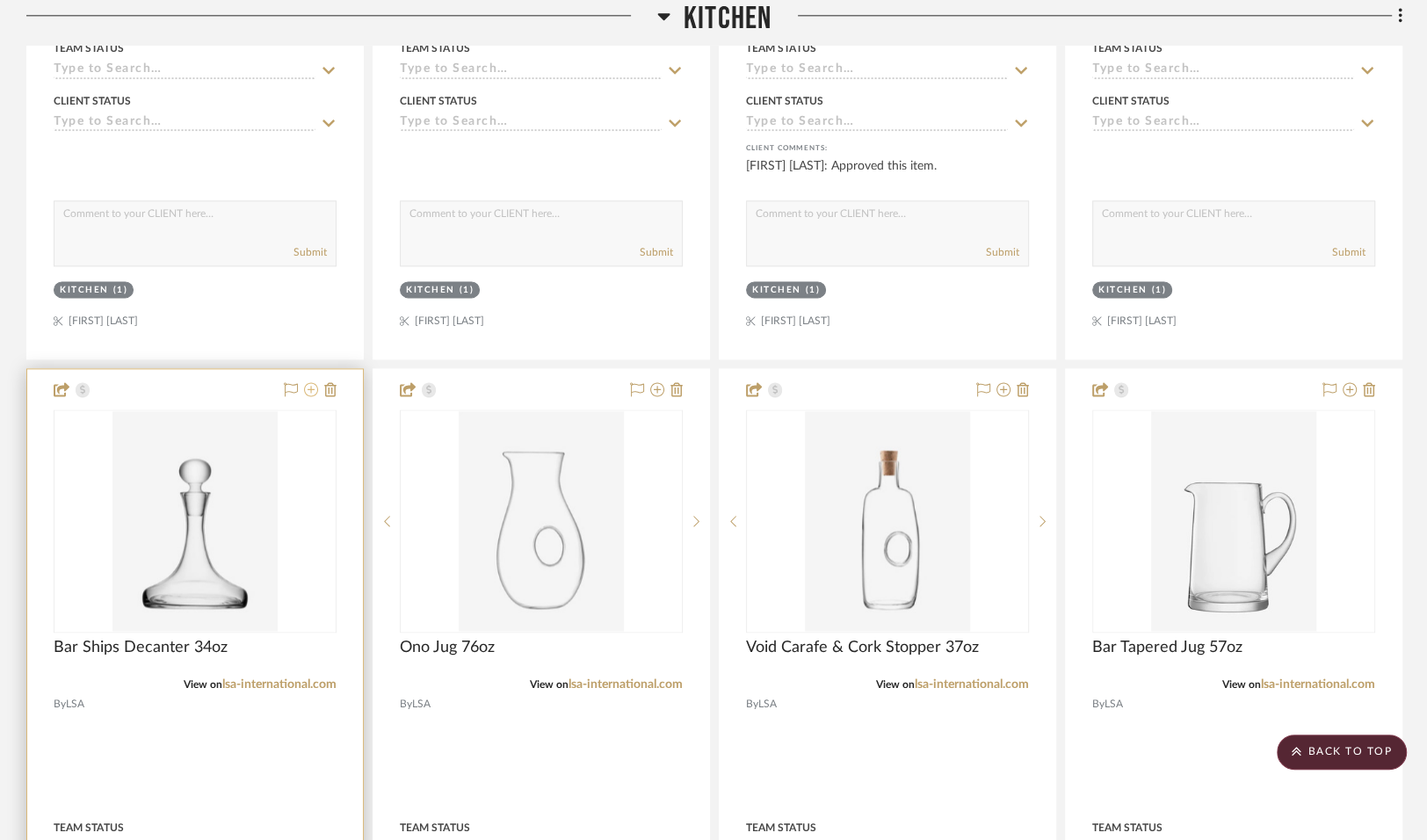 click 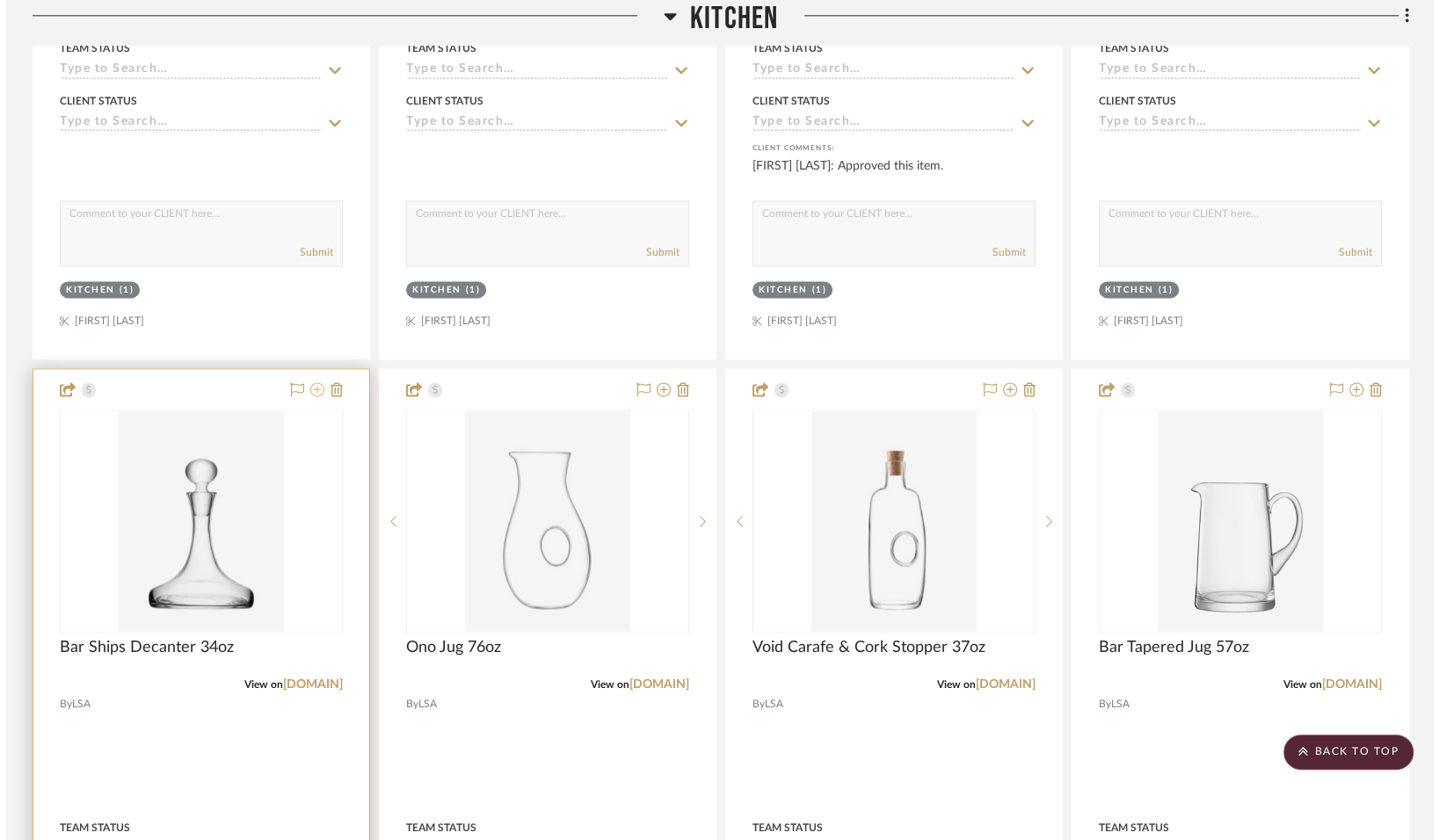 scroll, scrollTop: 0, scrollLeft: 0, axis: both 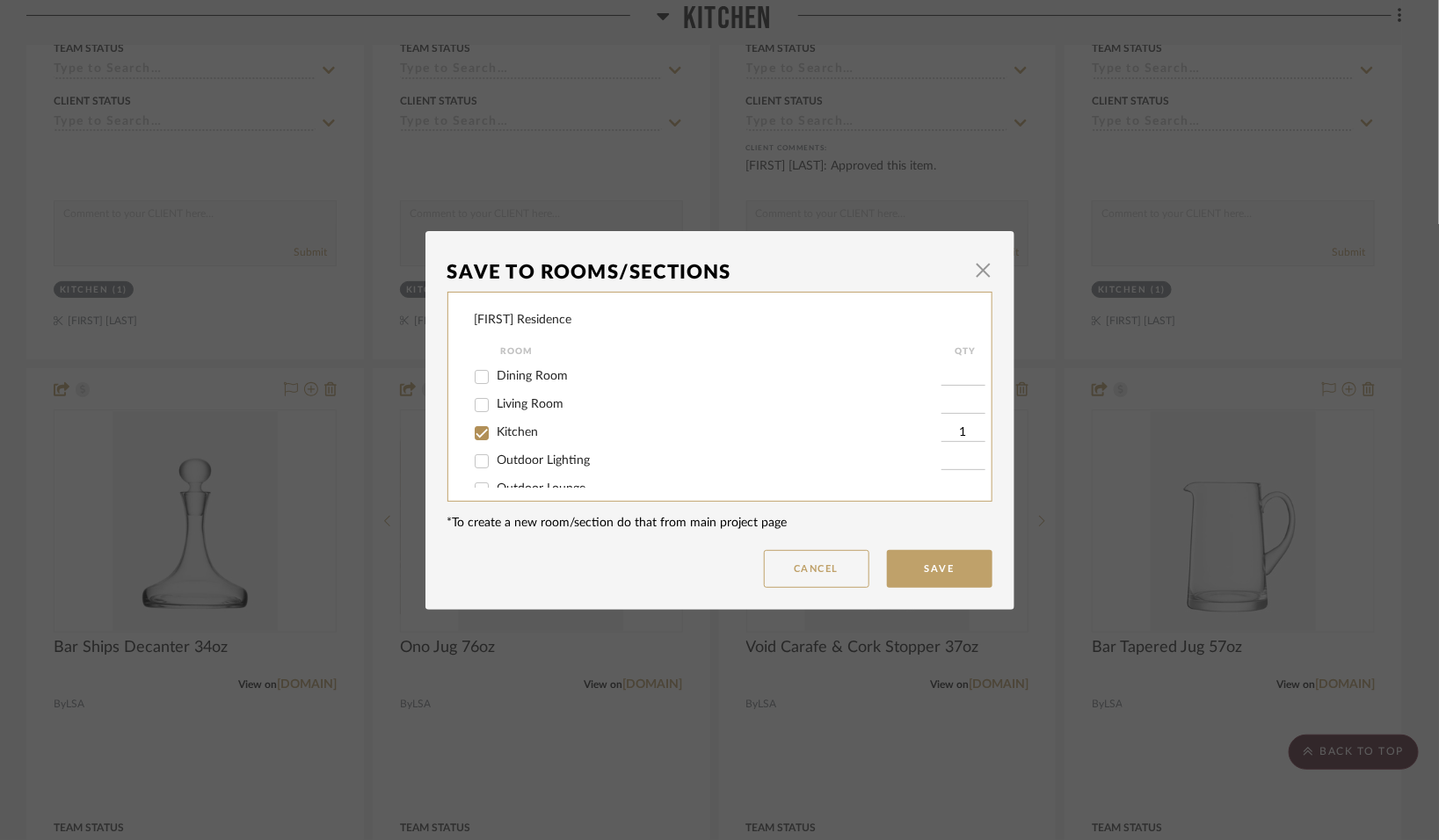 click on "Kitchen" at bounding box center [482, 433] 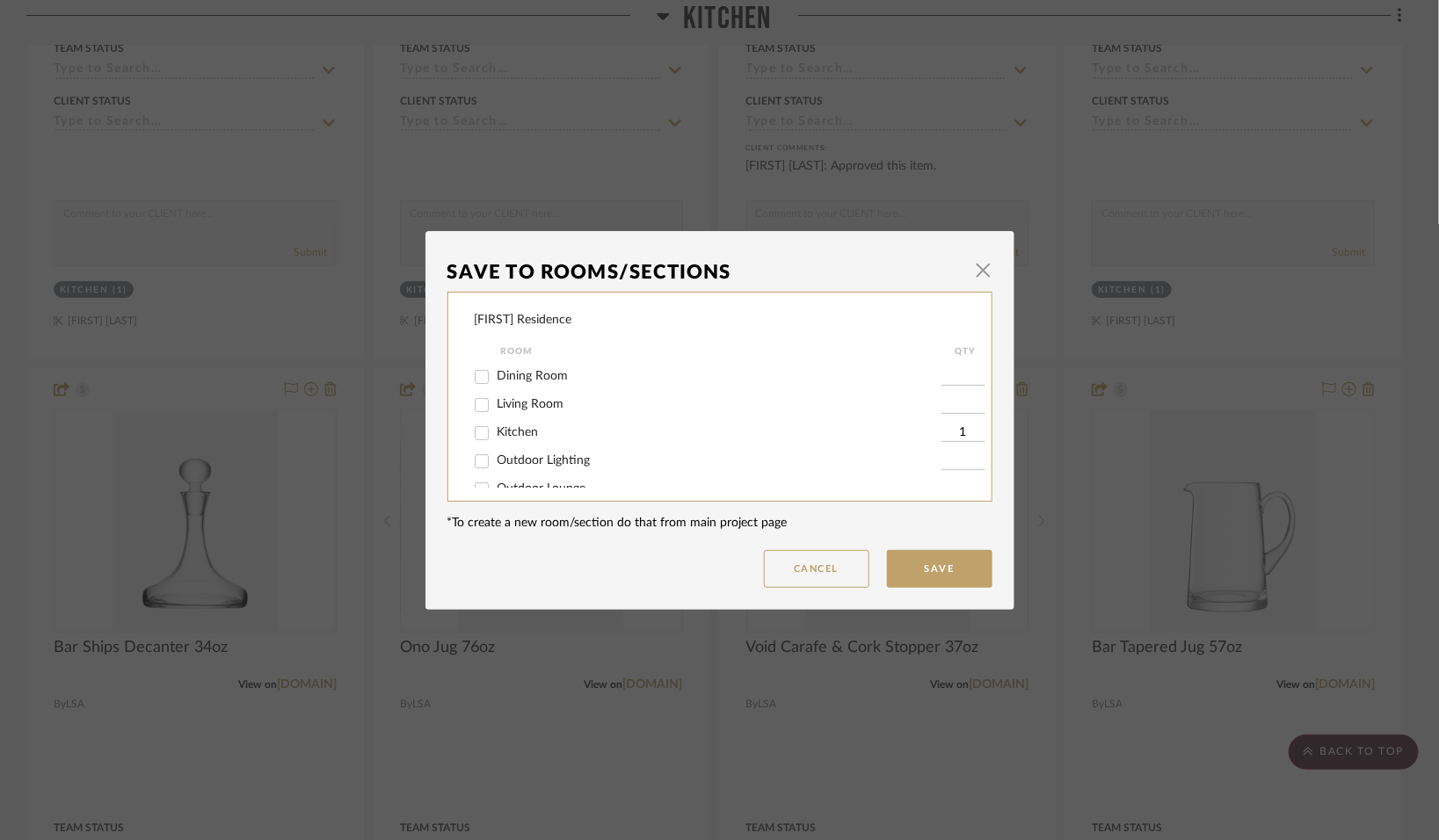 checkbox on "false" 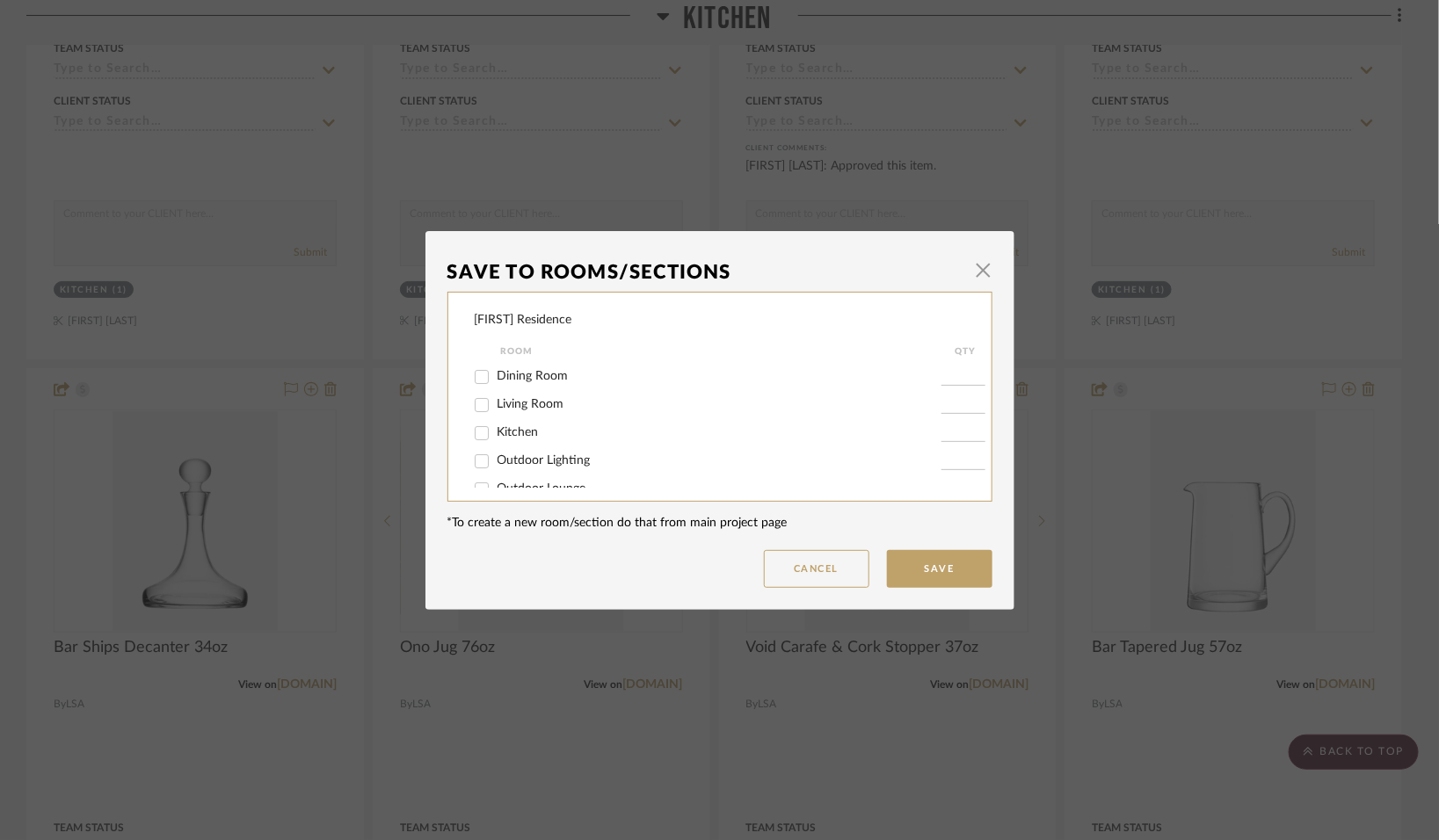 click on "Cancel  Save" at bounding box center (720, 568) 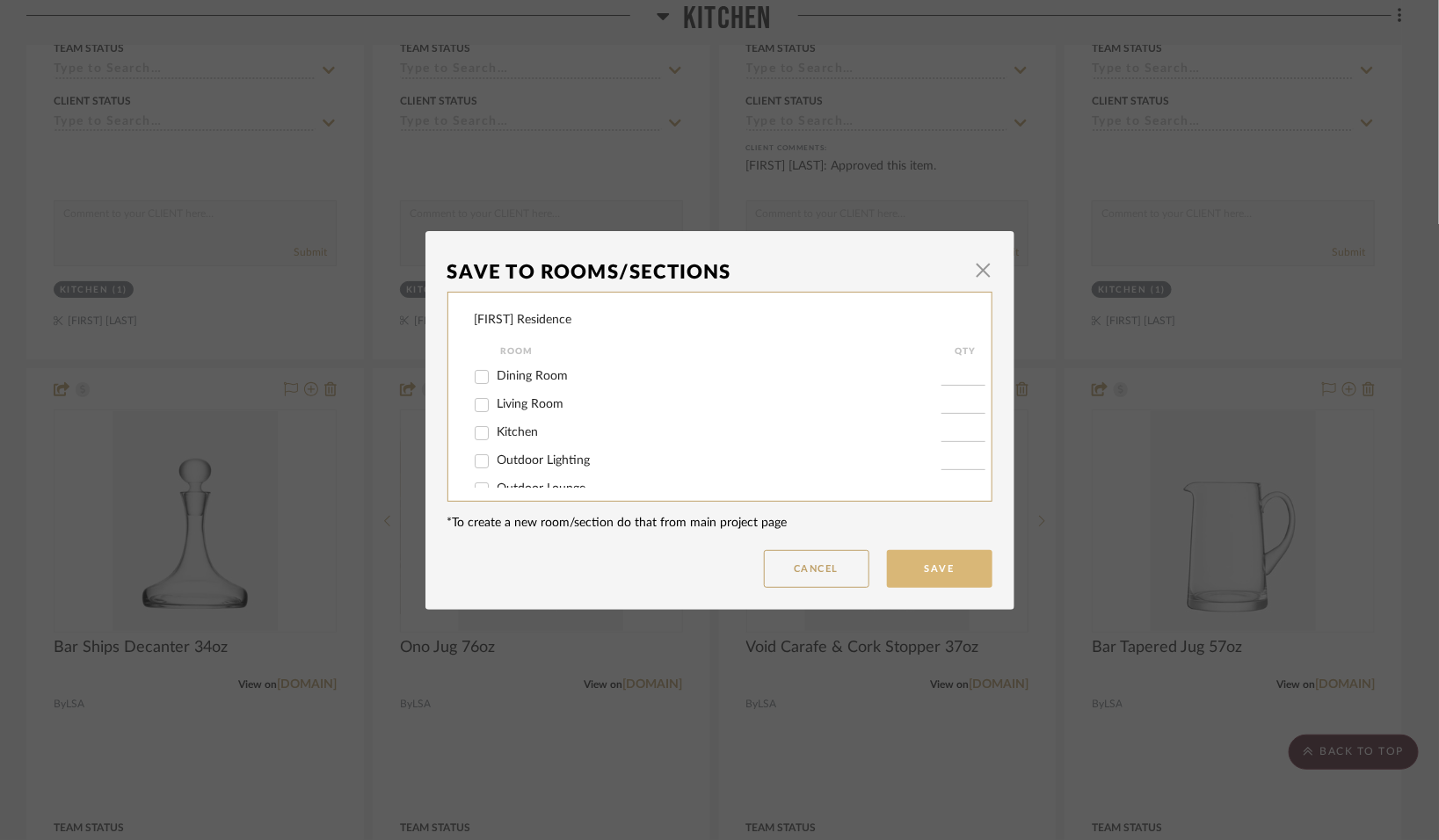 click on "Save" at bounding box center (940, 568) 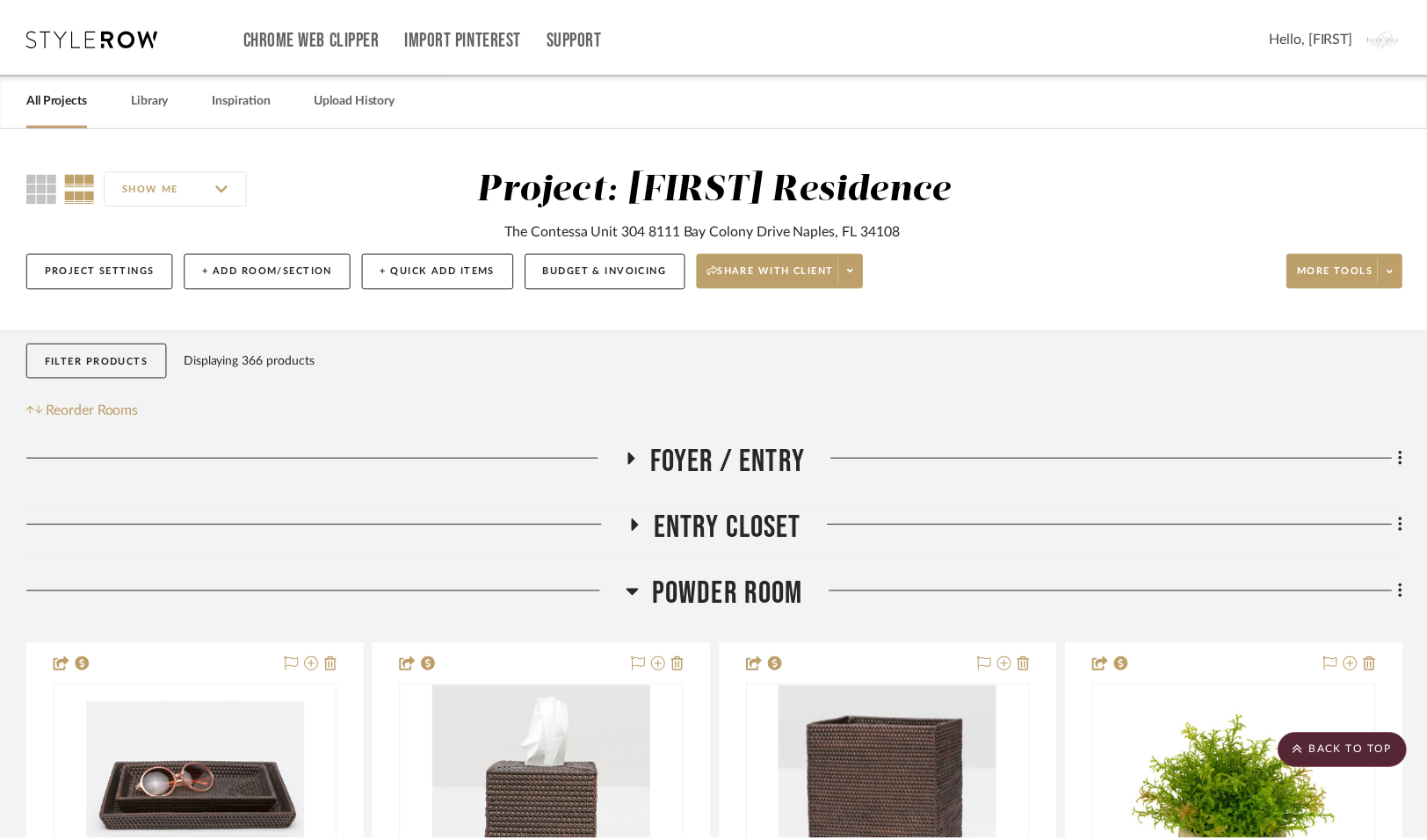 scroll, scrollTop: 7658, scrollLeft: 0, axis: vertical 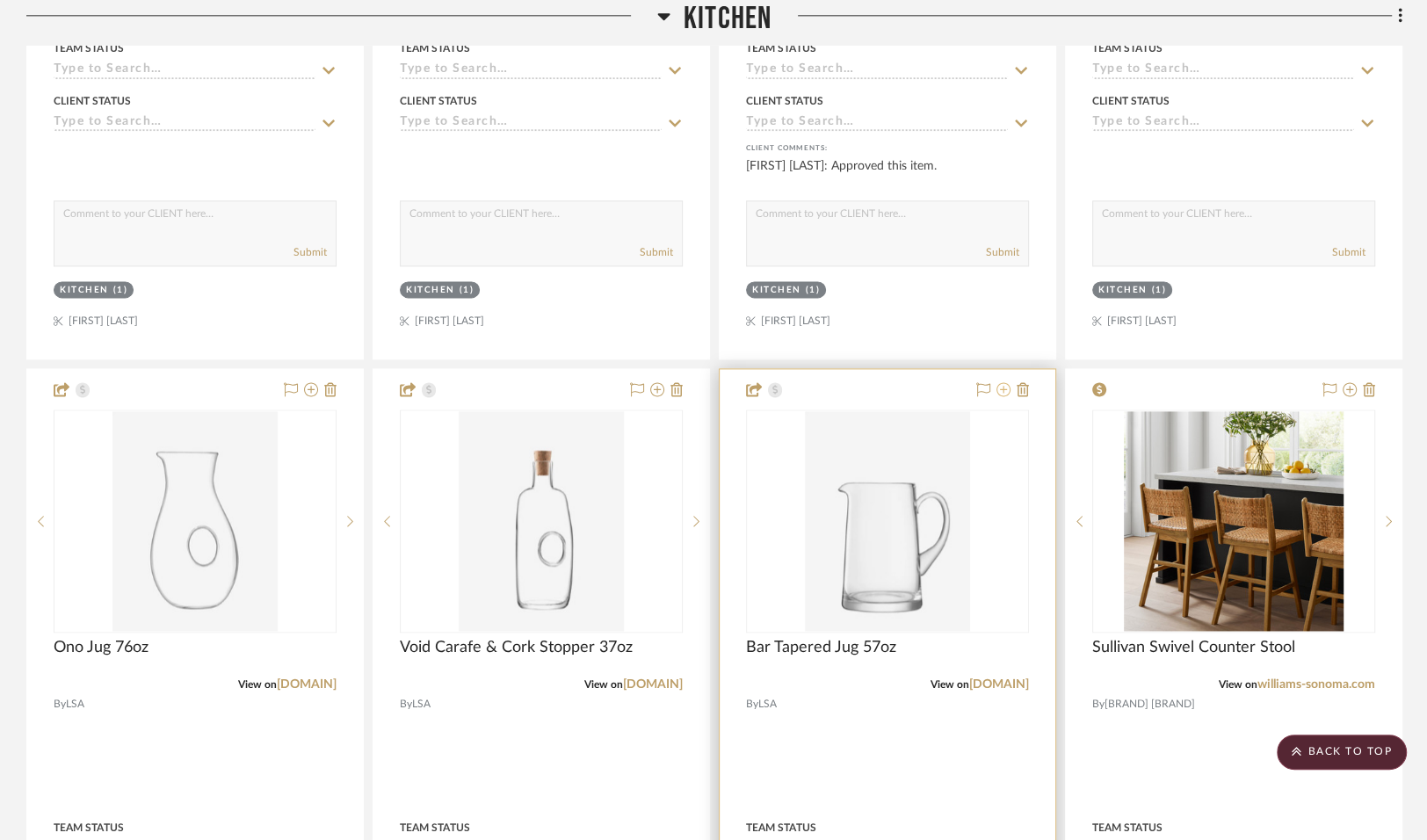 click 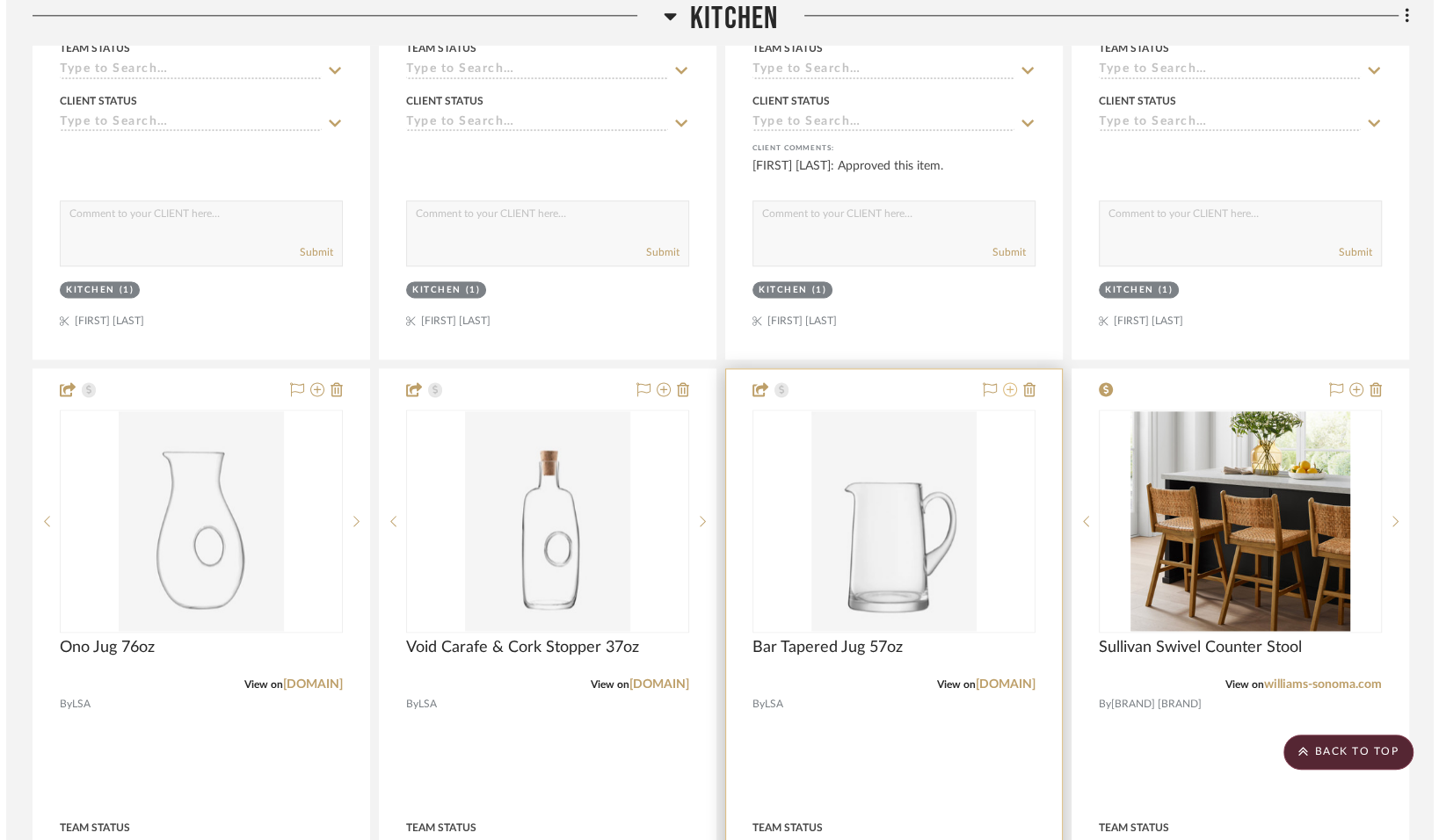 scroll, scrollTop: 0, scrollLeft: 0, axis: both 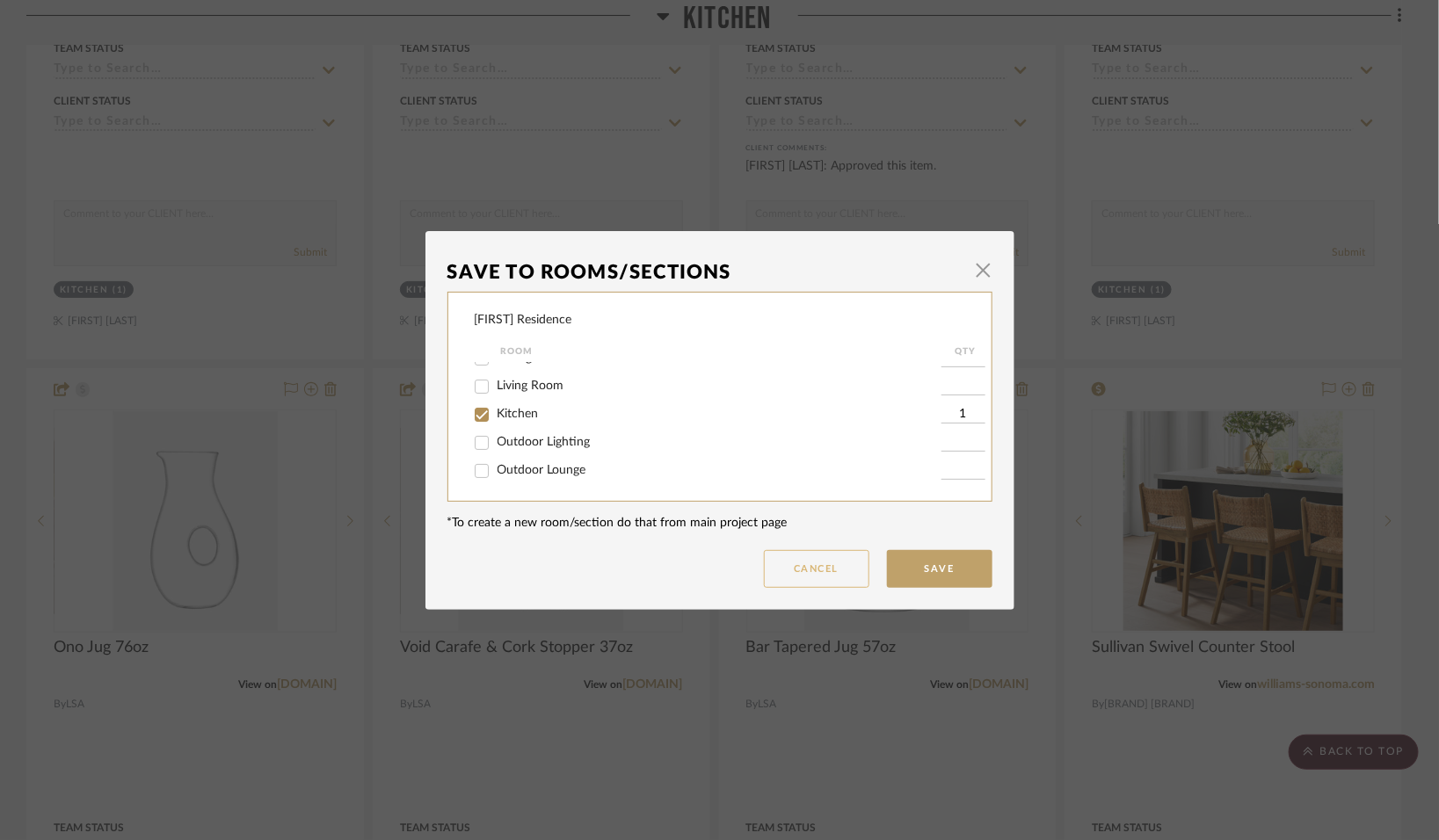 click on "Cancel" at bounding box center [817, 568] 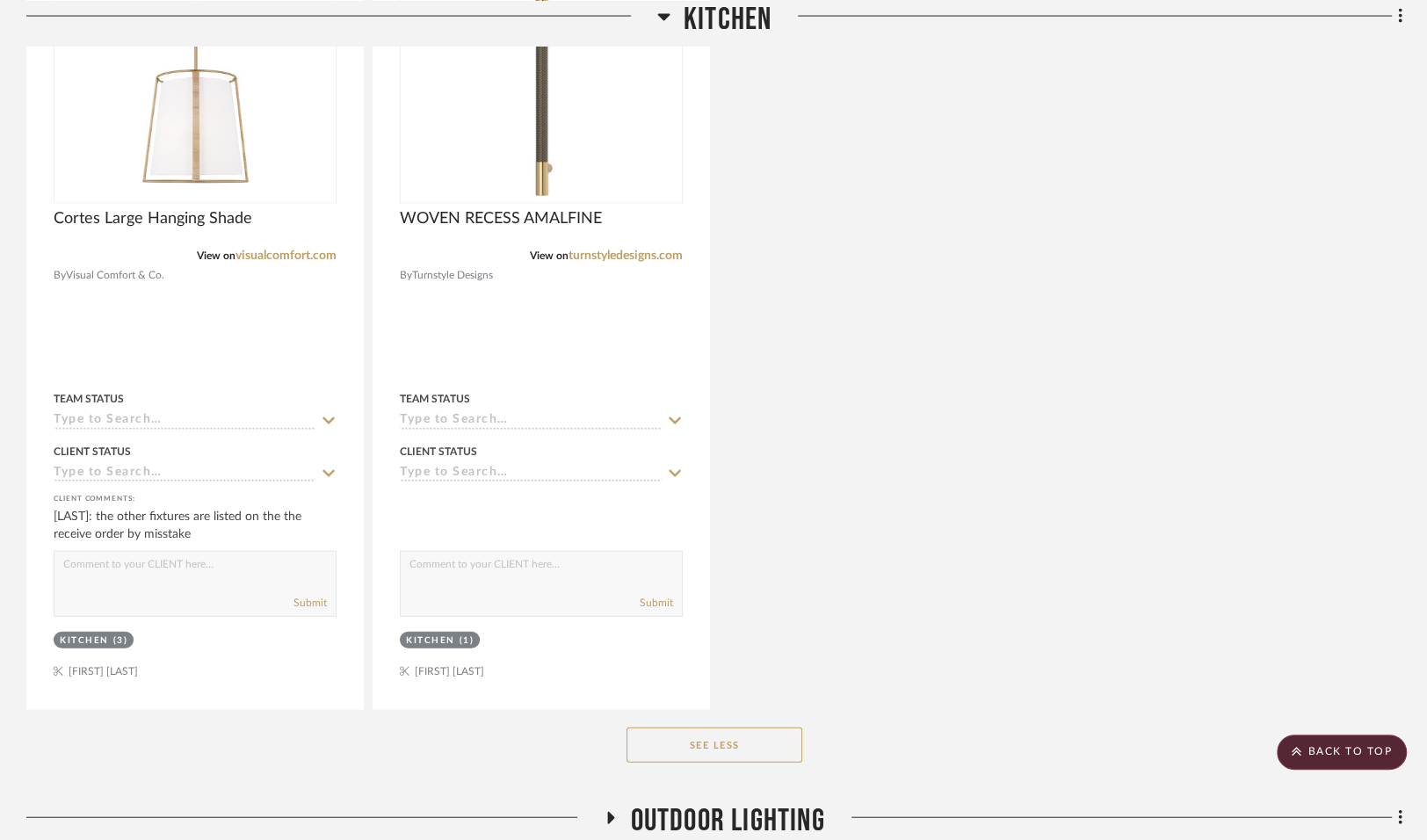 scroll, scrollTop: 9209, scrollLeft: 0, axis: vertical 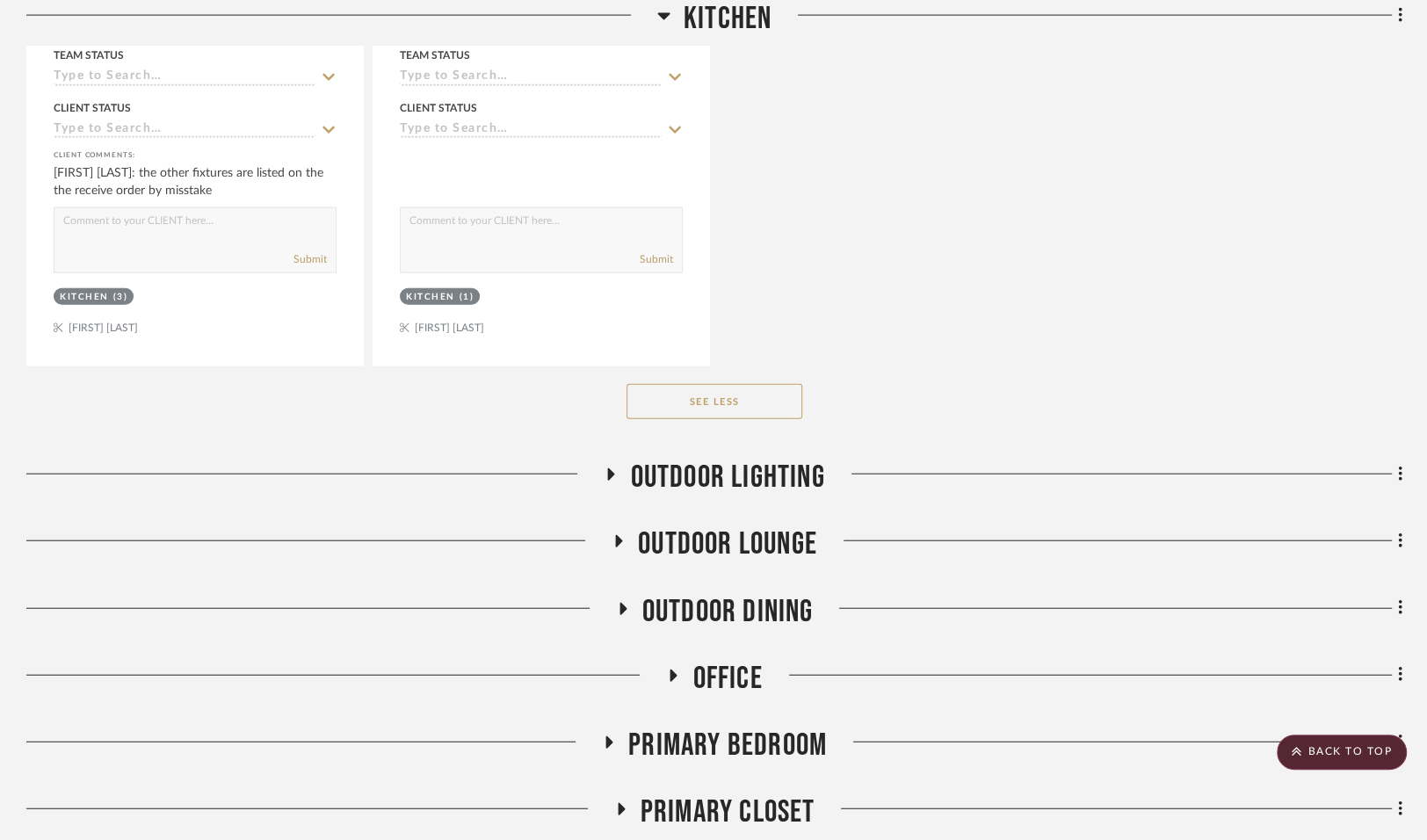 click 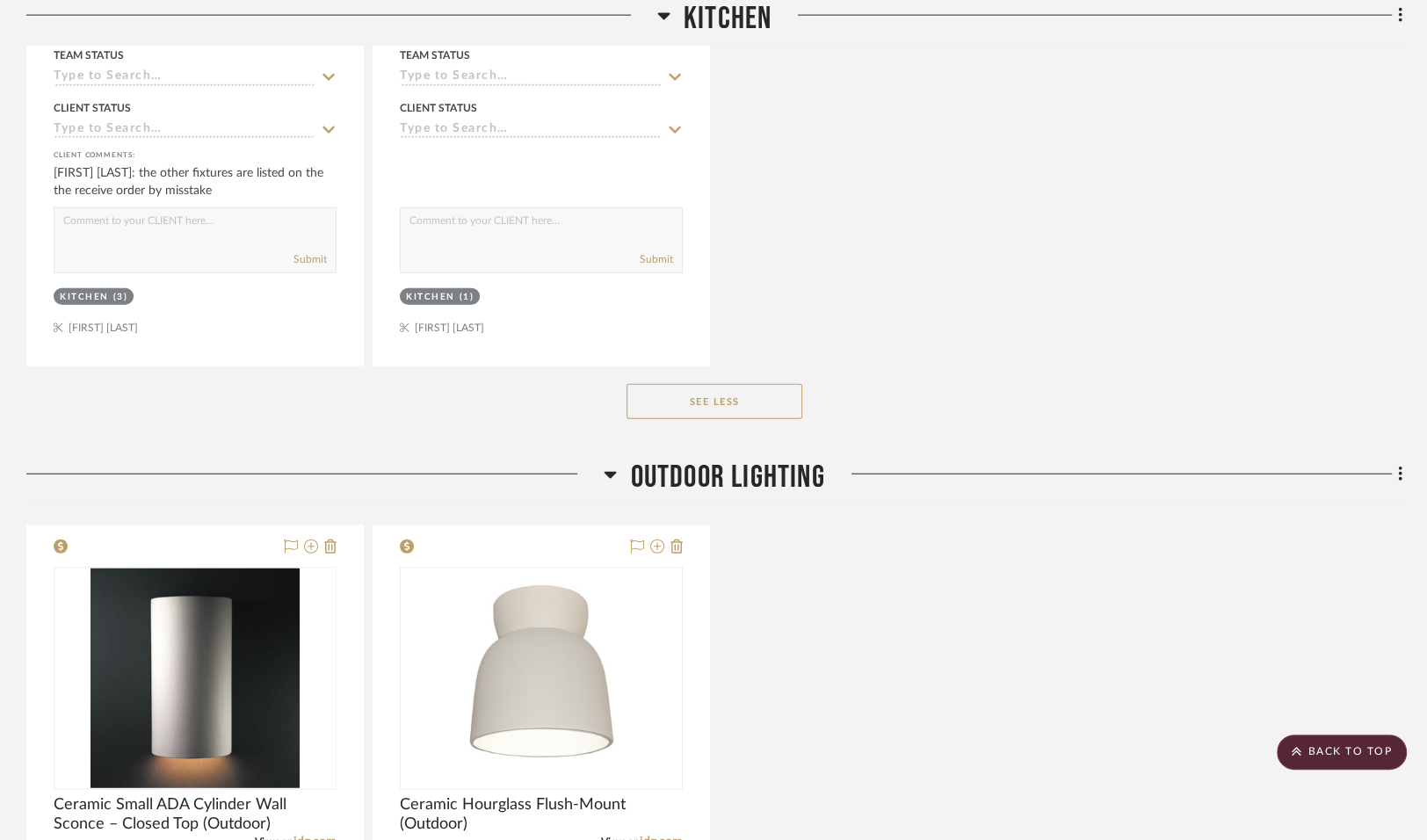 click 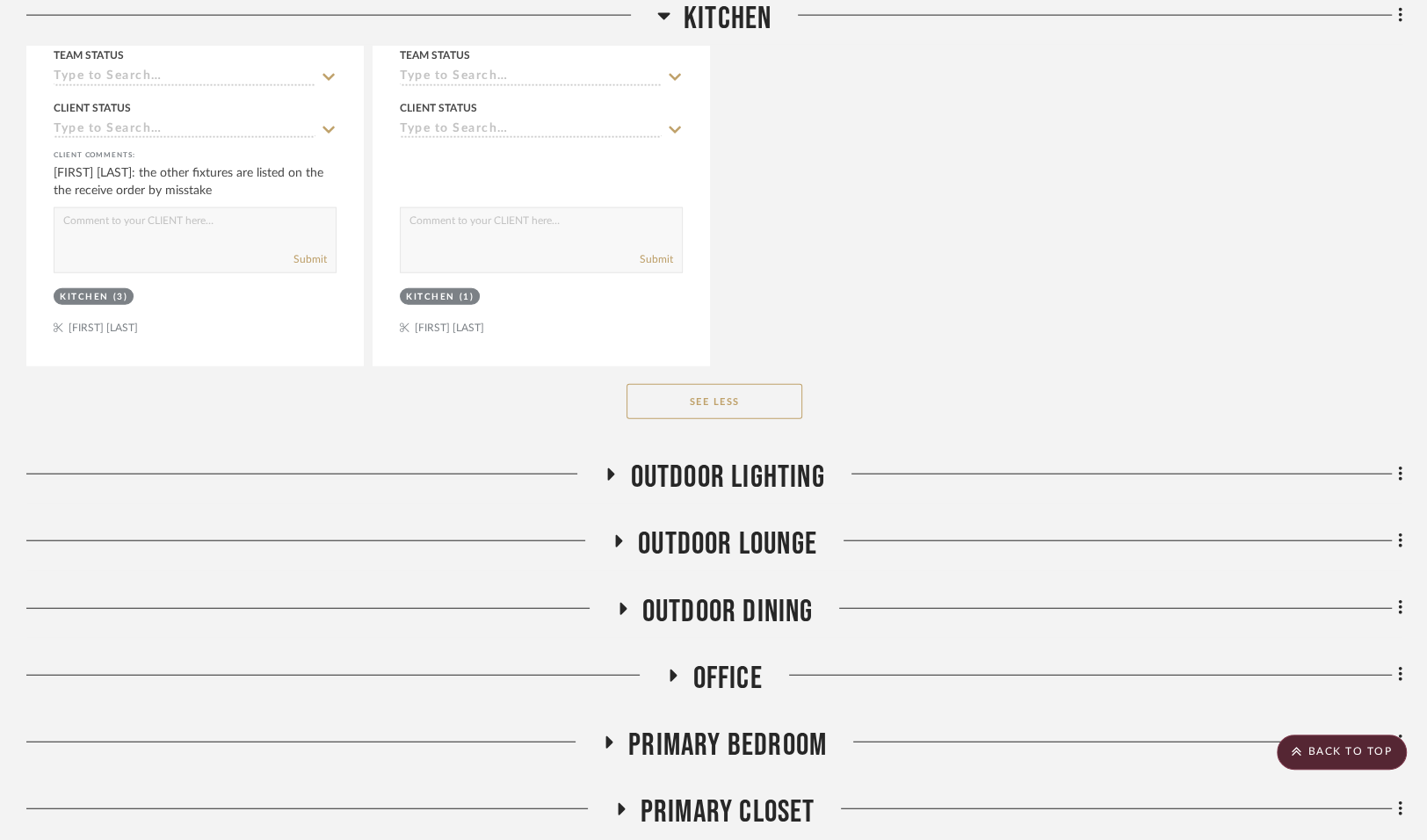 click 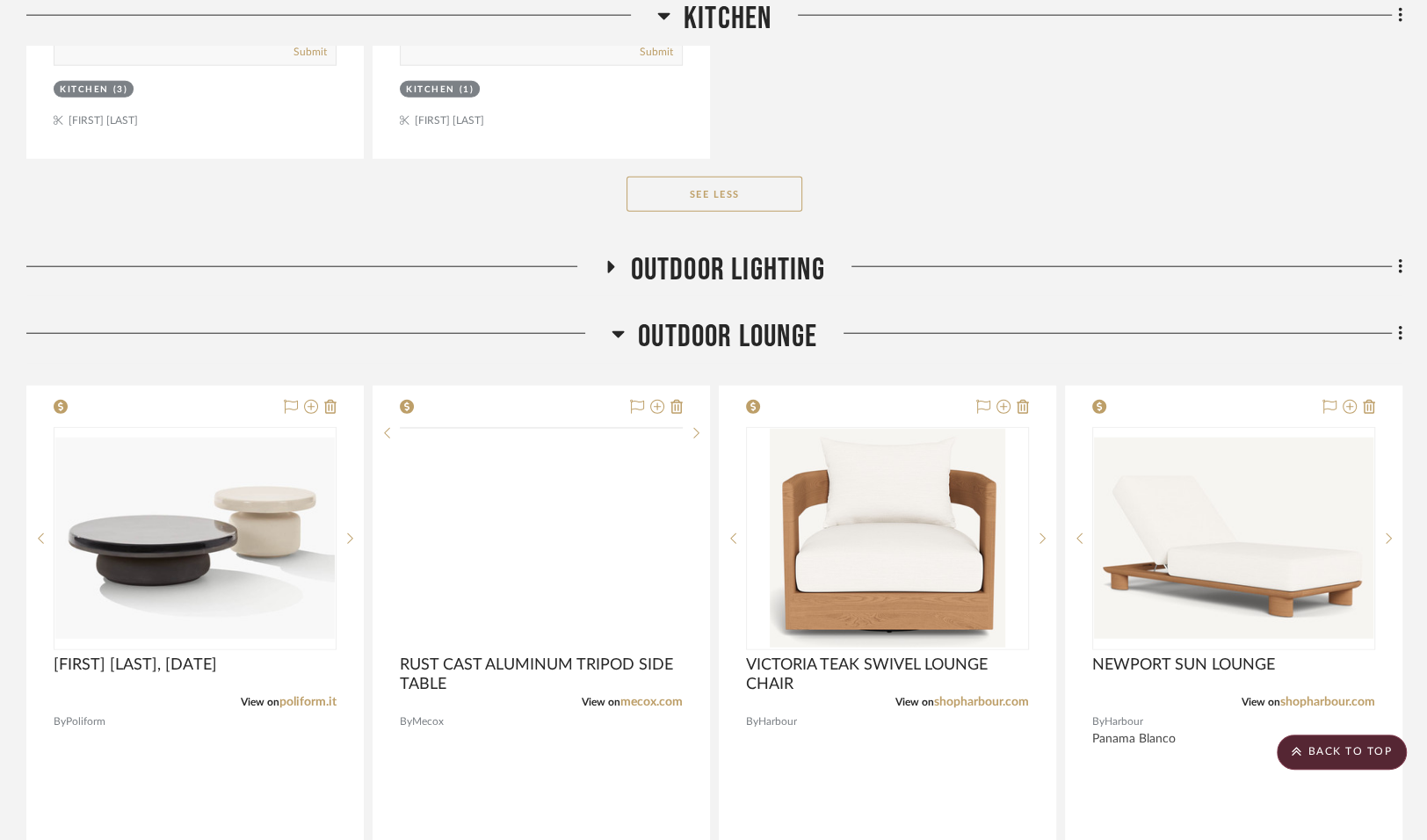 scroll, scrollTop: 9432, scrollLeft: 0, axis: vertical 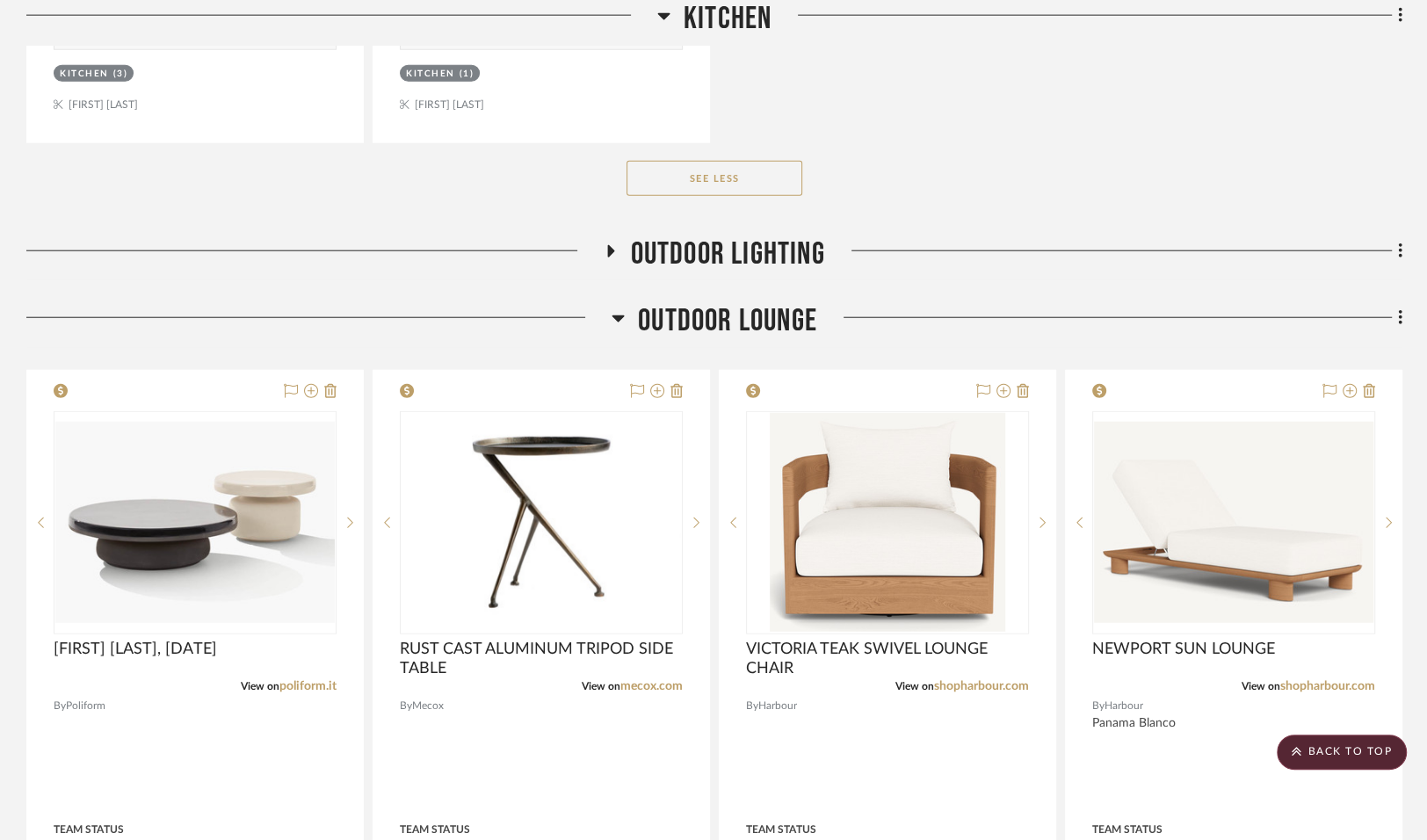 click 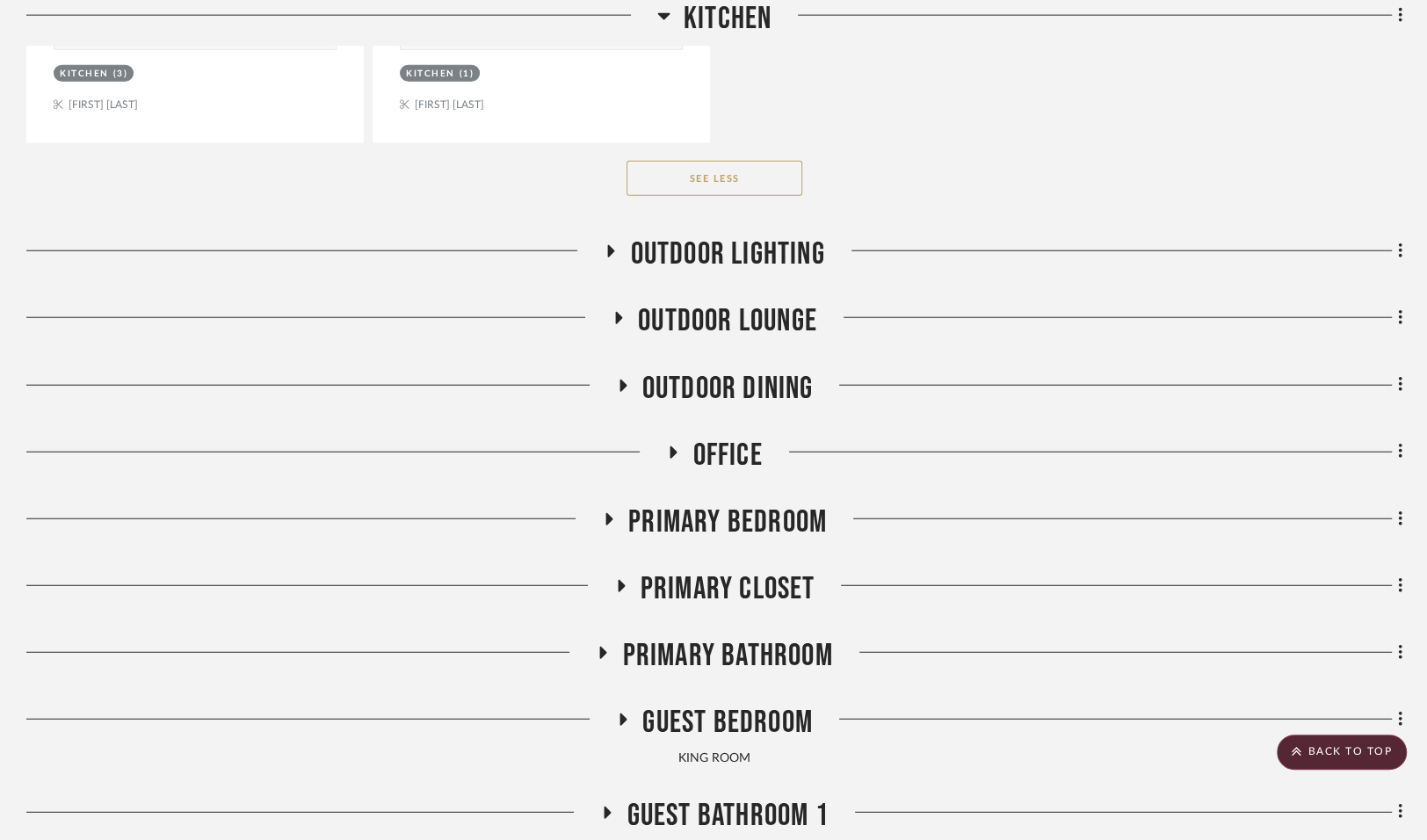 click 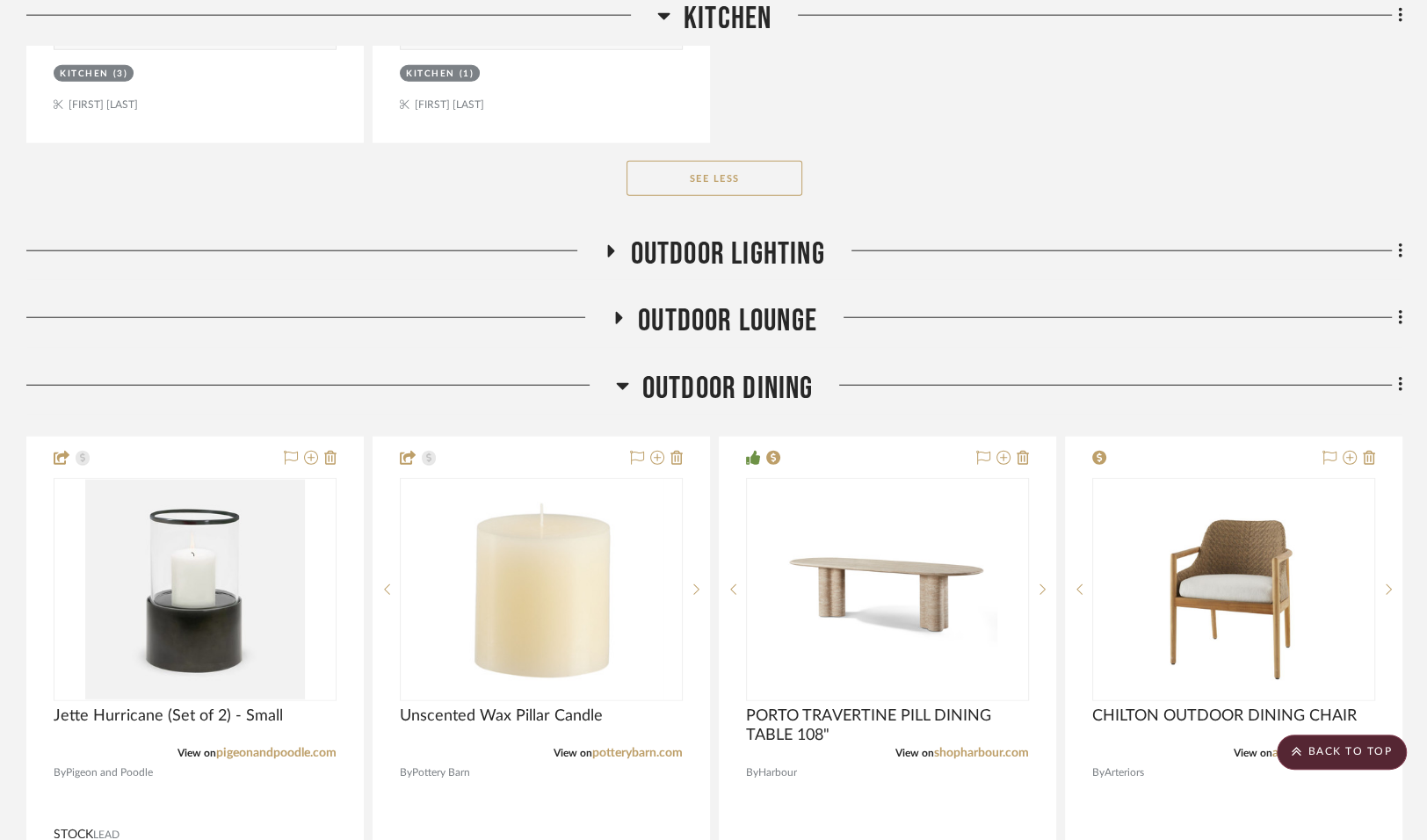 scroll, scrollTop: 9663, scrollLeft: 0, axis: vertical 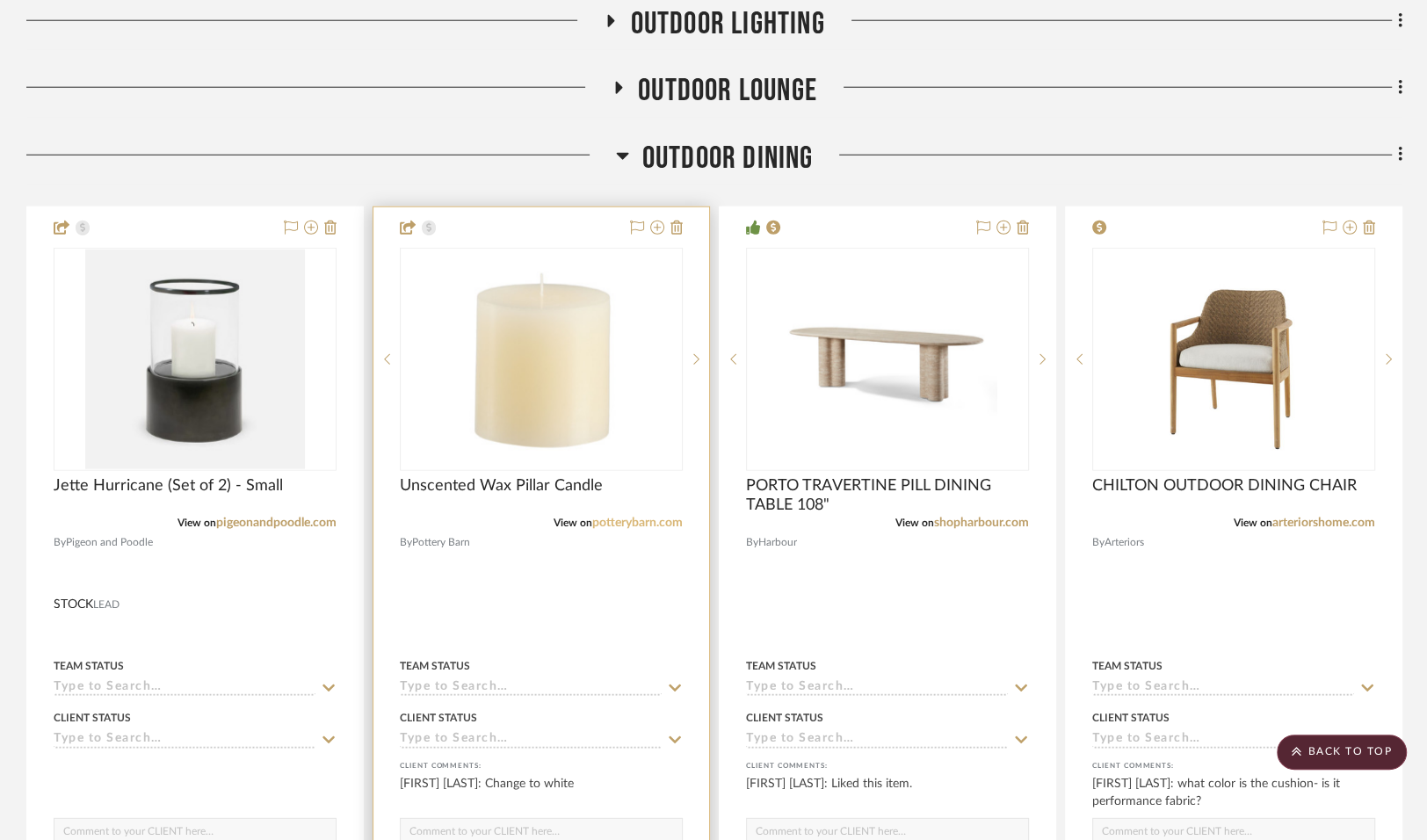 click on "potterybarn.com" at bounding box center (637, 523) 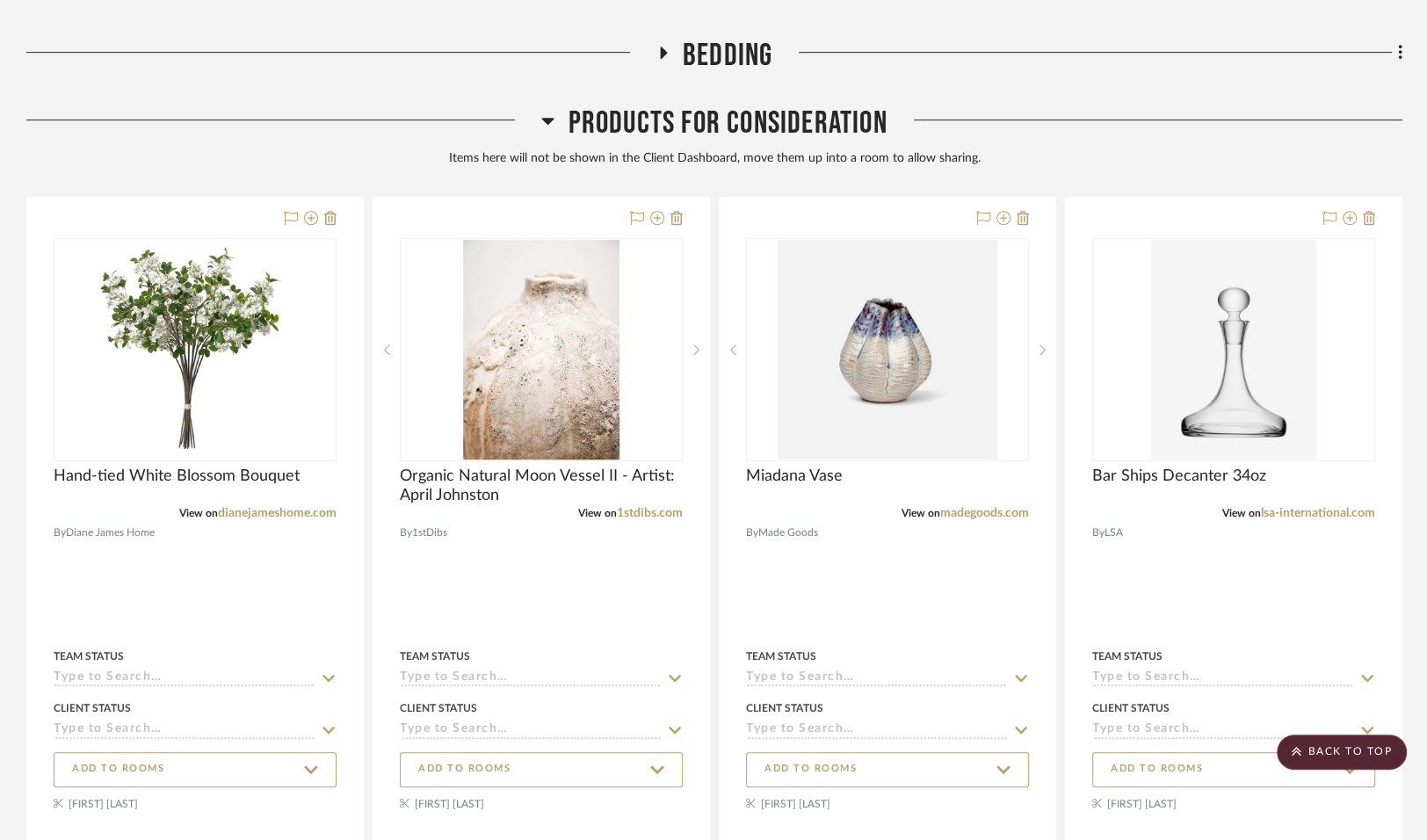 scroll, scrollTop: 12286, scrollLeft: 0, axis: vertical 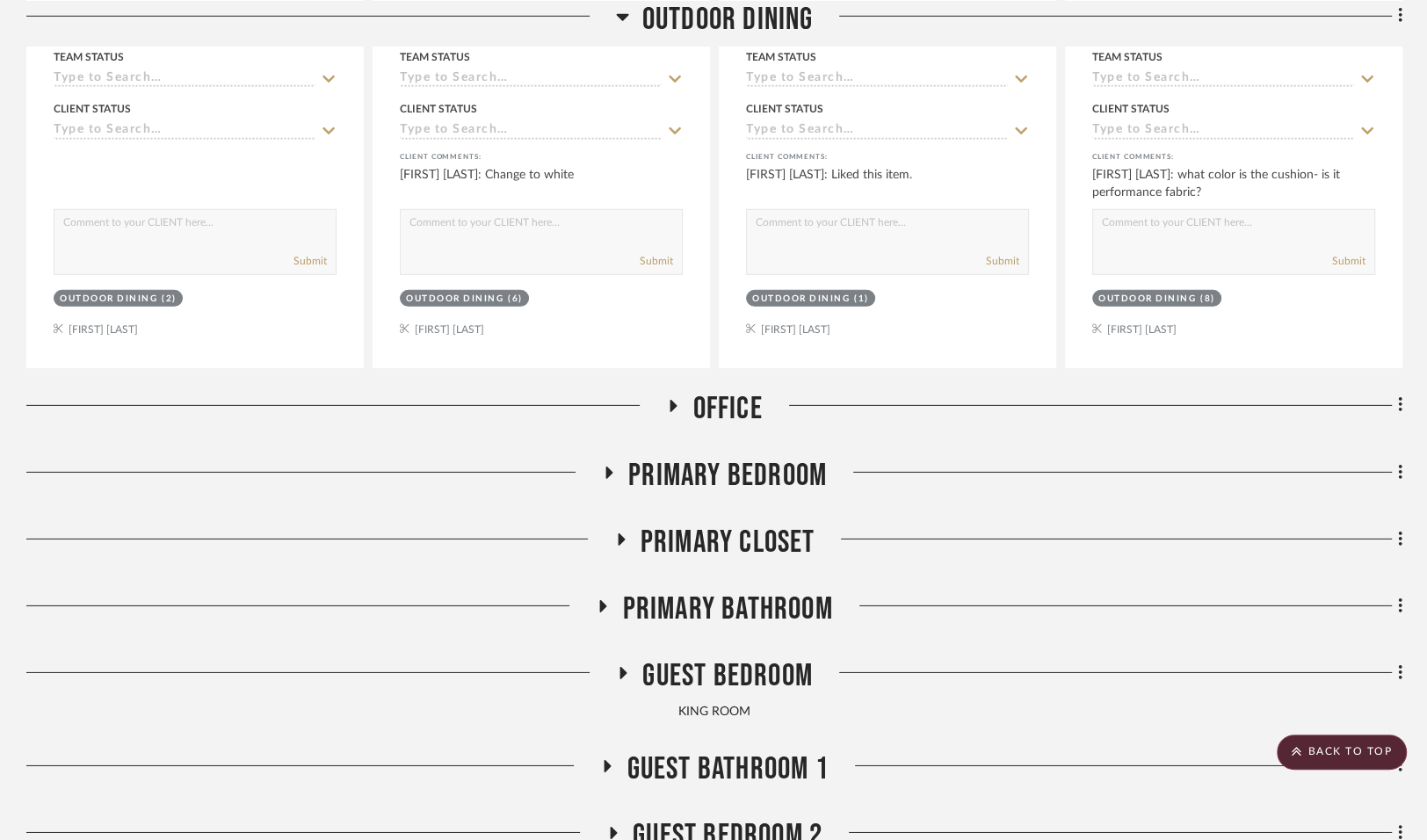click 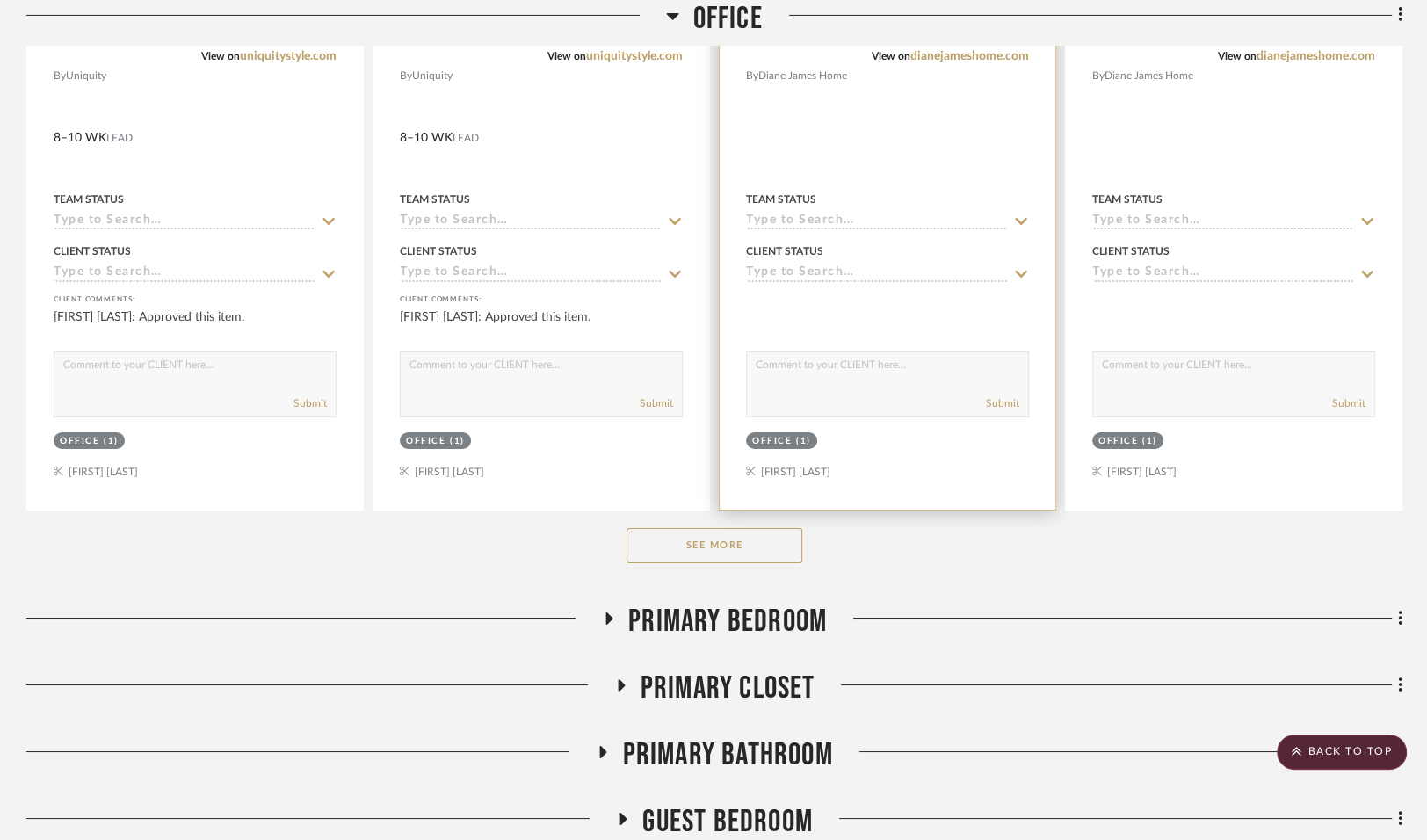 scroll, scrollTop: 11068, scrollLeft: 0, axis: vertical 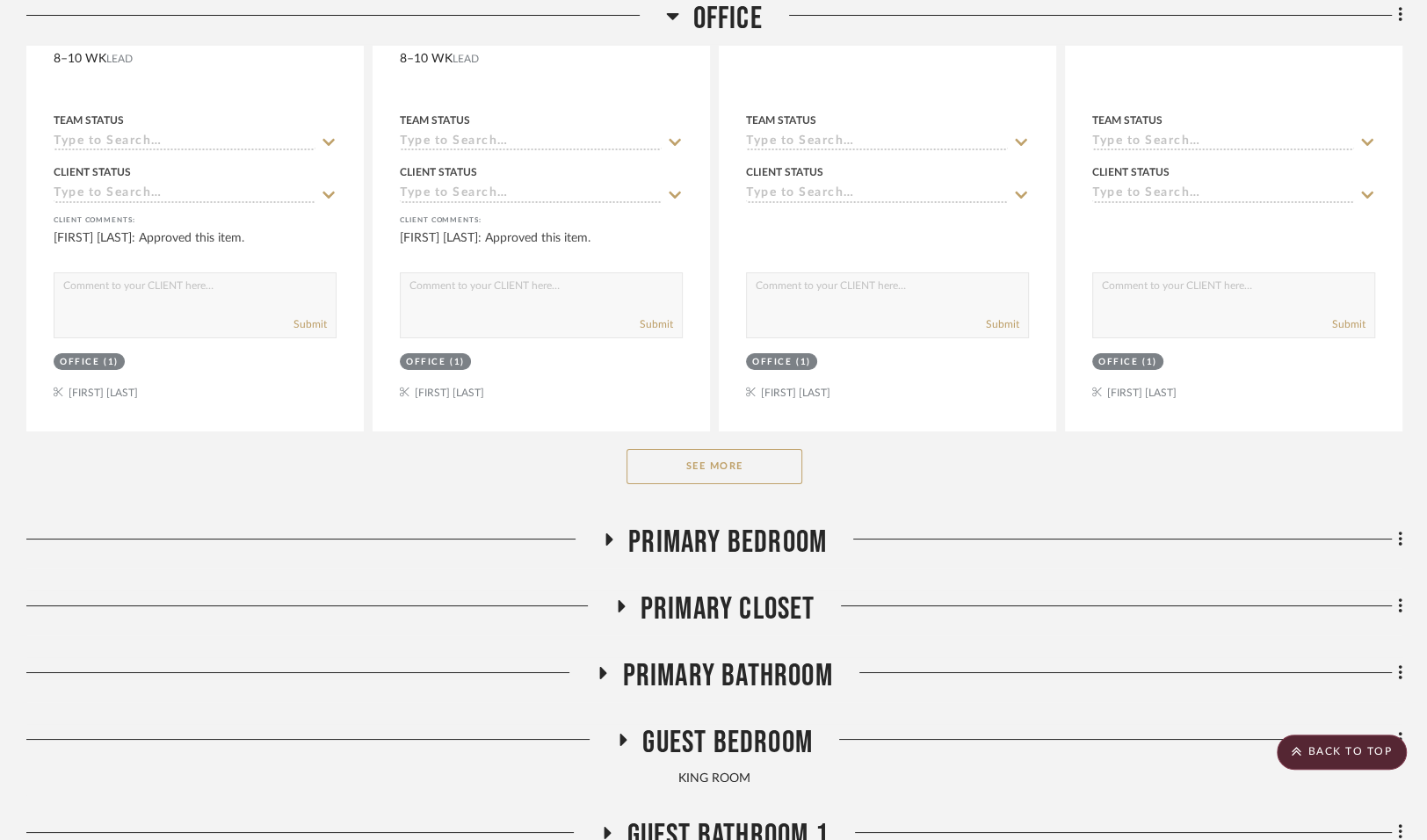 click on "See More" 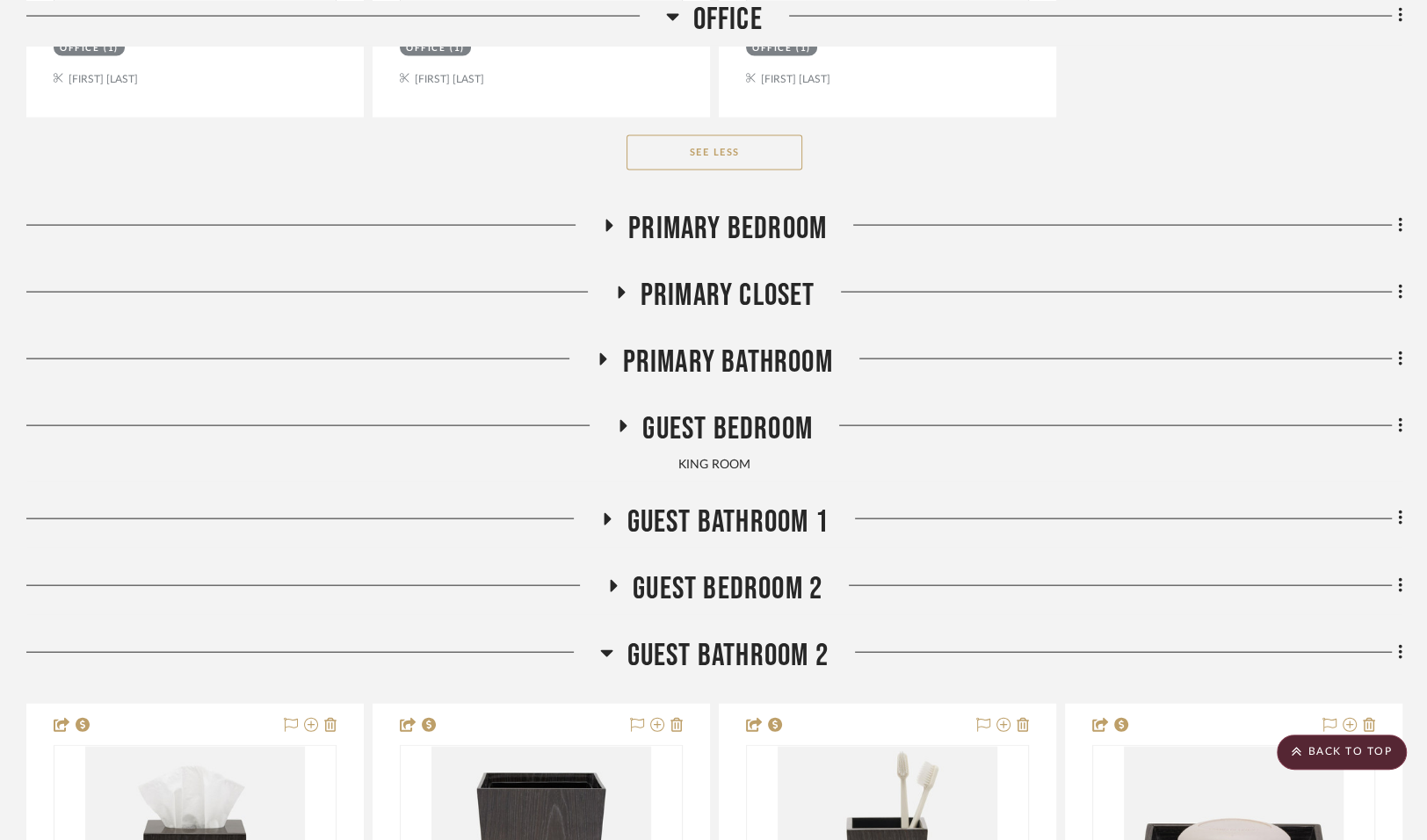scroll, scrollTop: 14552, scrollLeft: 0, axis: vertical 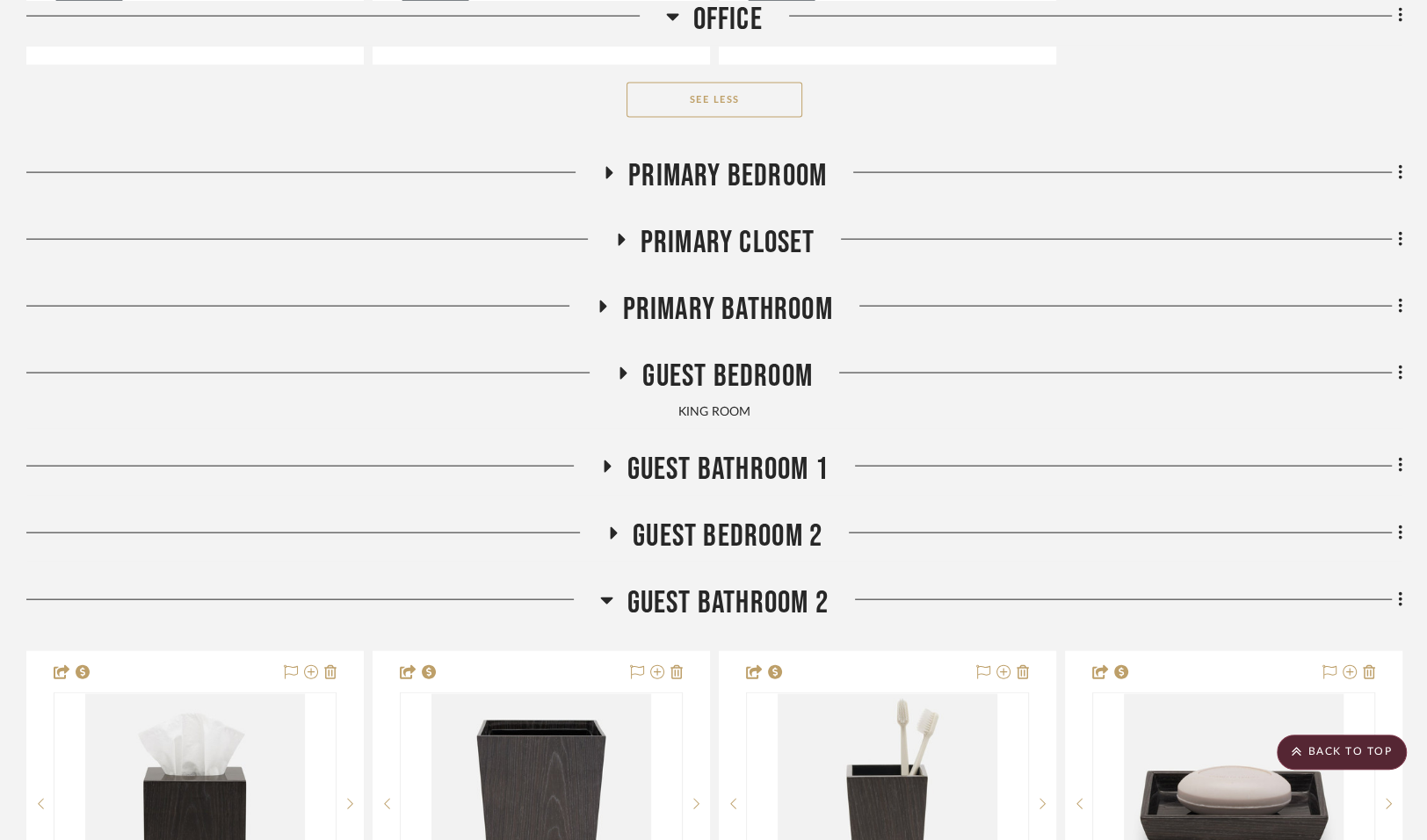 click 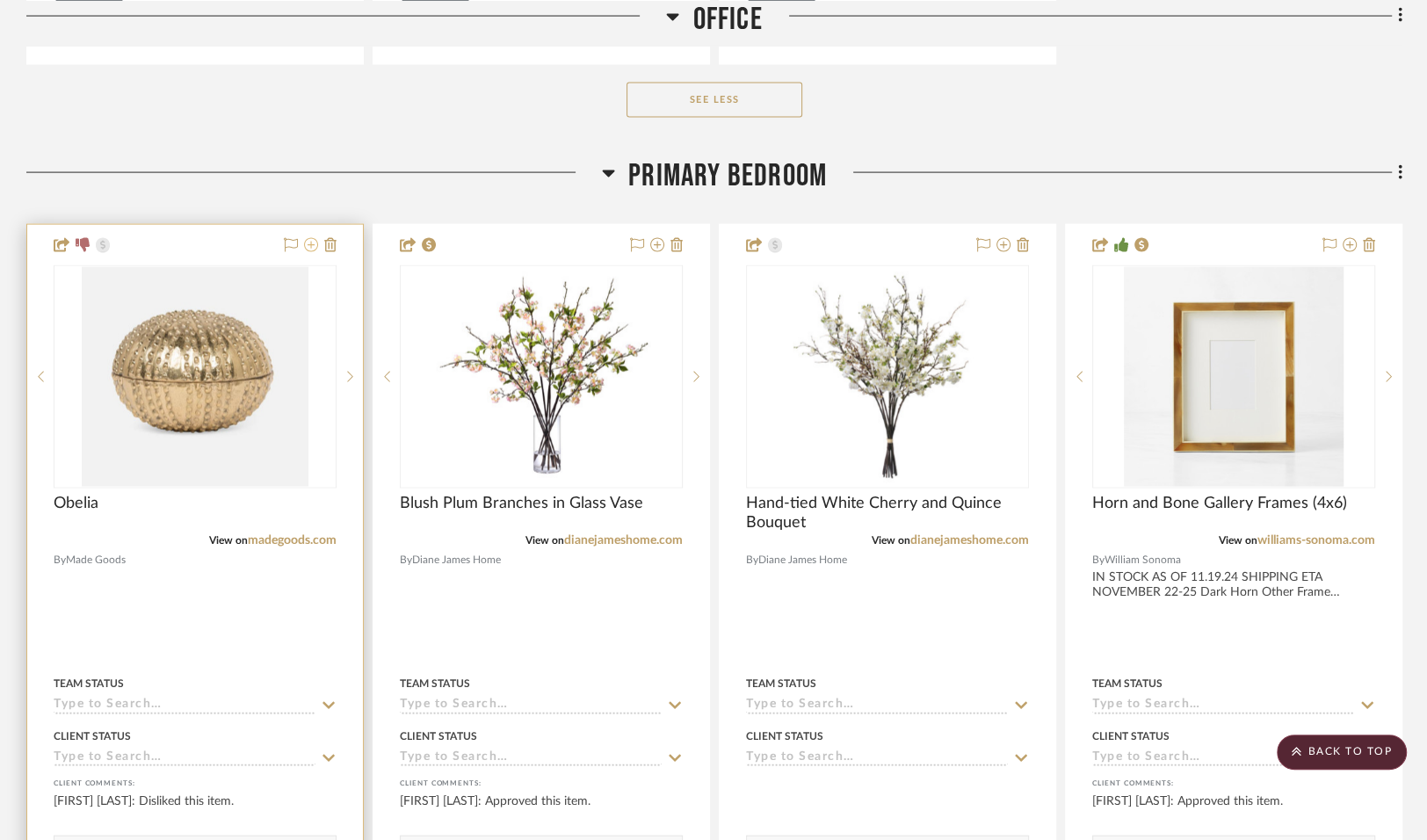 click 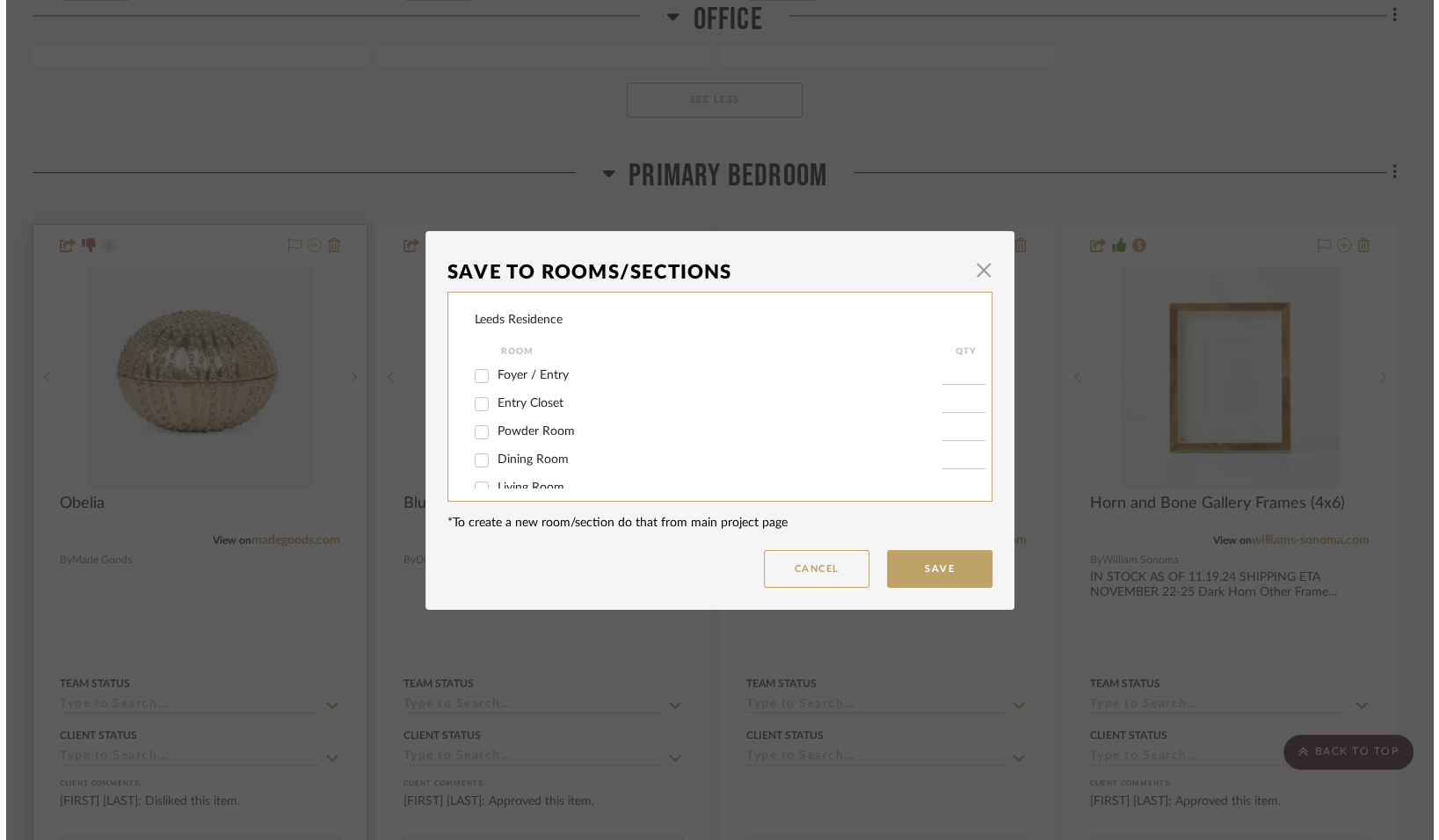 scroll, scrollTop: 0, scrollLeft: 0, axis: both 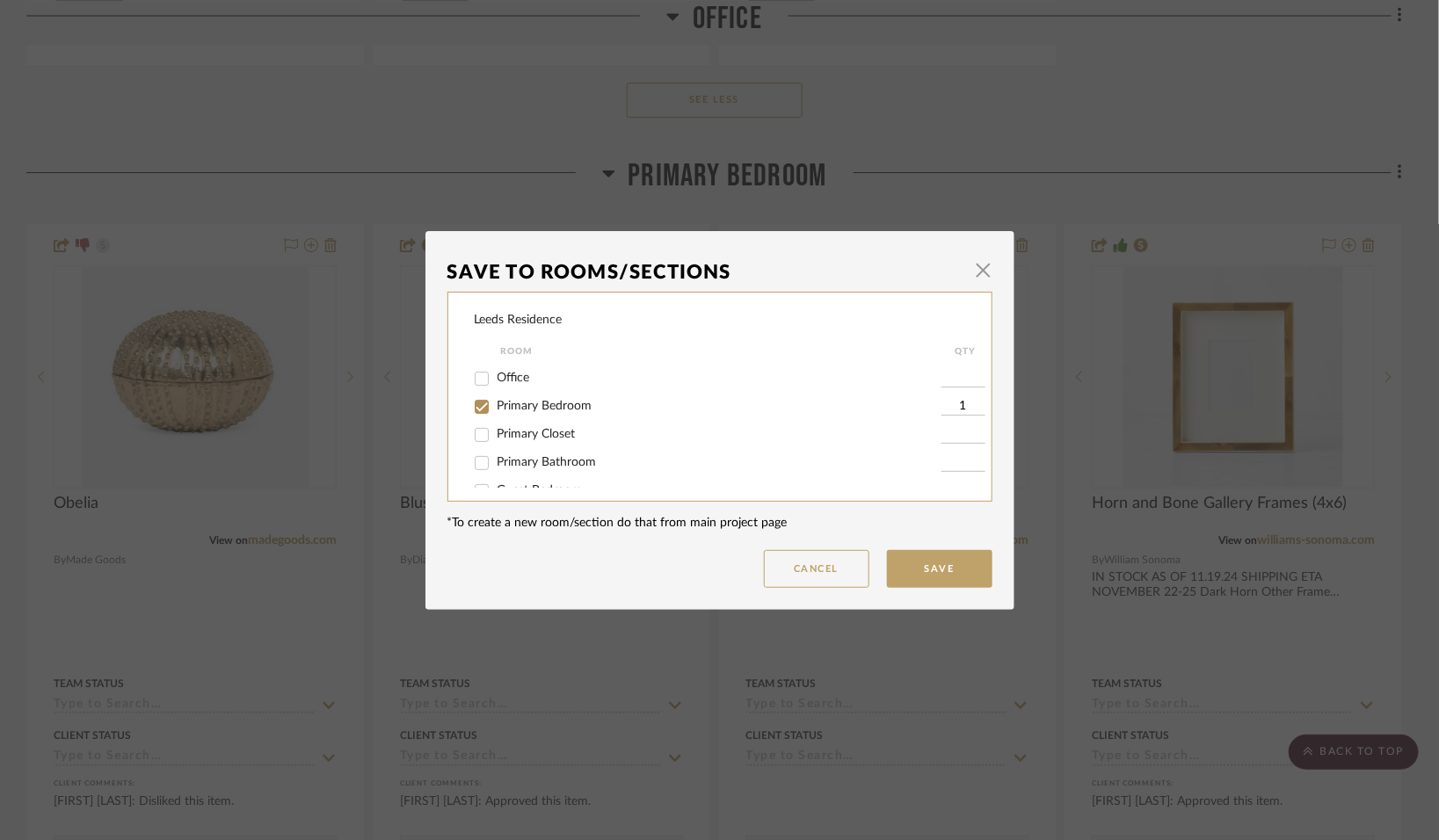 click on "Primary Bedroom" at bounding box center (482, 407) 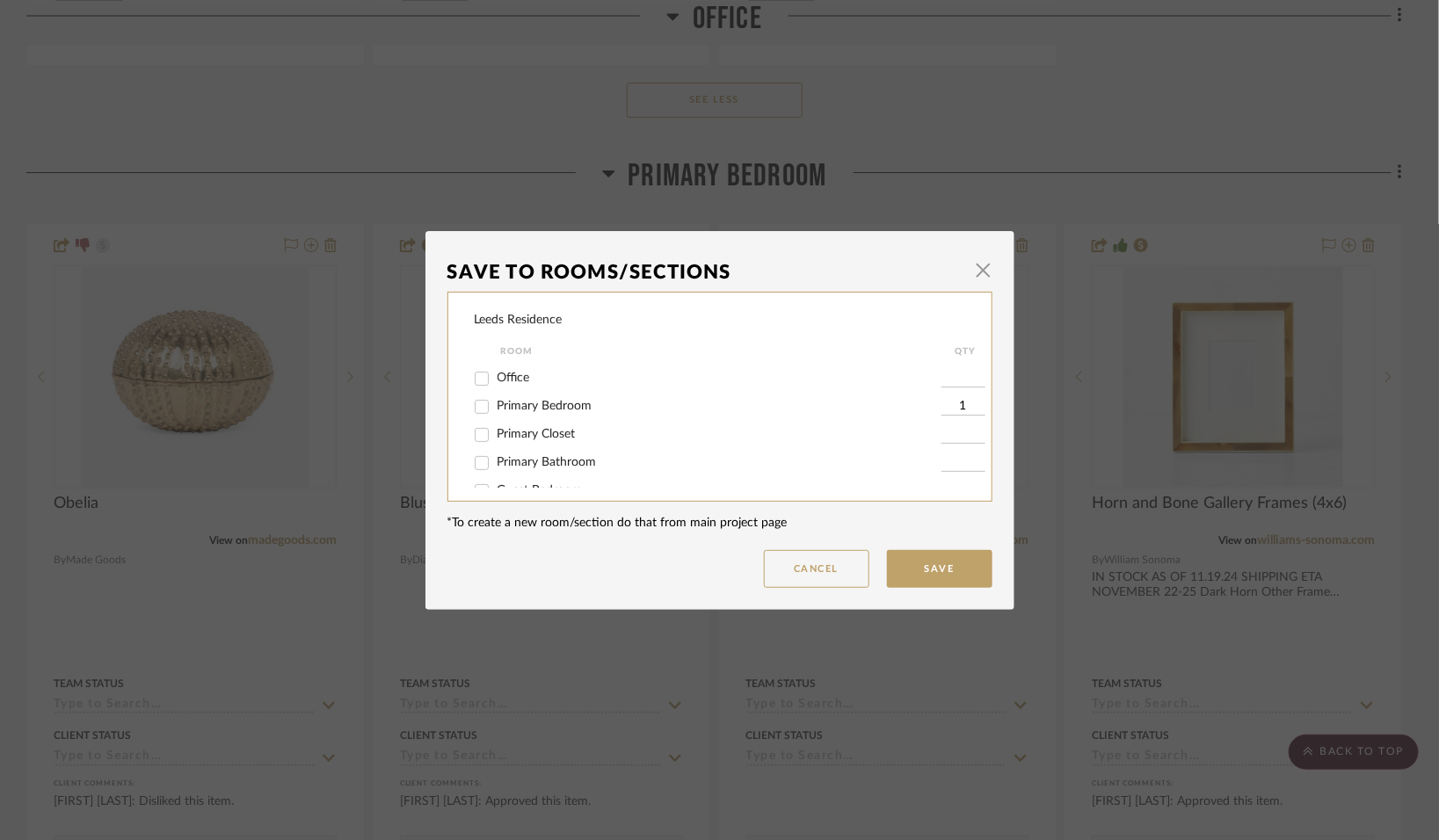 checkbox on "false" 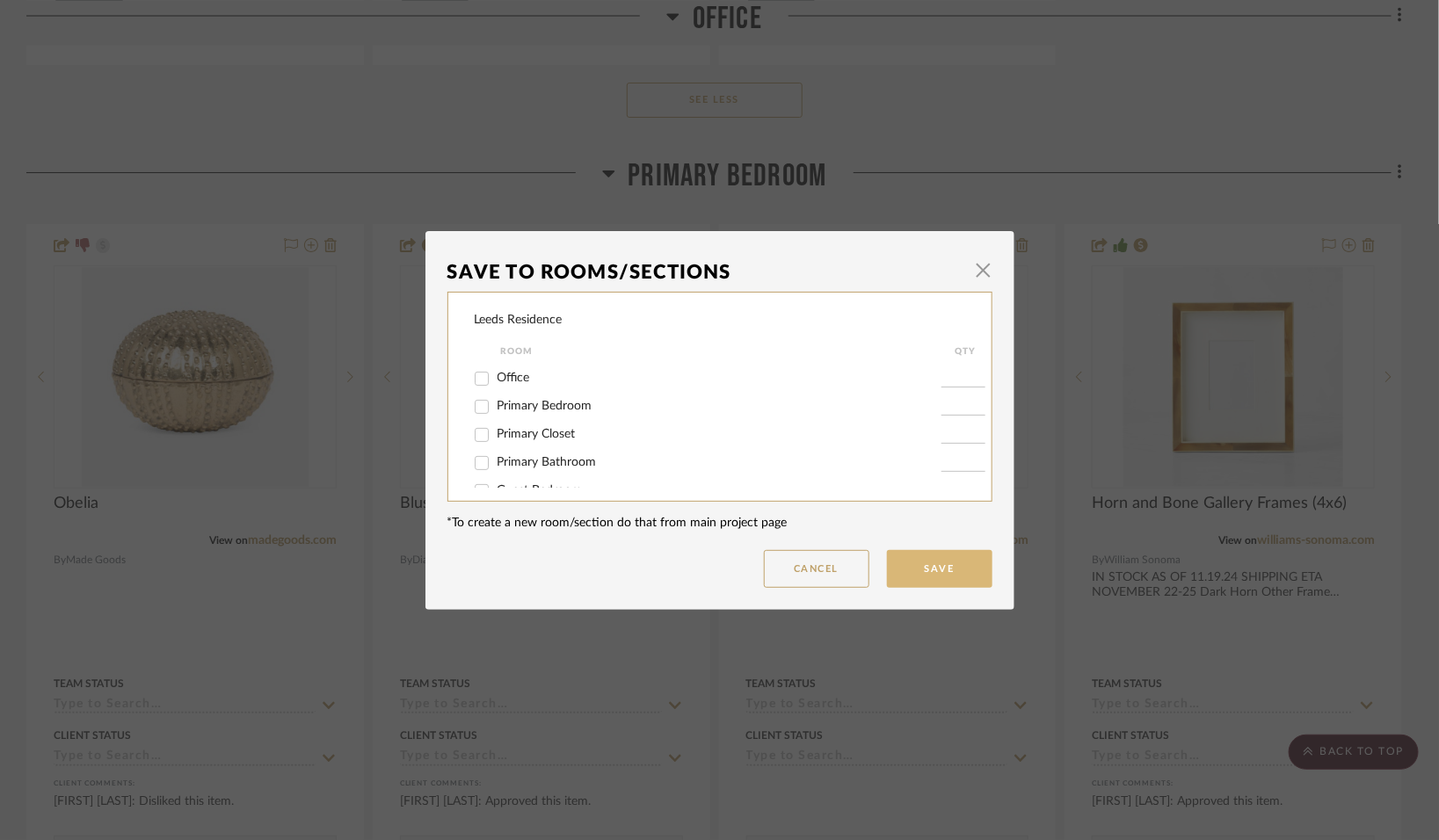 click on "Save" at bounding box center [940, 568] 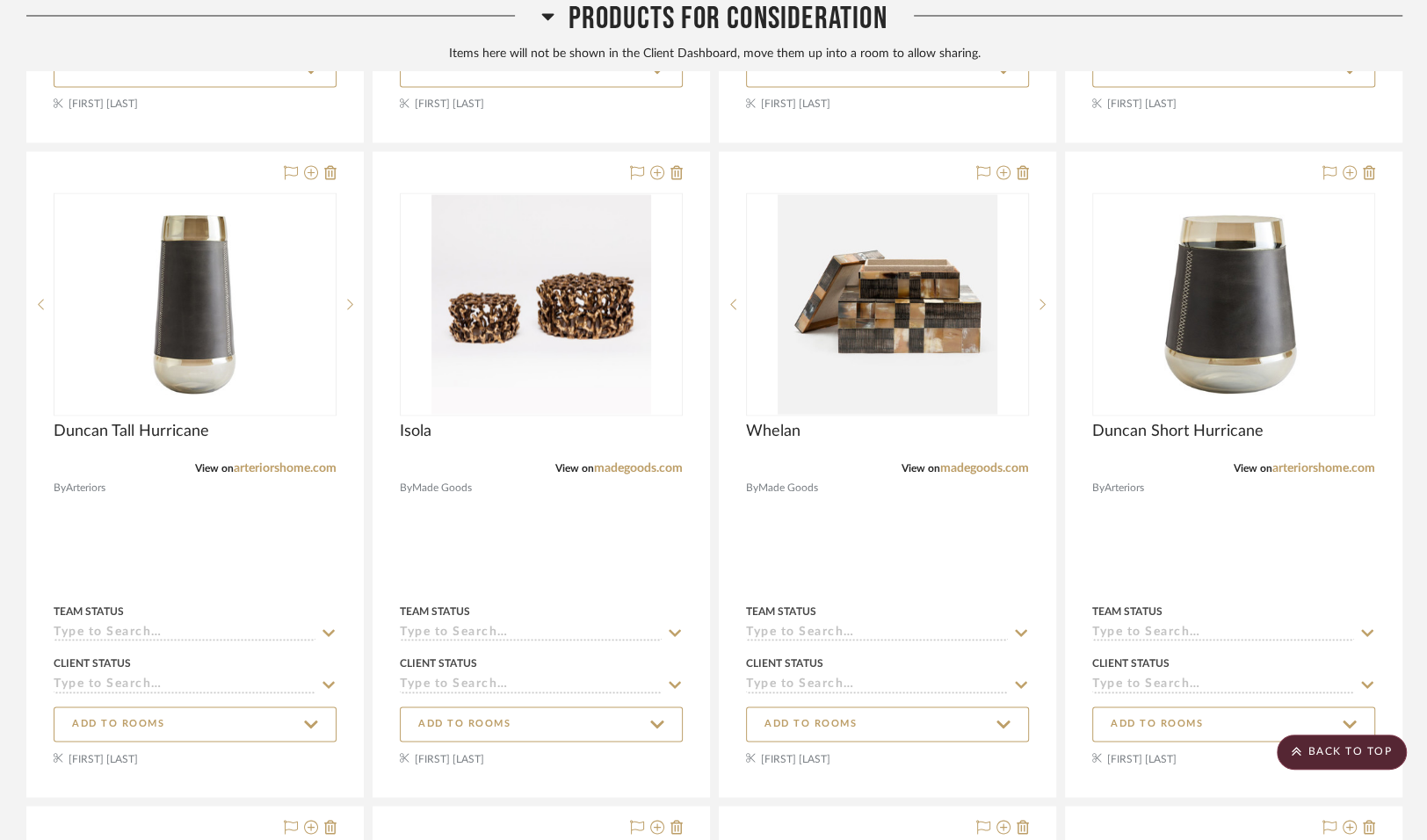 scroll, scrollTop: 25512, scrollLeft: 0, axis: vertical 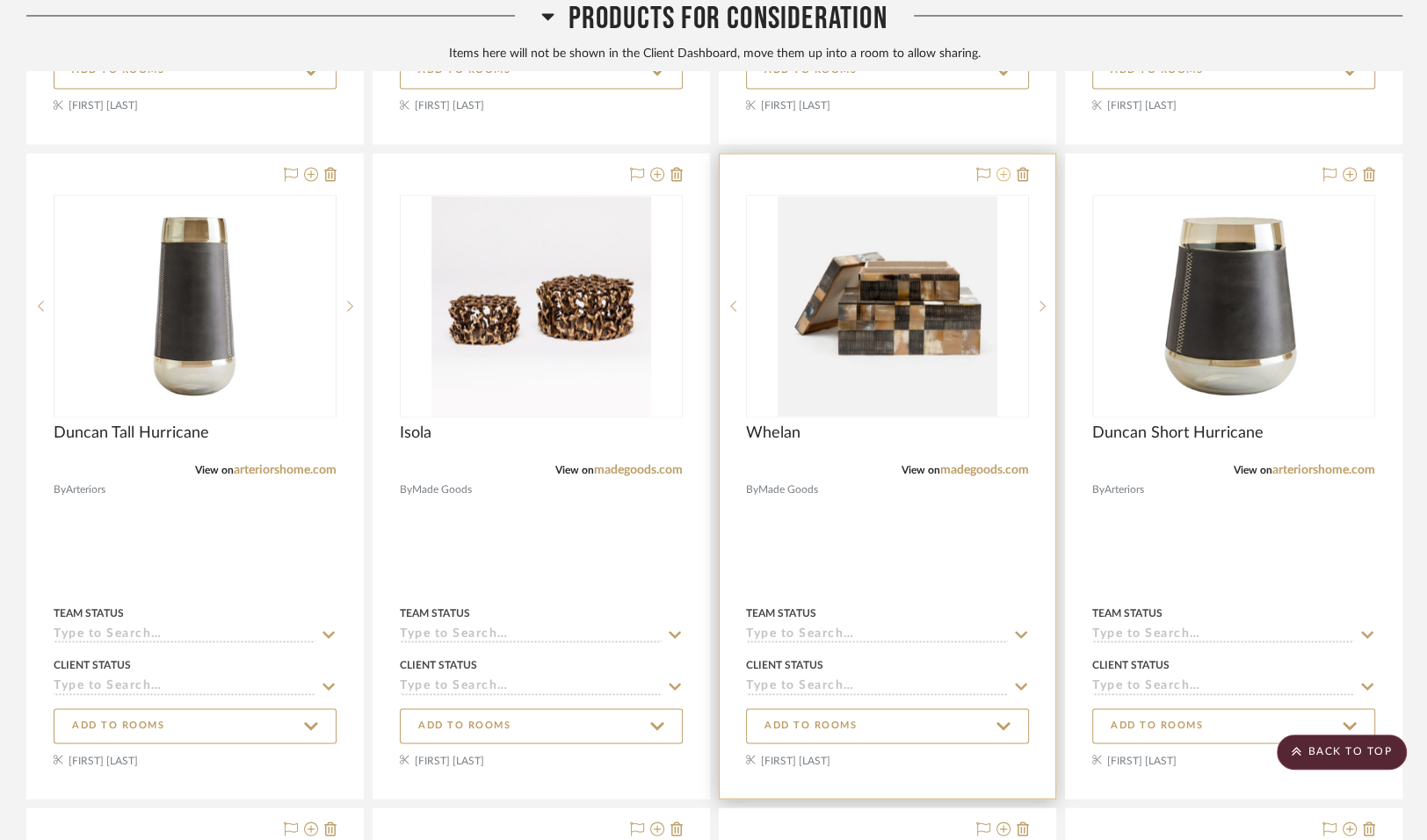 click 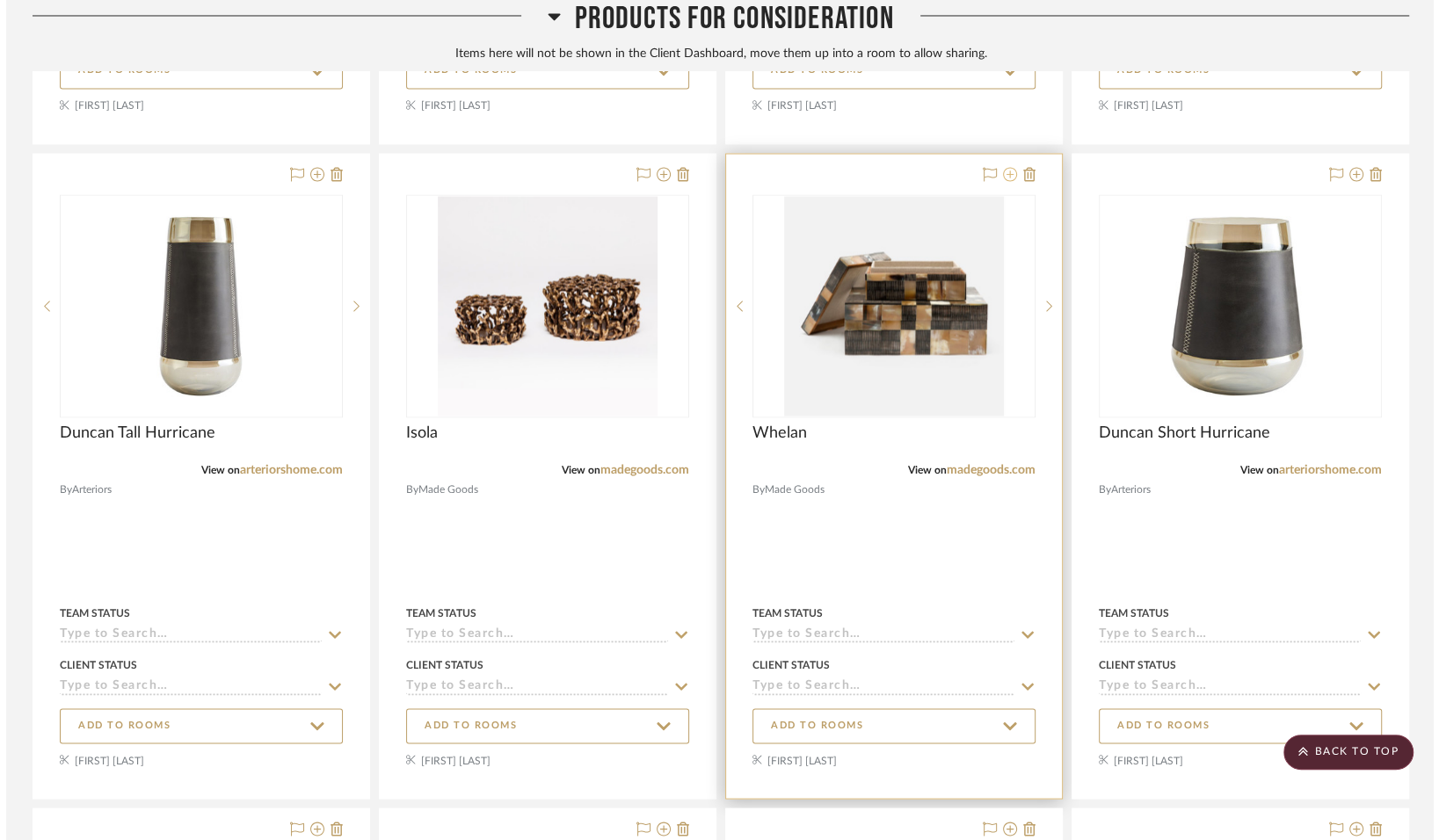 scroll, scrollTop: 0, scrollLeft: 0, axis: both 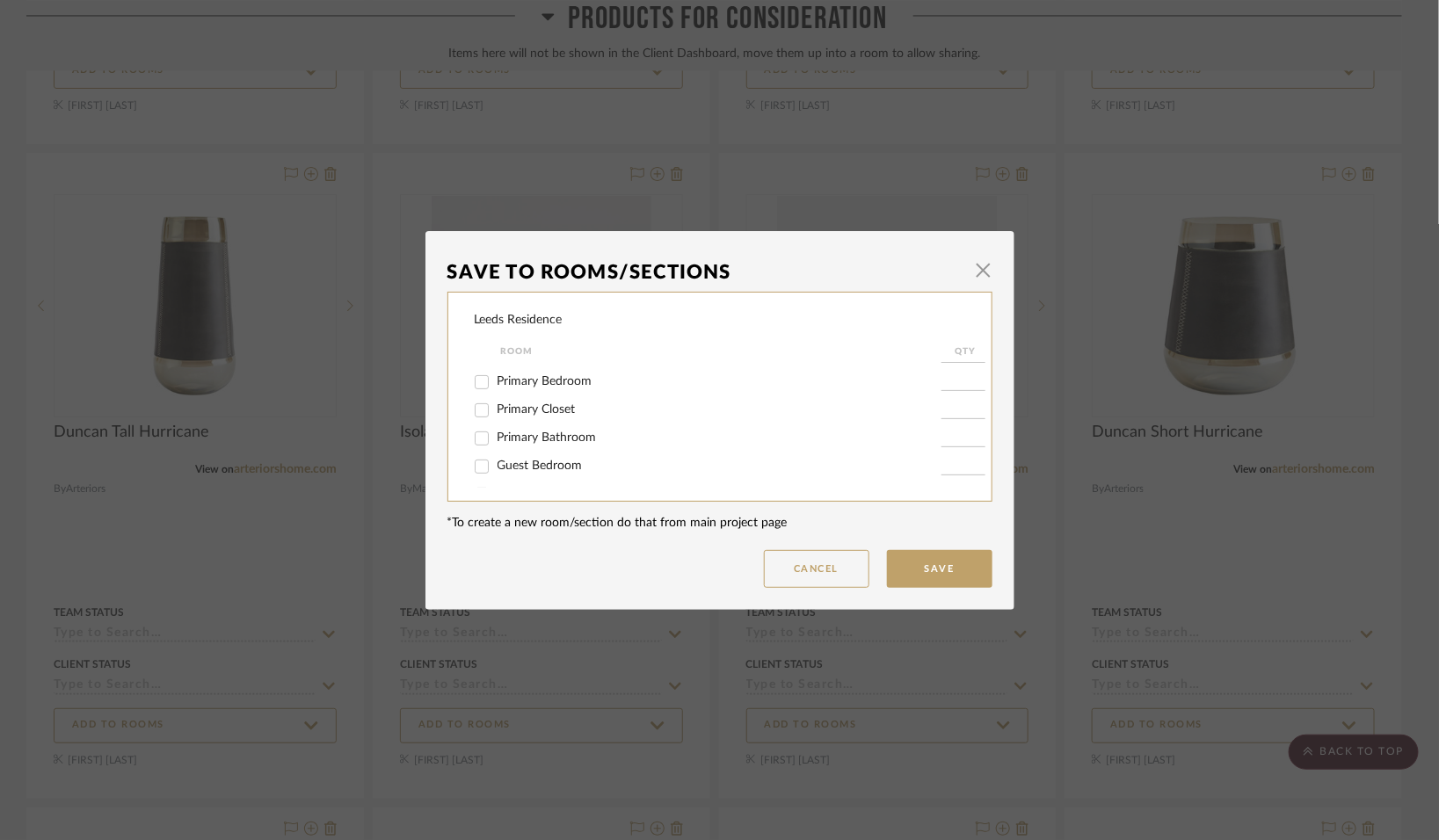 click on "Primary Bedroom" at bounding box center [482, 382] 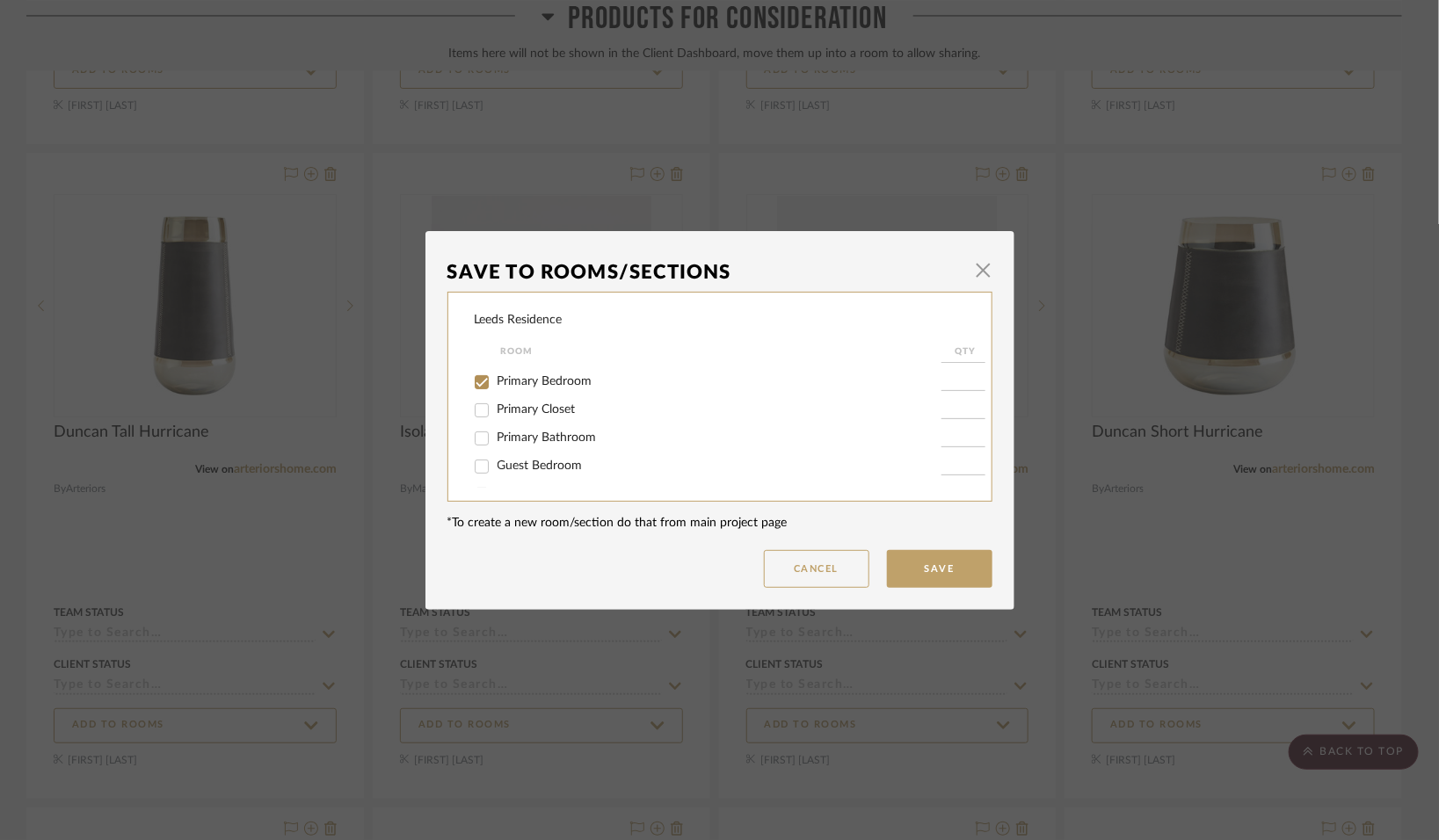 checkbox on "true" 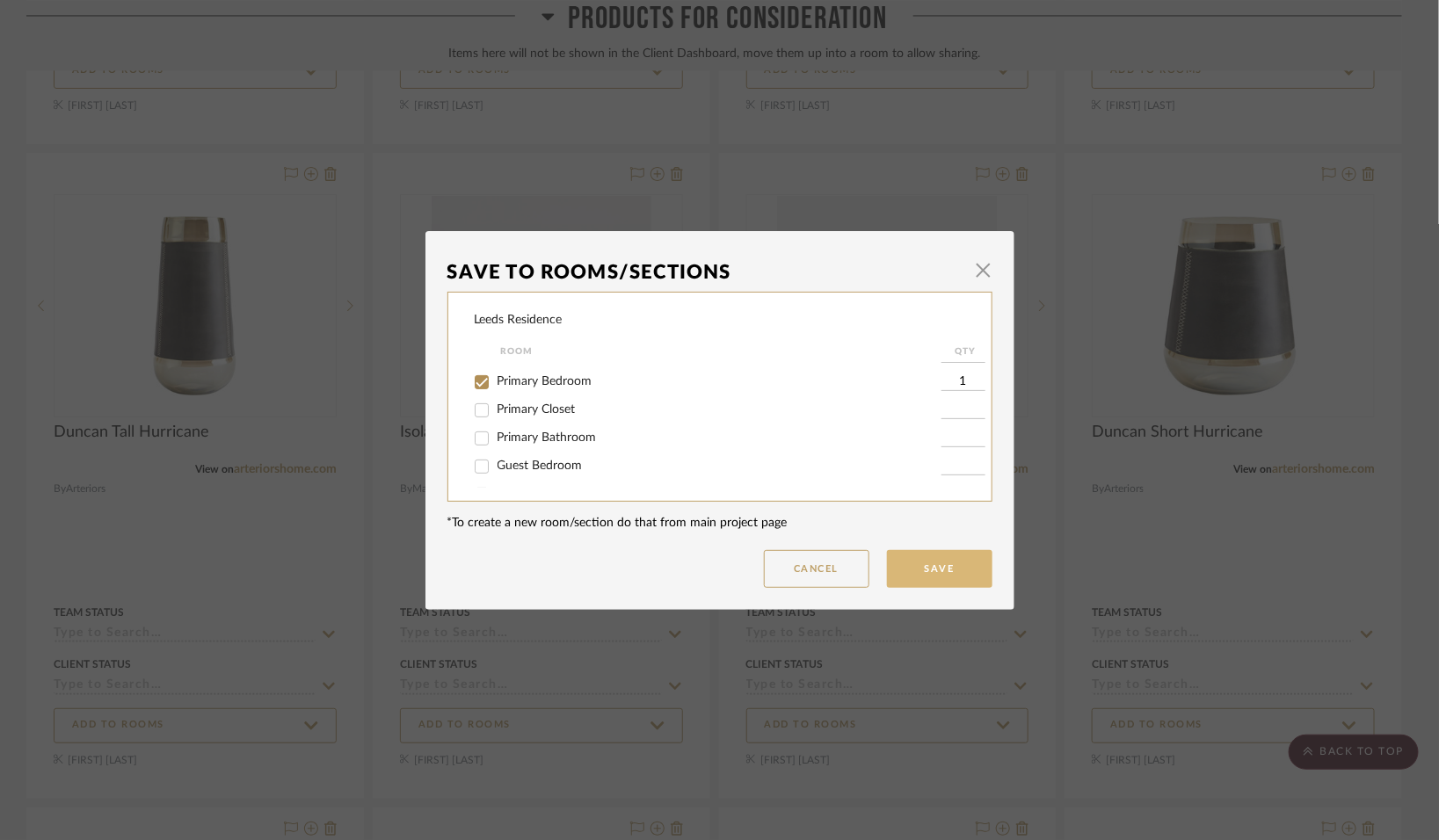 click on "Save" at bounding box center (940, 568) 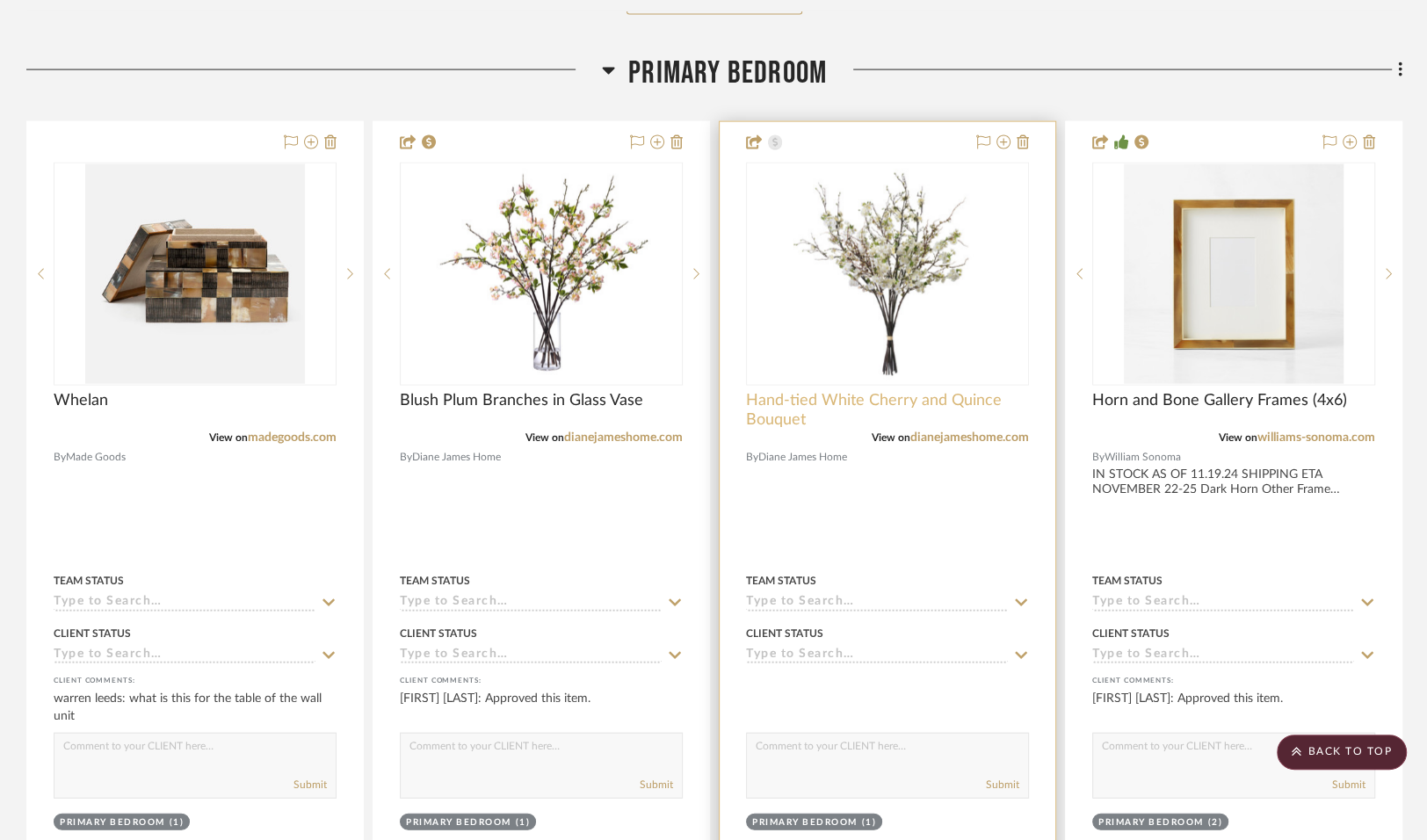scroll, scrollTop: 15052, scrollLeft: 0, axis: vertical 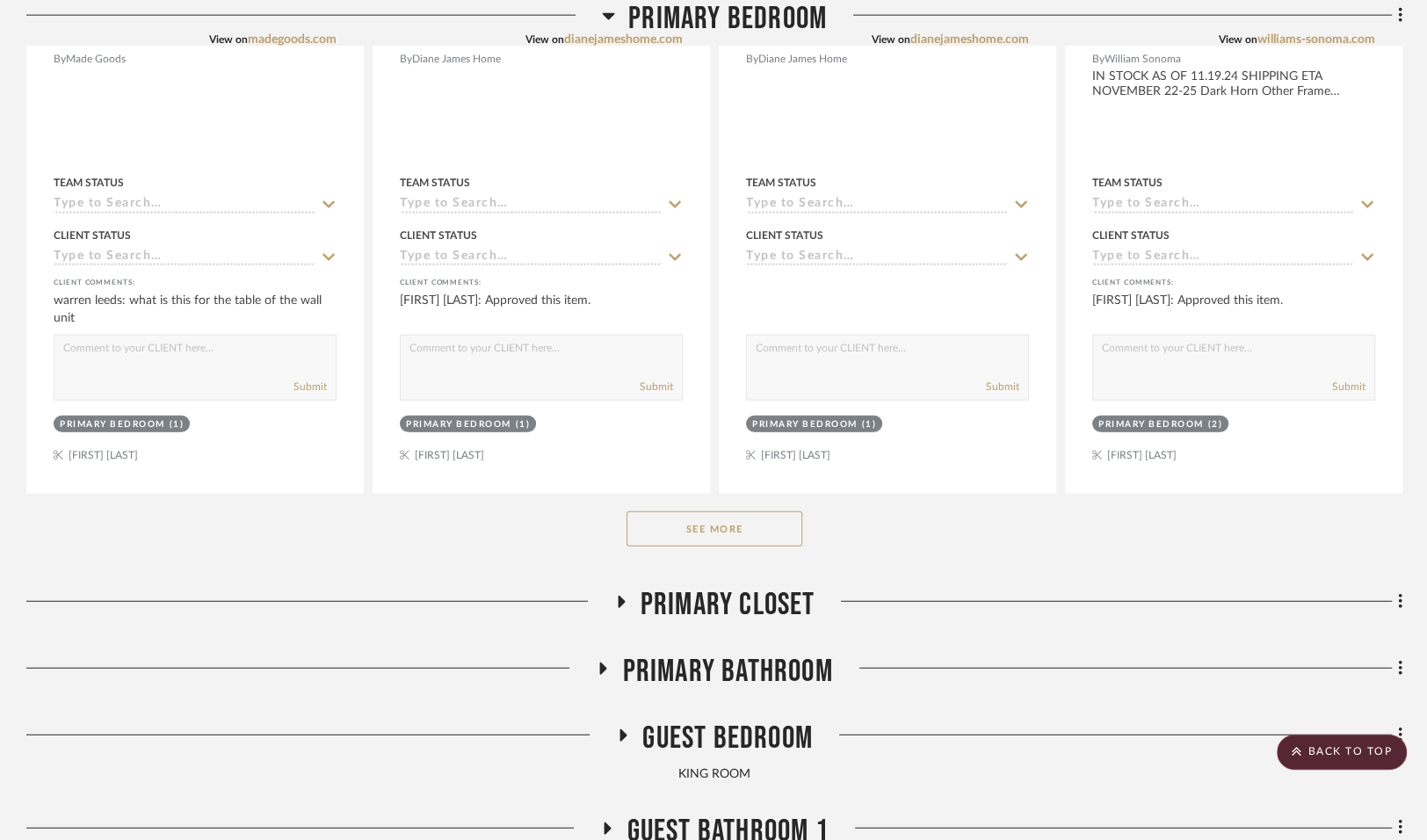 click 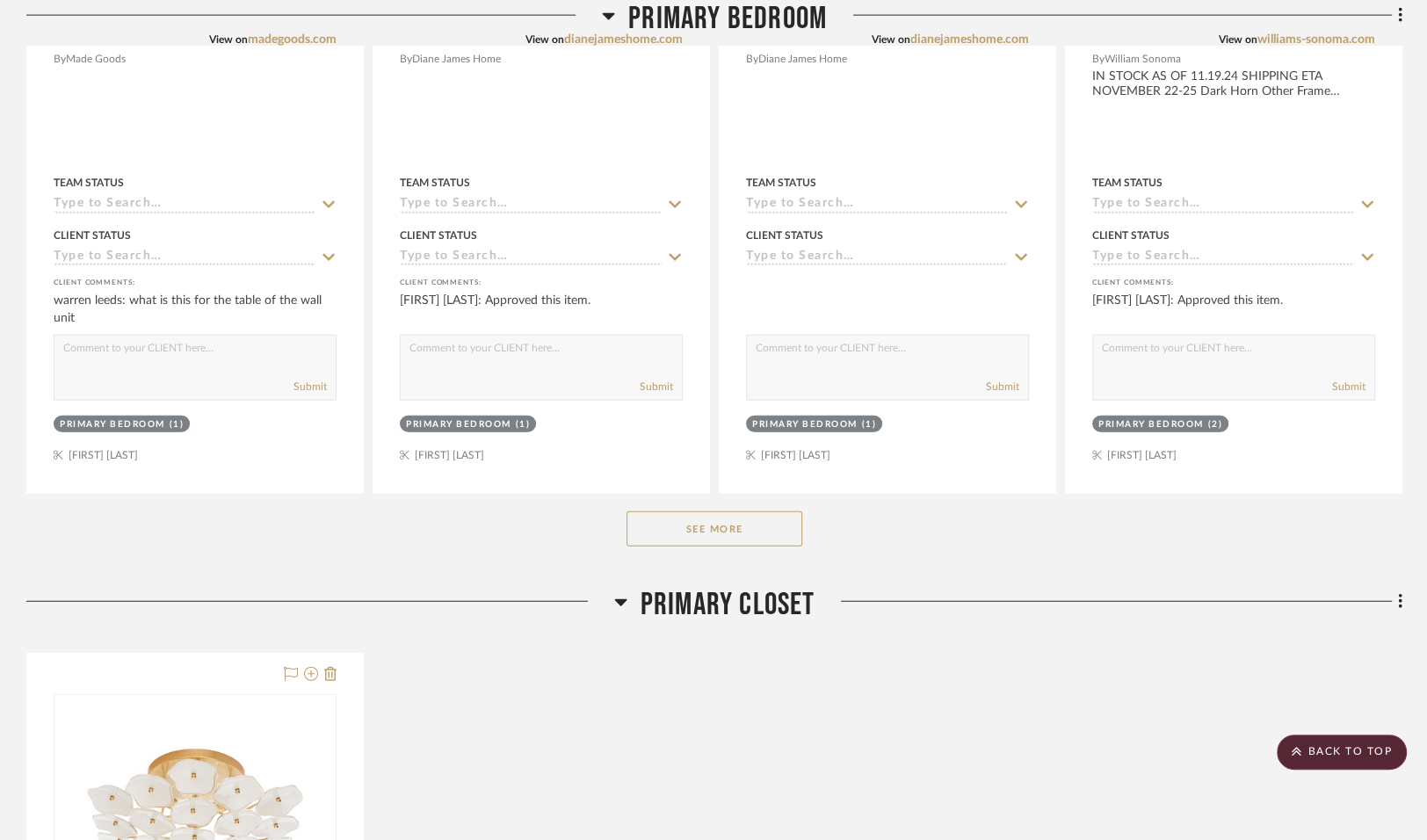 scroll, scrollTop: 15467, scrollLeft: 0, axis: vertical 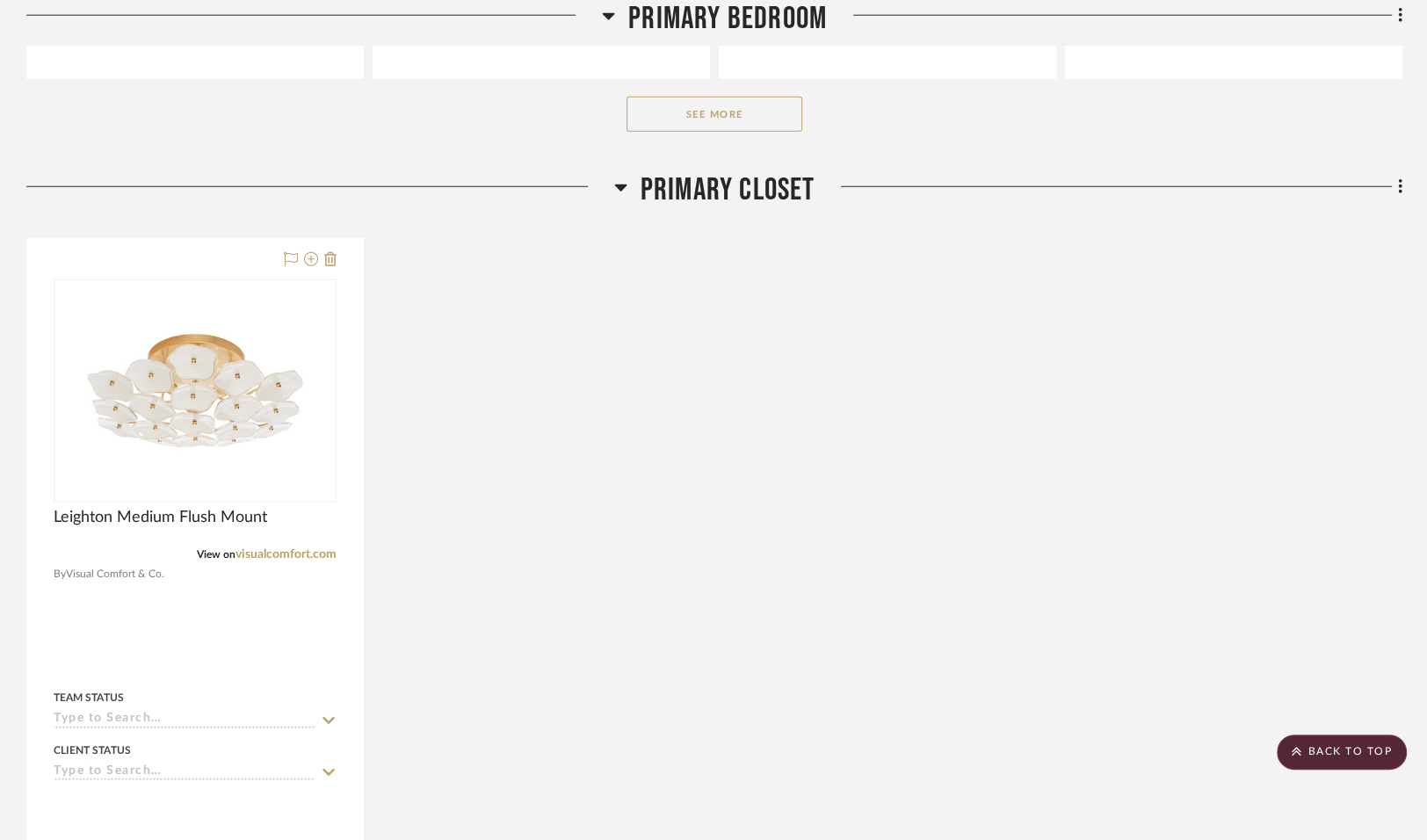 click 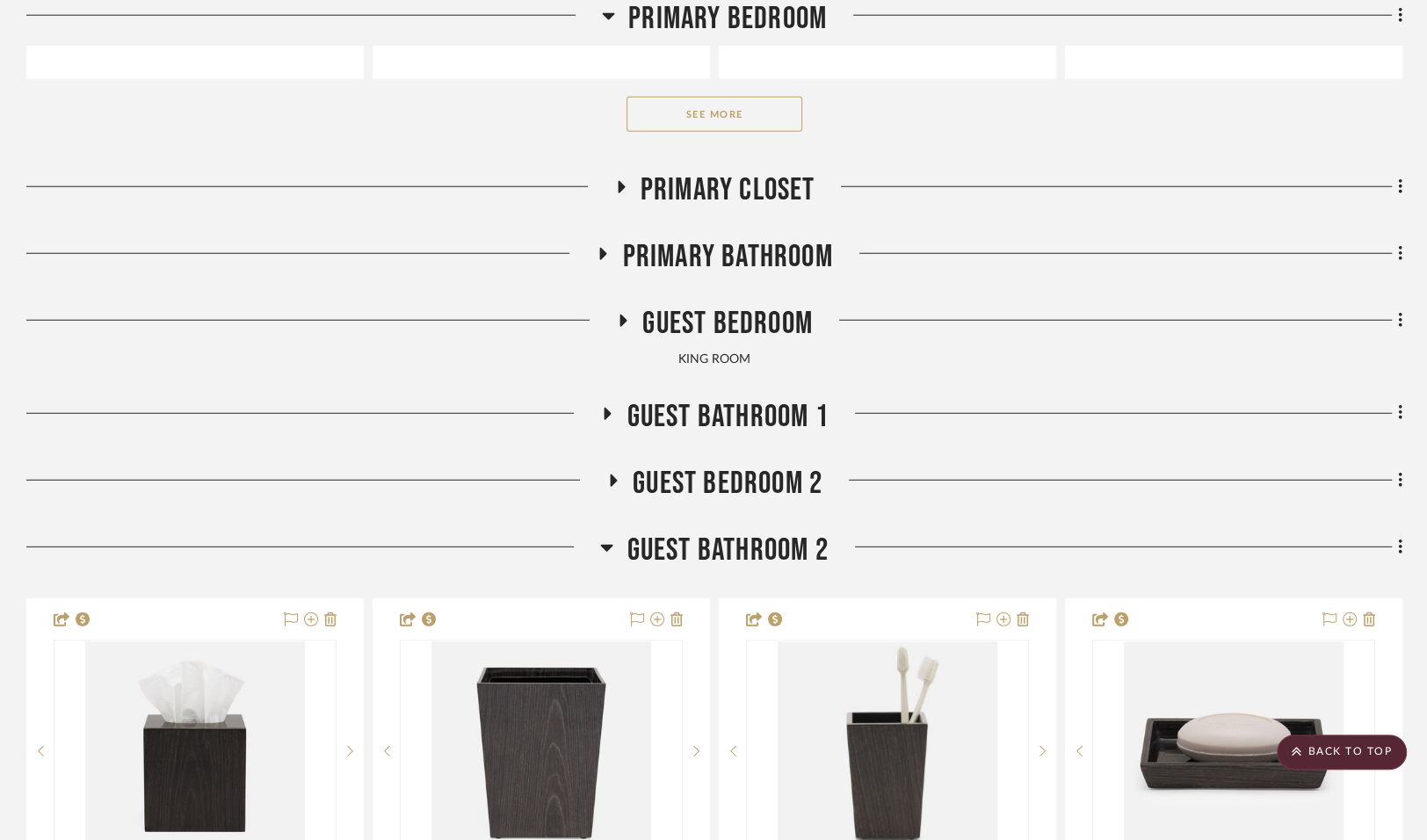 click 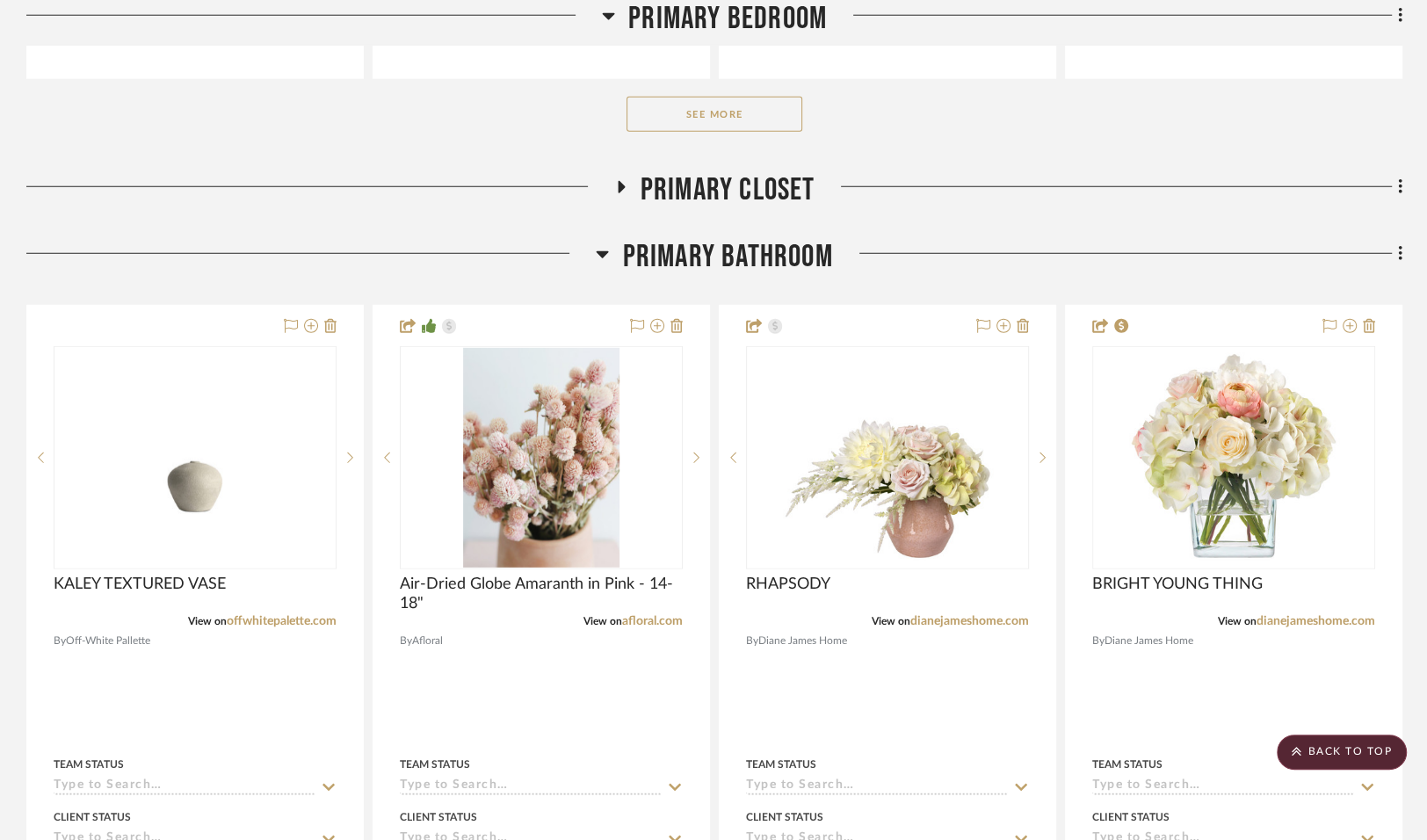 click 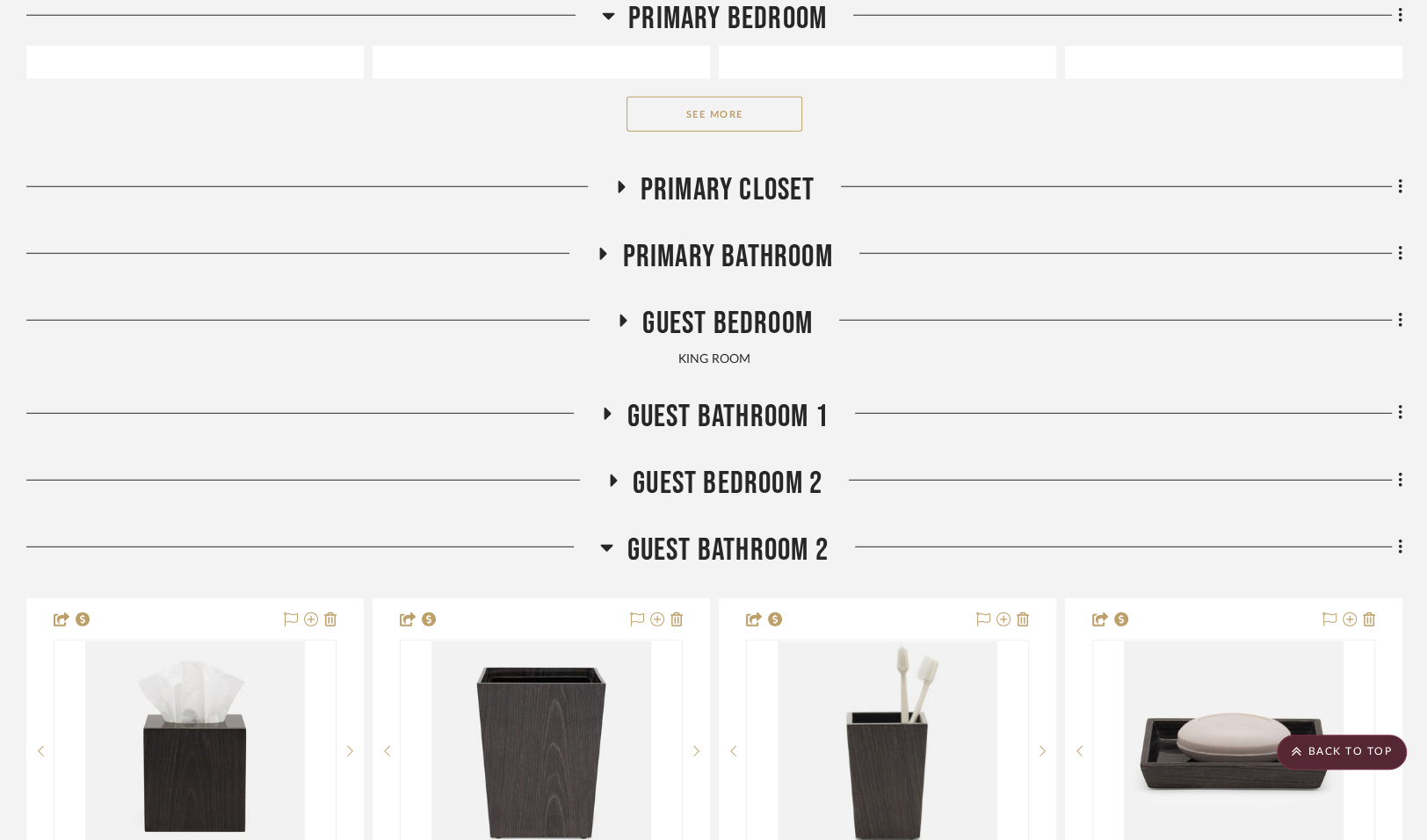 click 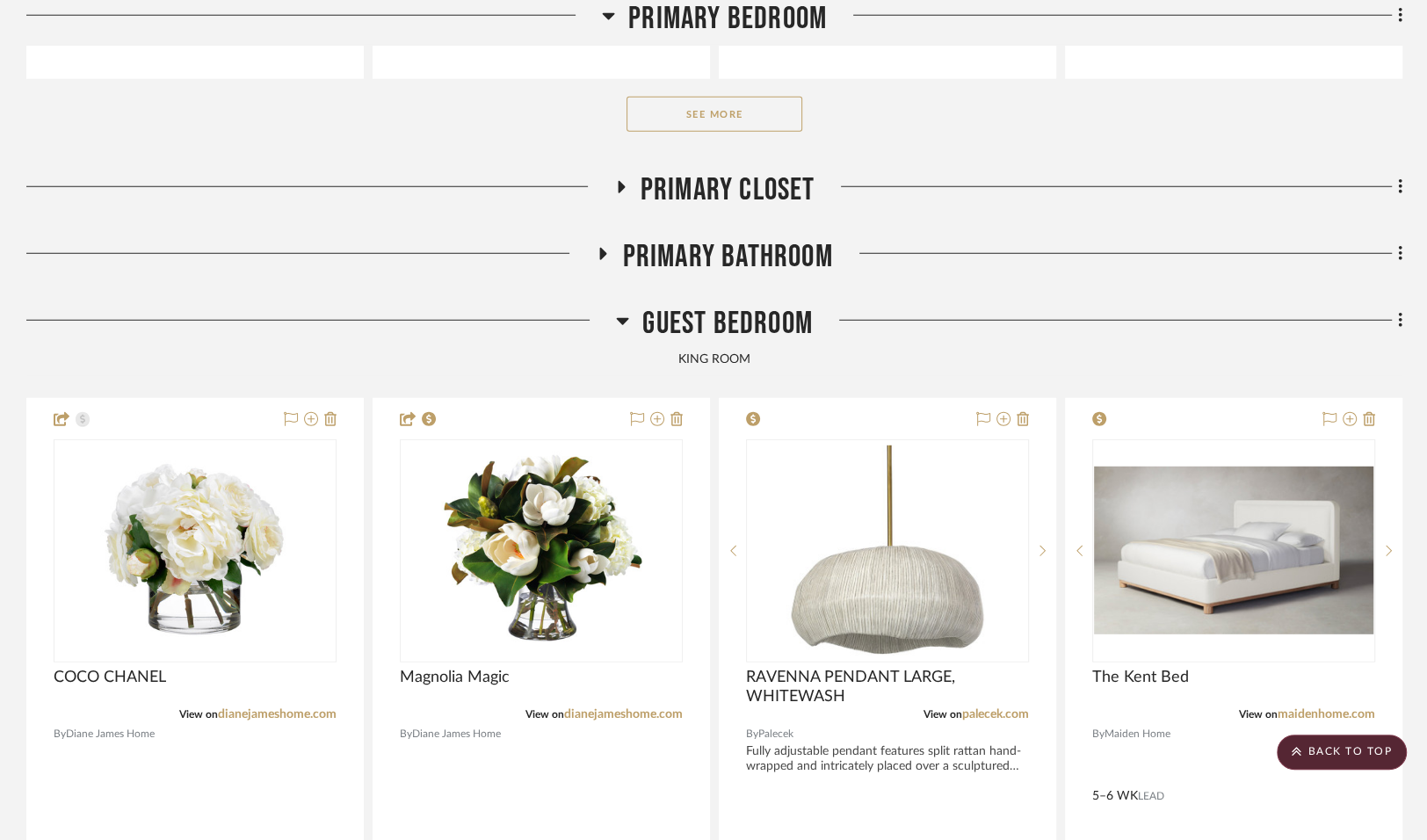click 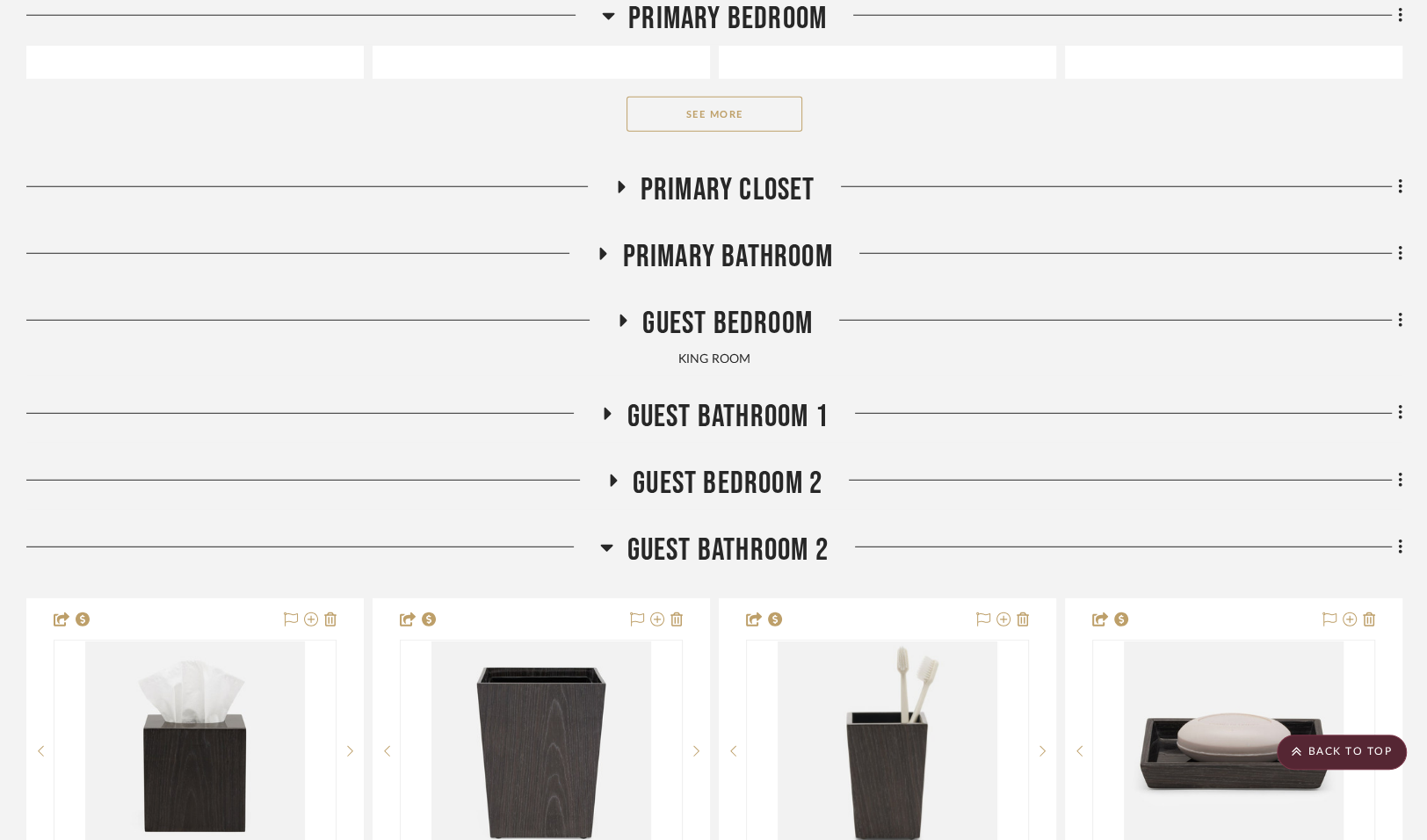 click 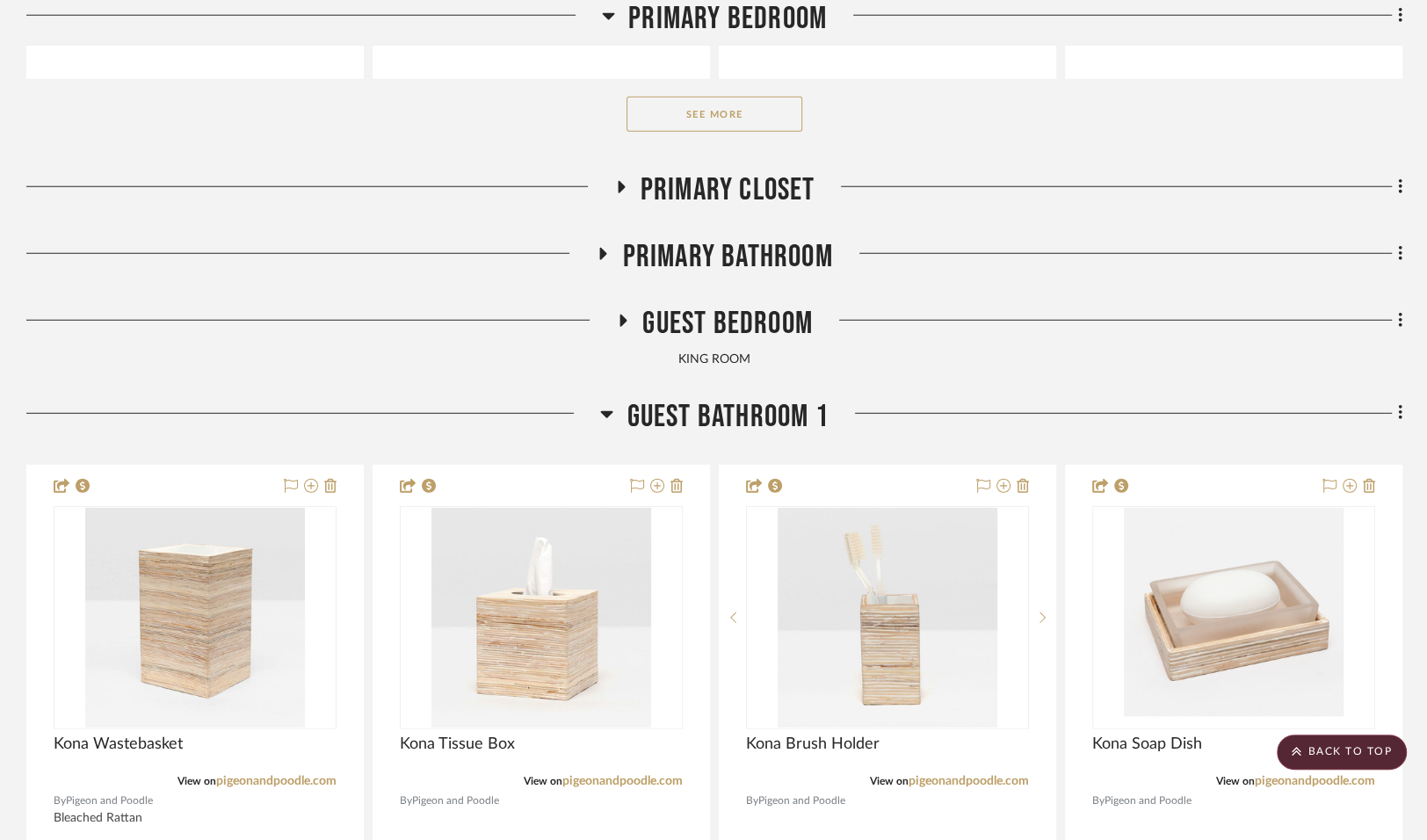 click 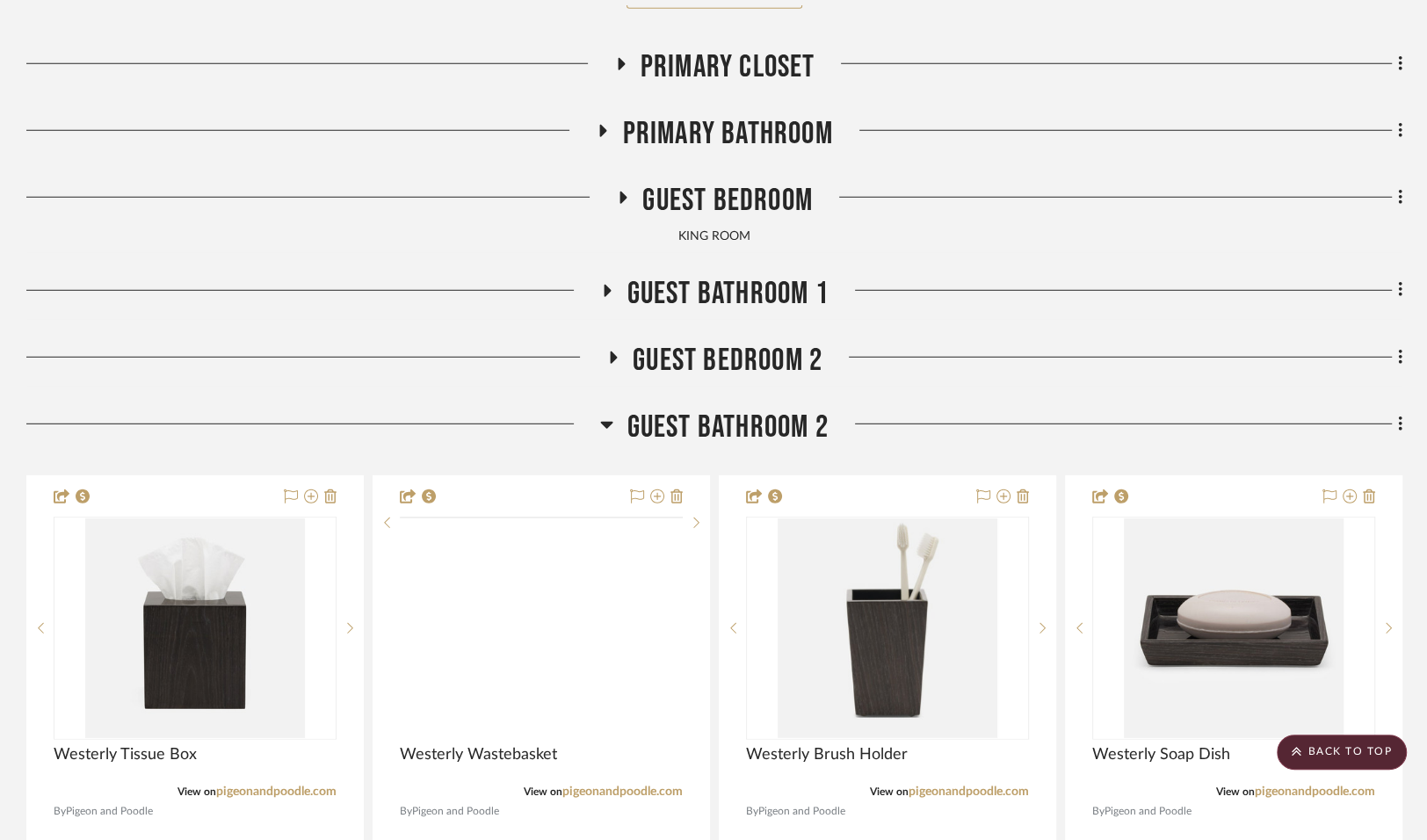 scroll, scrollTop: 15620, scrollLeft: 0, axis: vertical 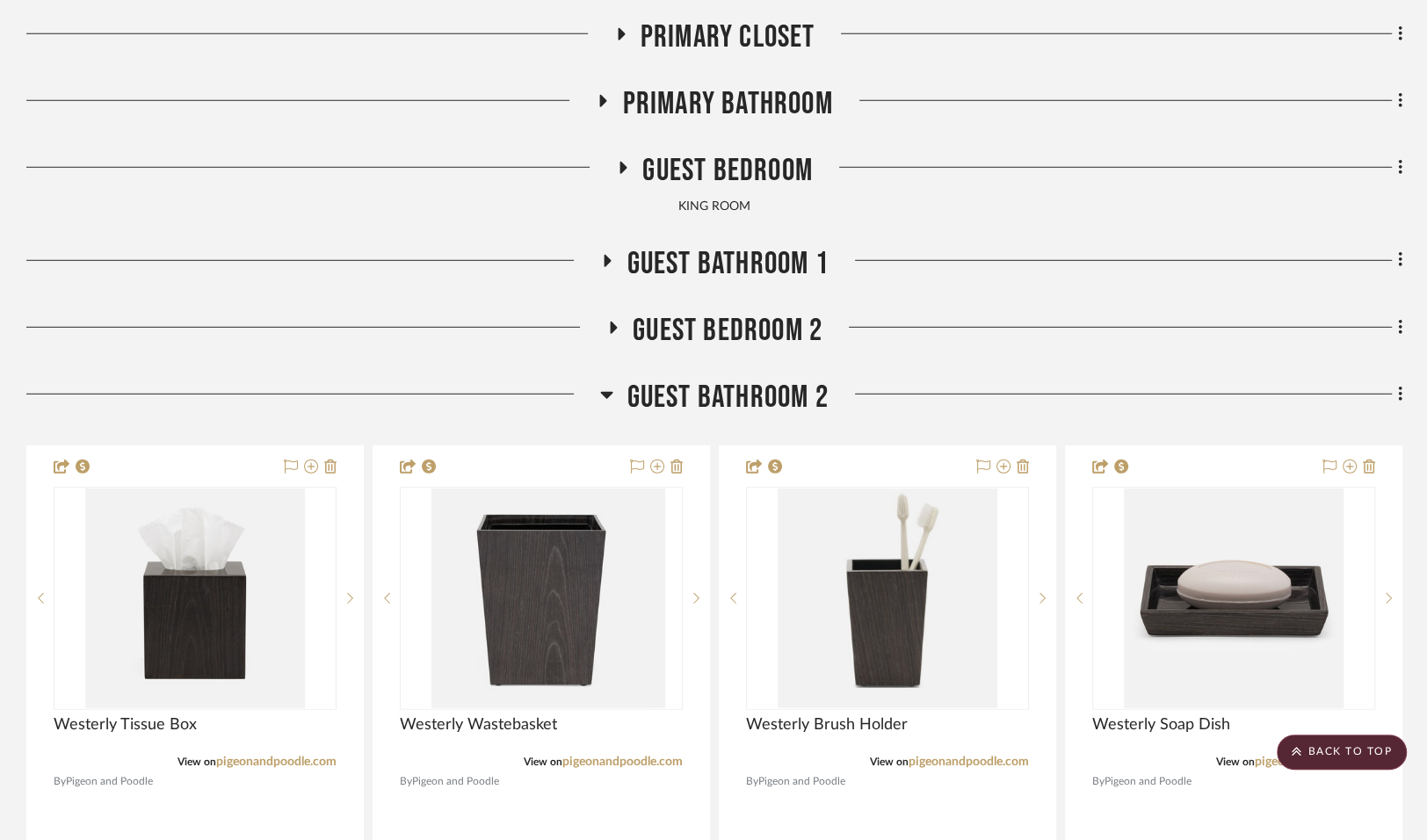 click 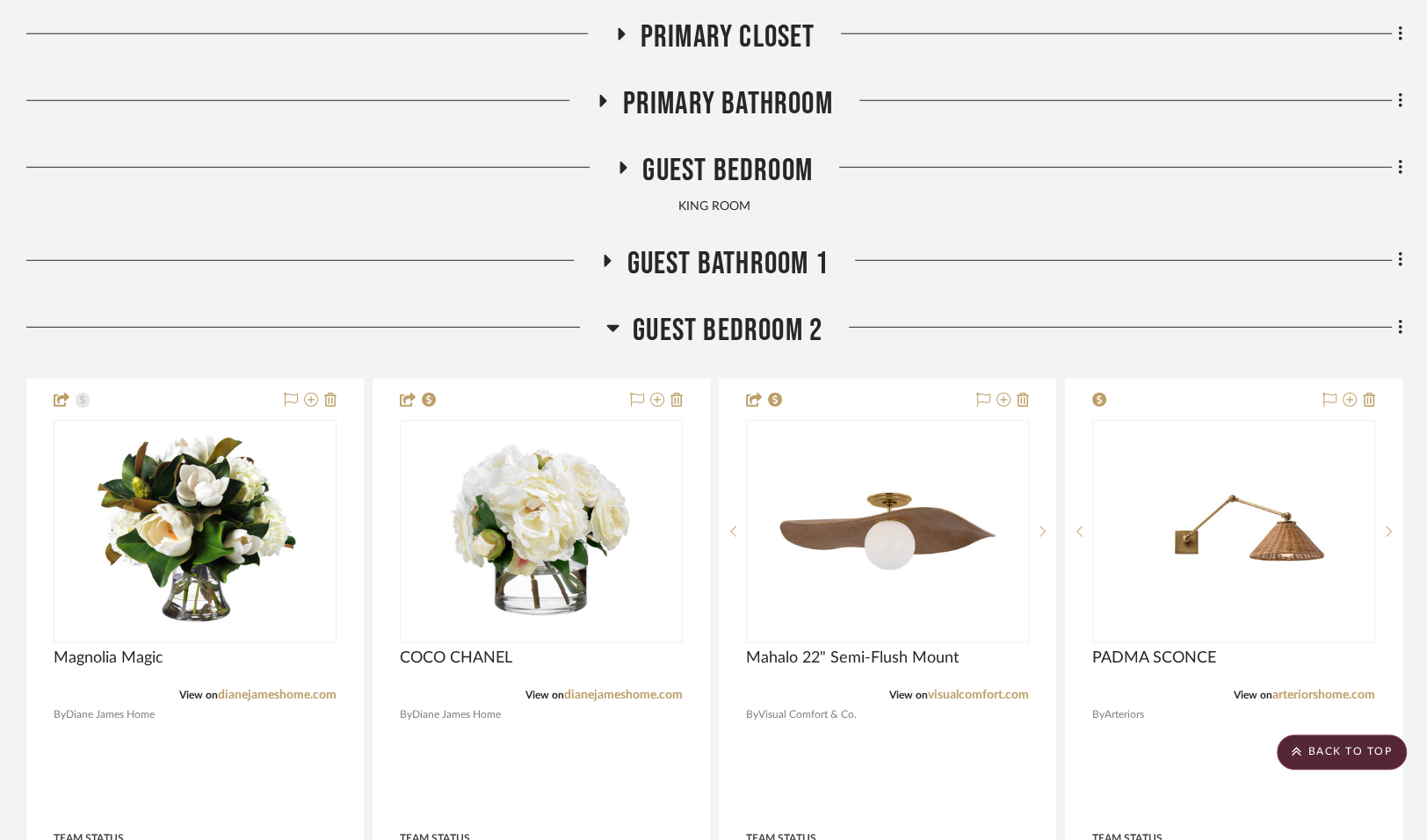 click 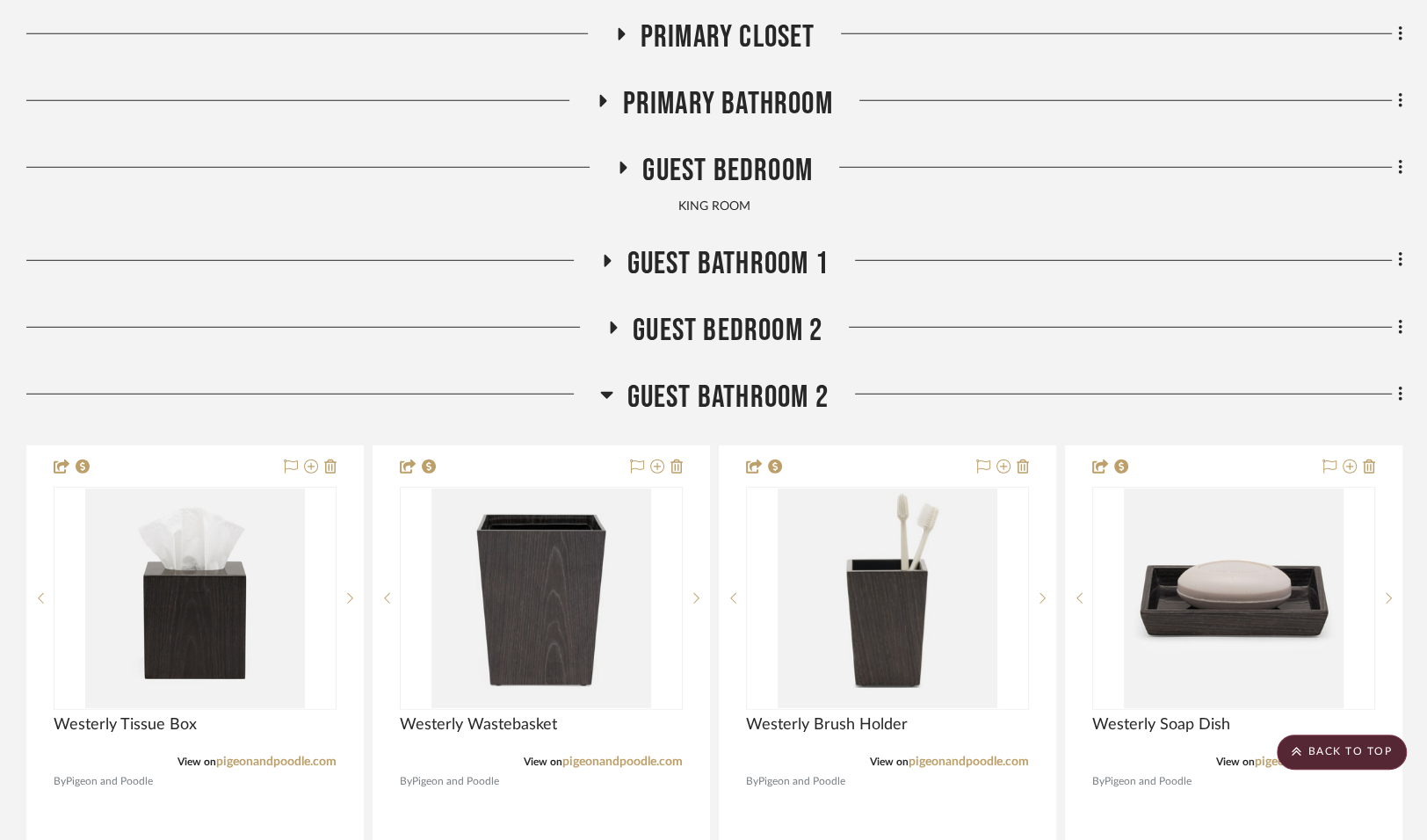 click 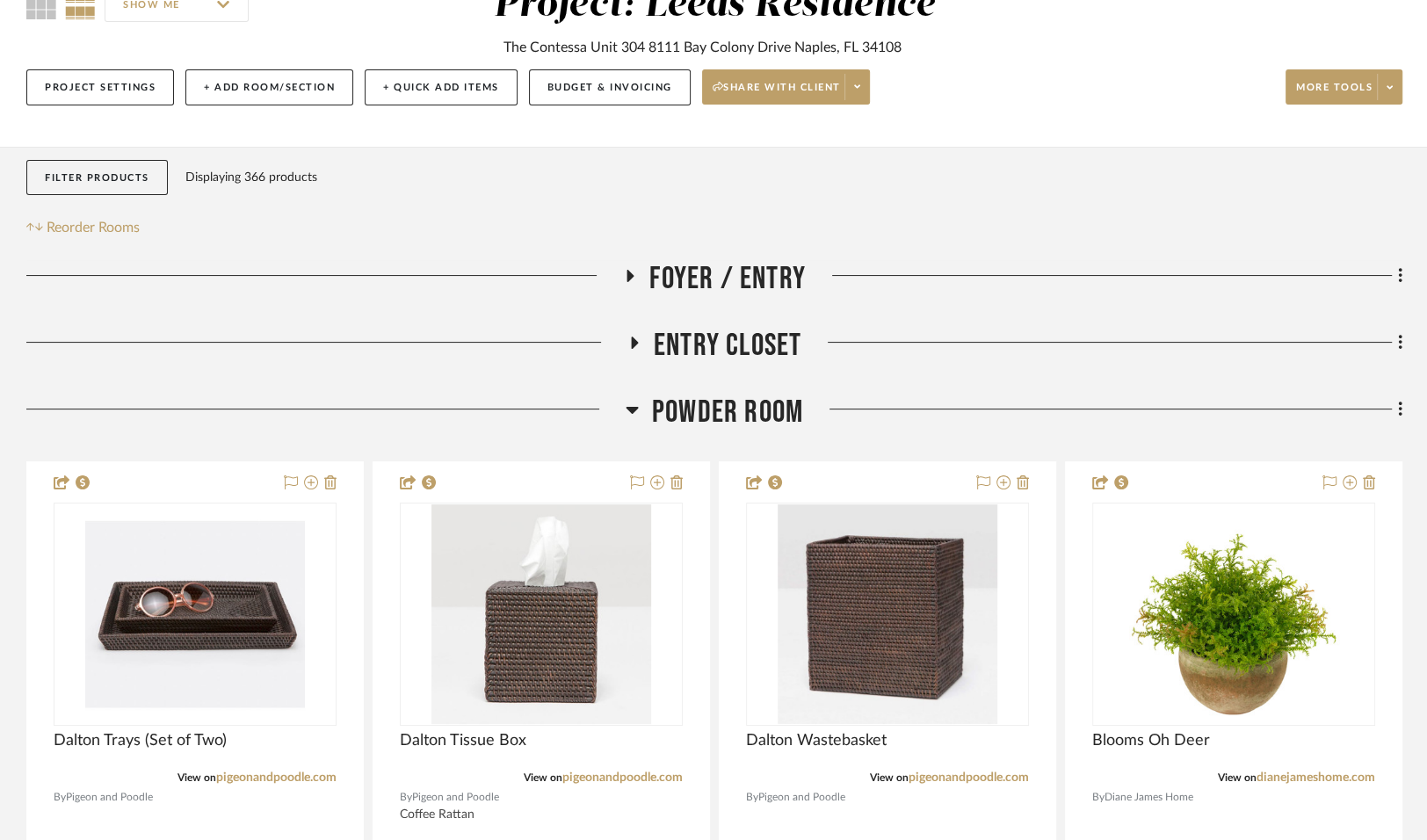 scroll, scrollTop: 0, scrollLeft: 0, axis: both 